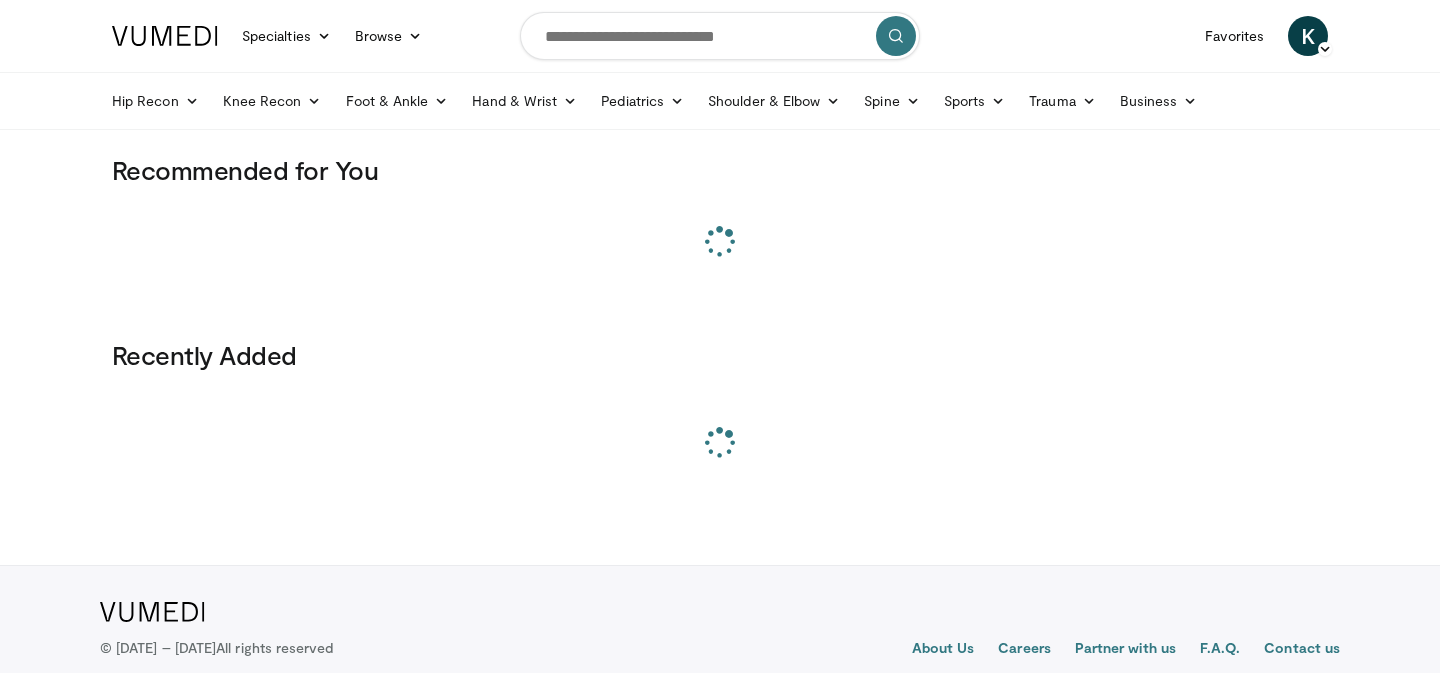 scroll, scrollTop: 0, scrollLeft: 0, axis: both 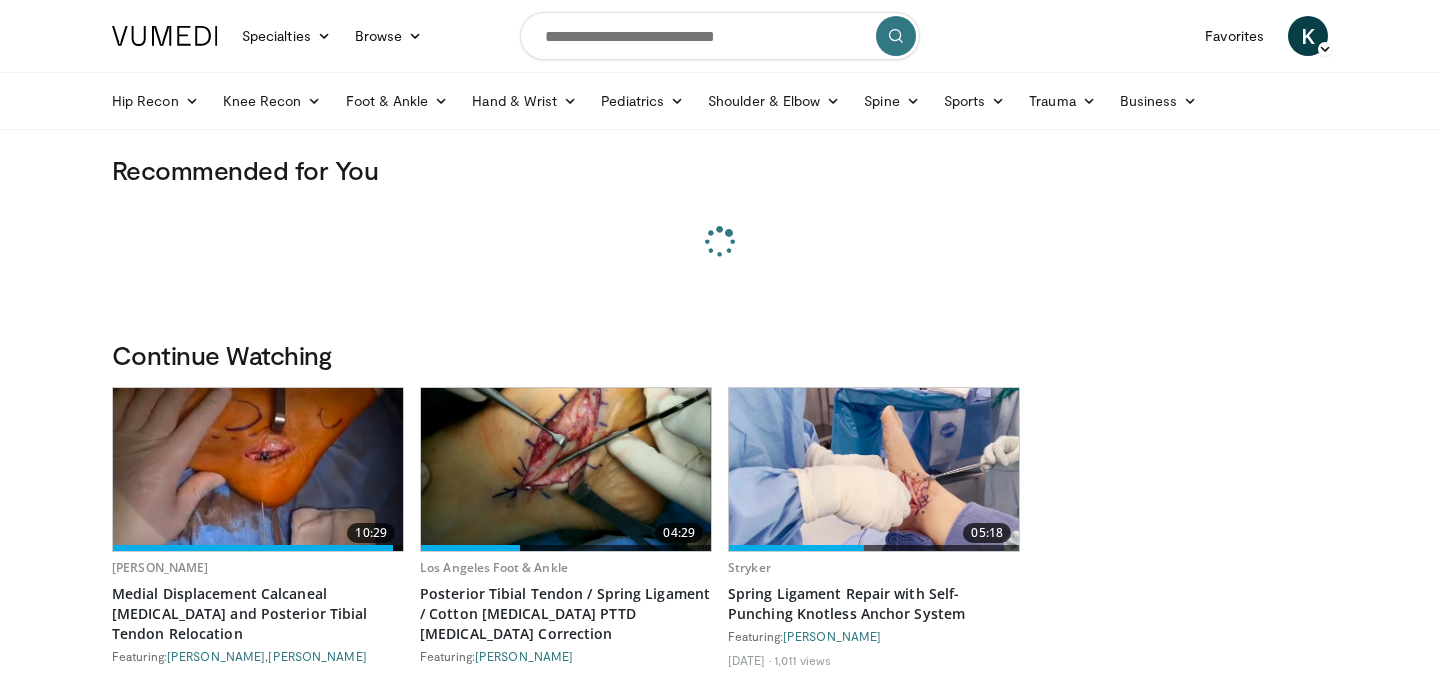 click at bounding box center [720, 36] 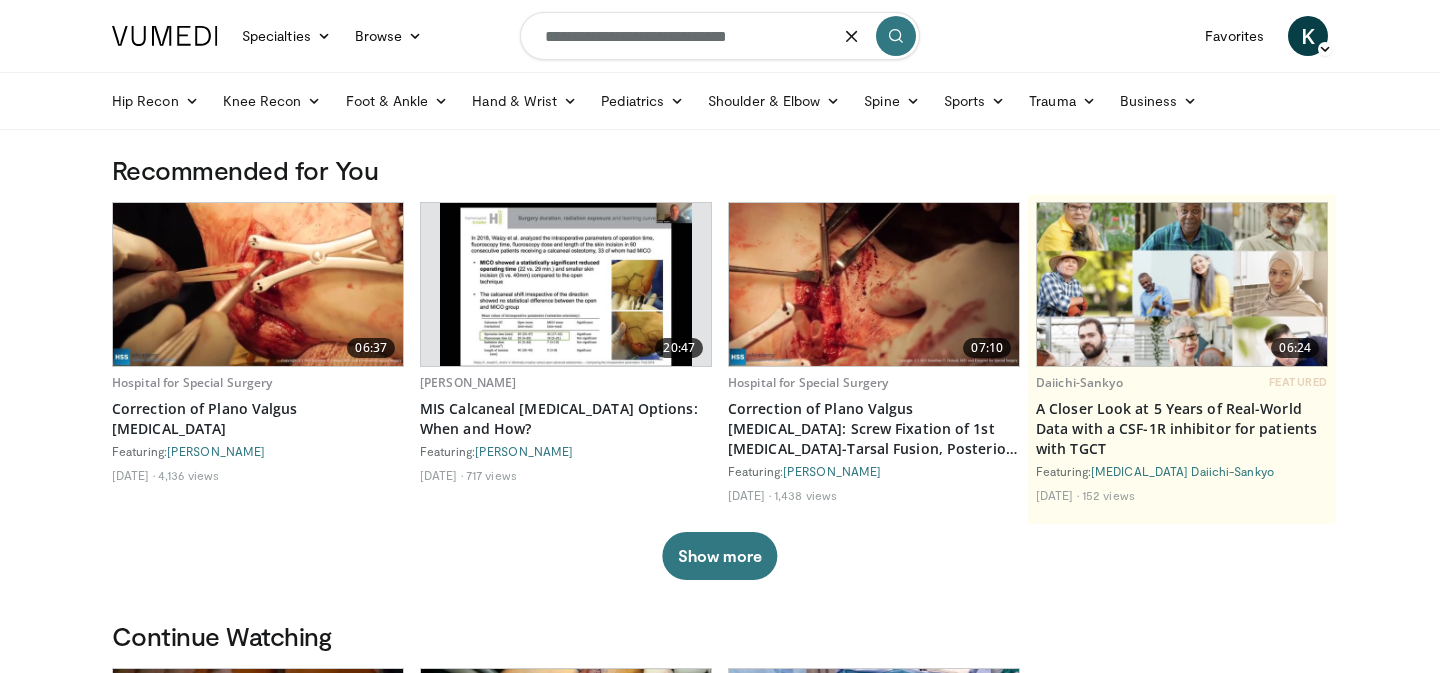 type on "**********" 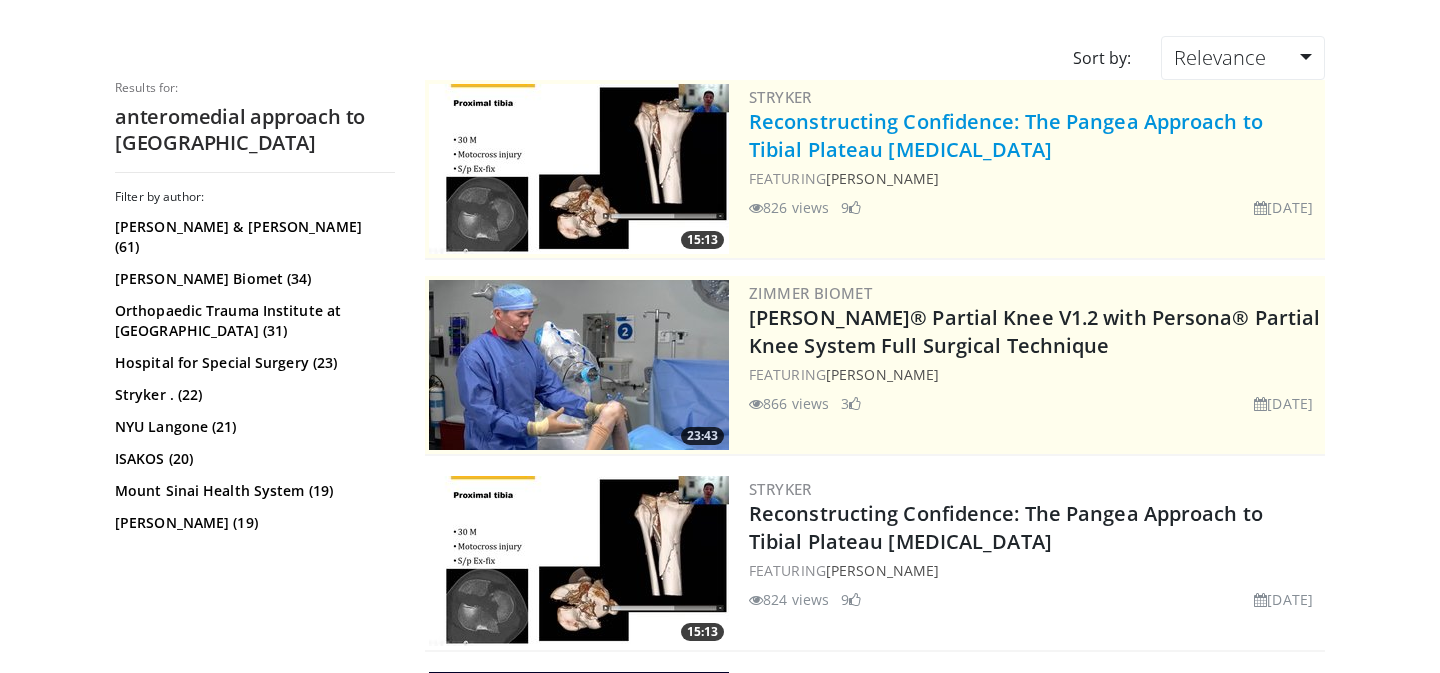 scroll, scrollTop: 0, scrollLeft: 0, axis: both 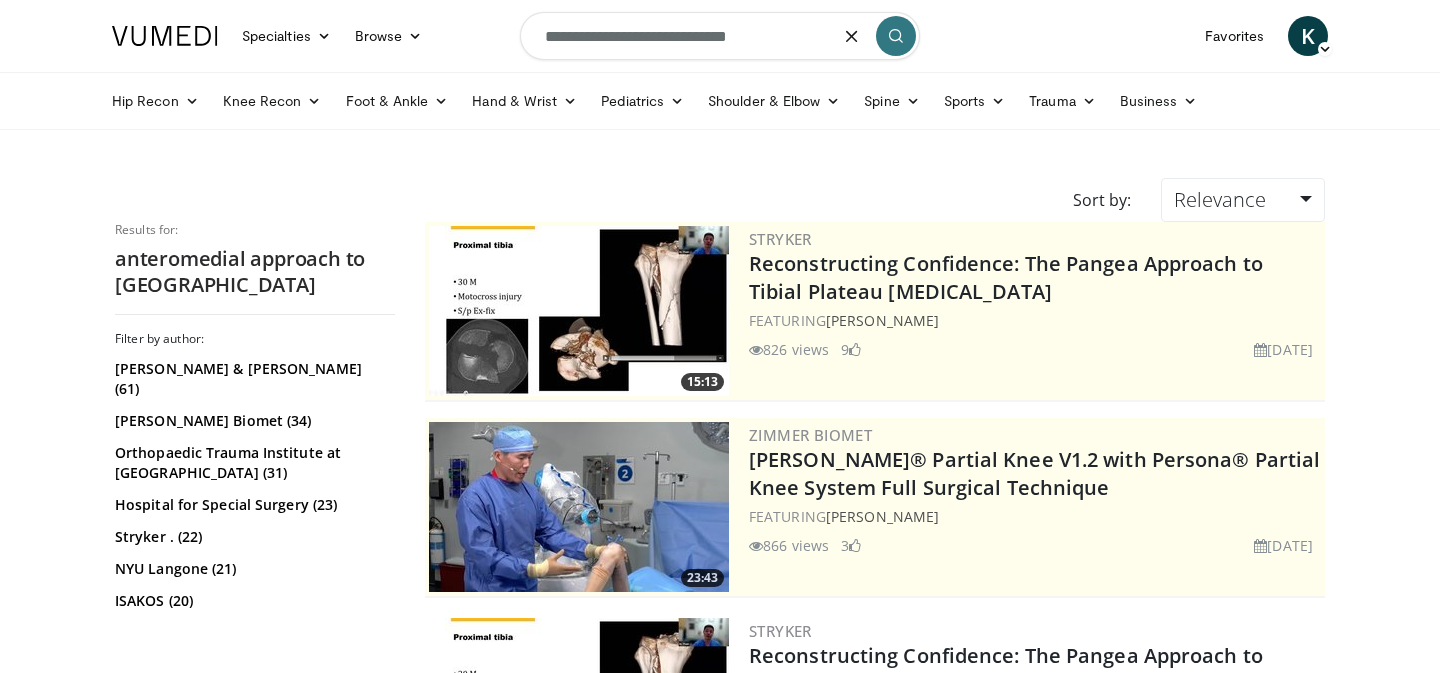 click on "**********" at bounding box center (720, 36) 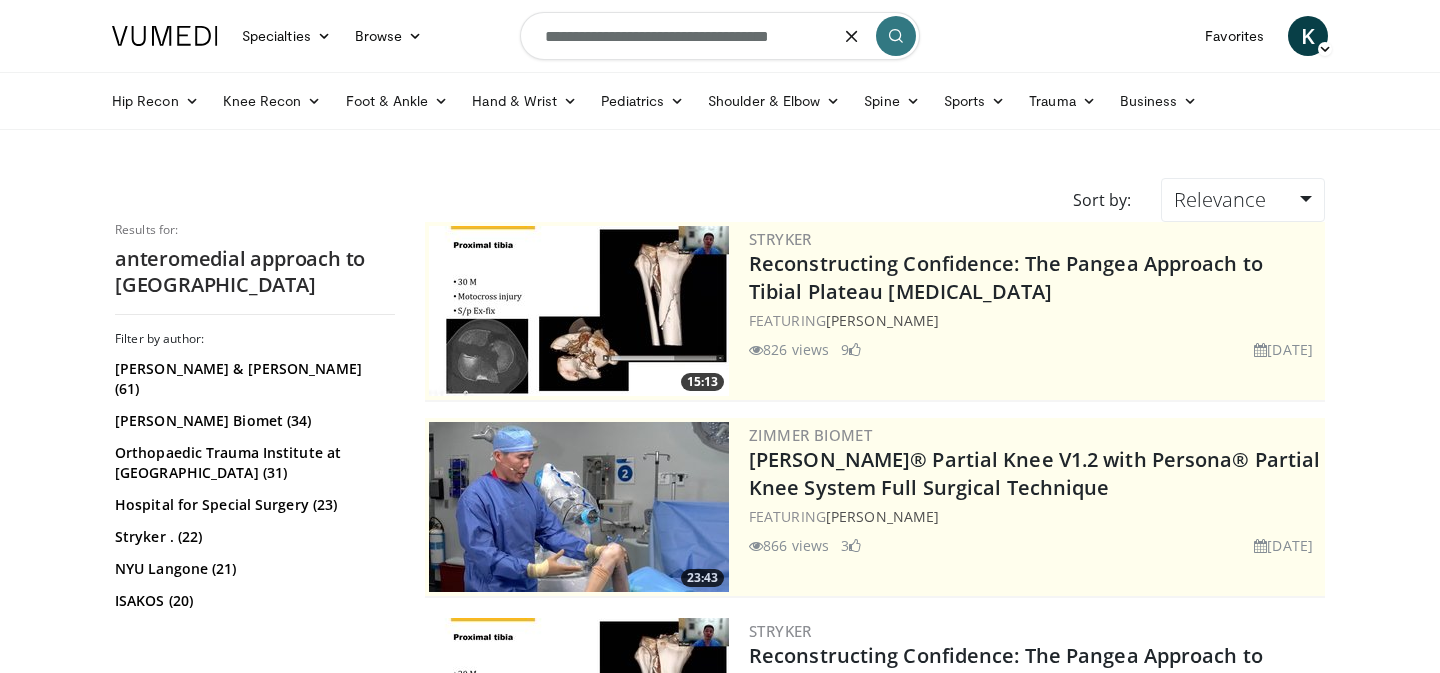 type on "**********" 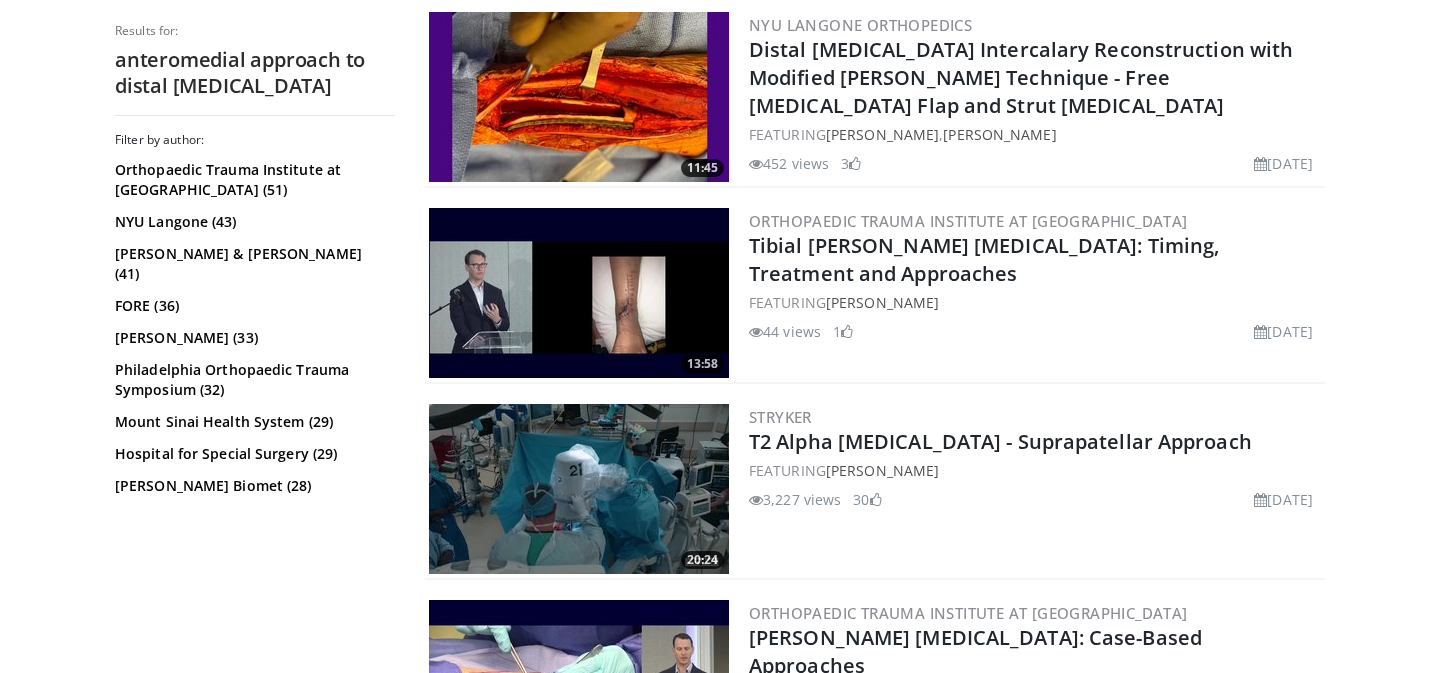 scroll, scrollTop: 819, scrollLeft: 0, axis: vertical 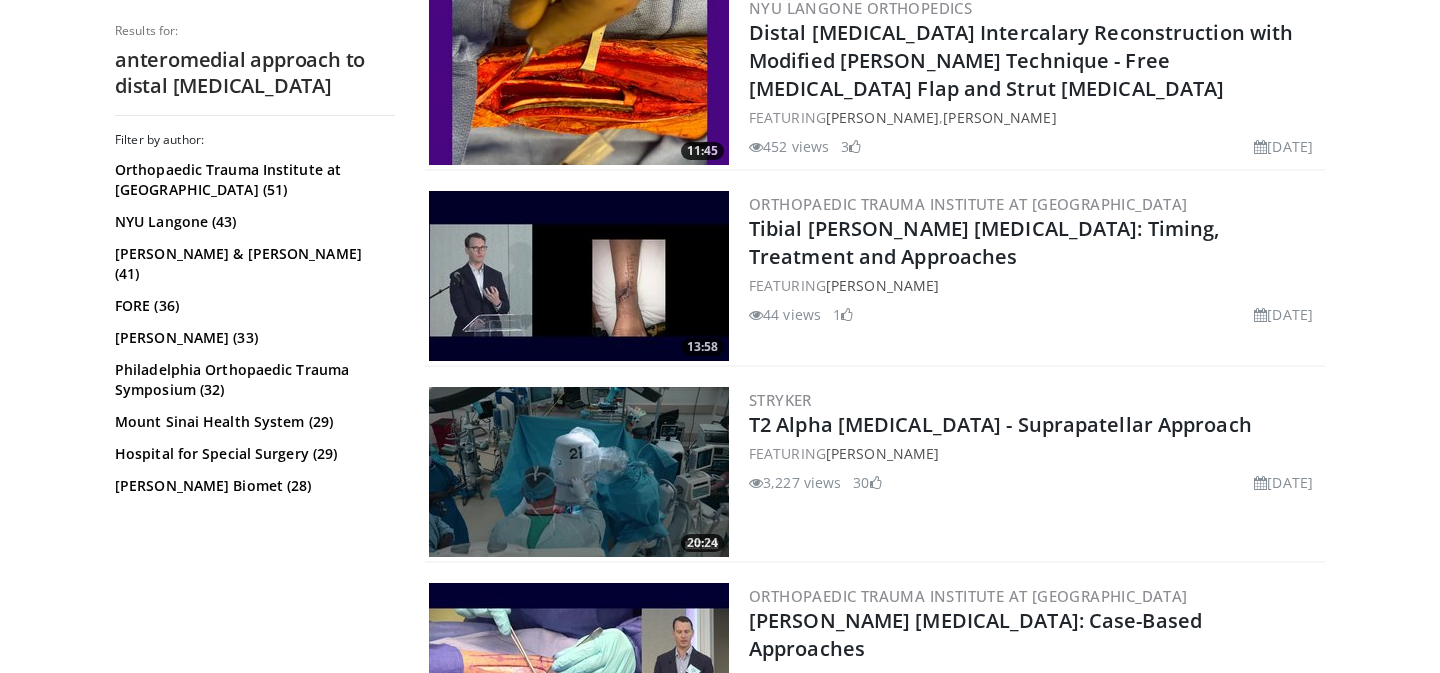 click at bounding box center (579, 276) 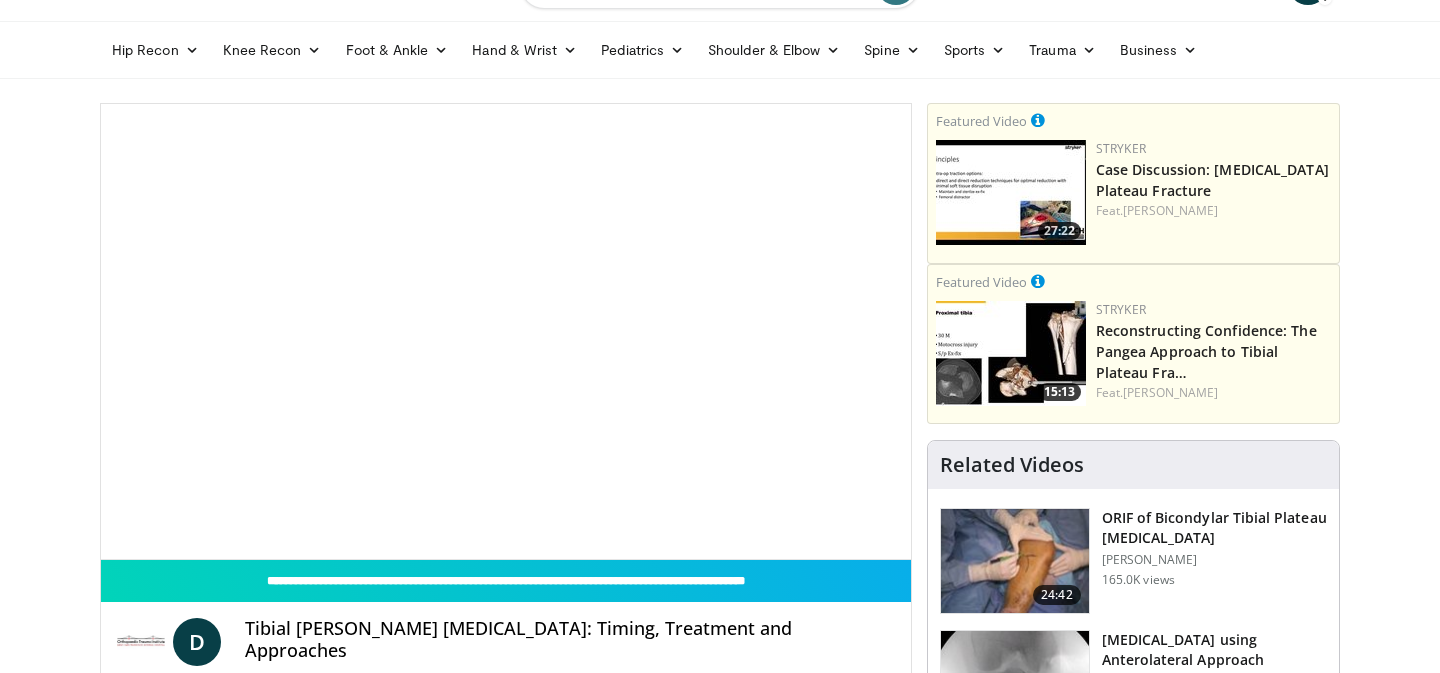 scroll, scrollTop: 52, scrollLeft: 0, axis: vertical 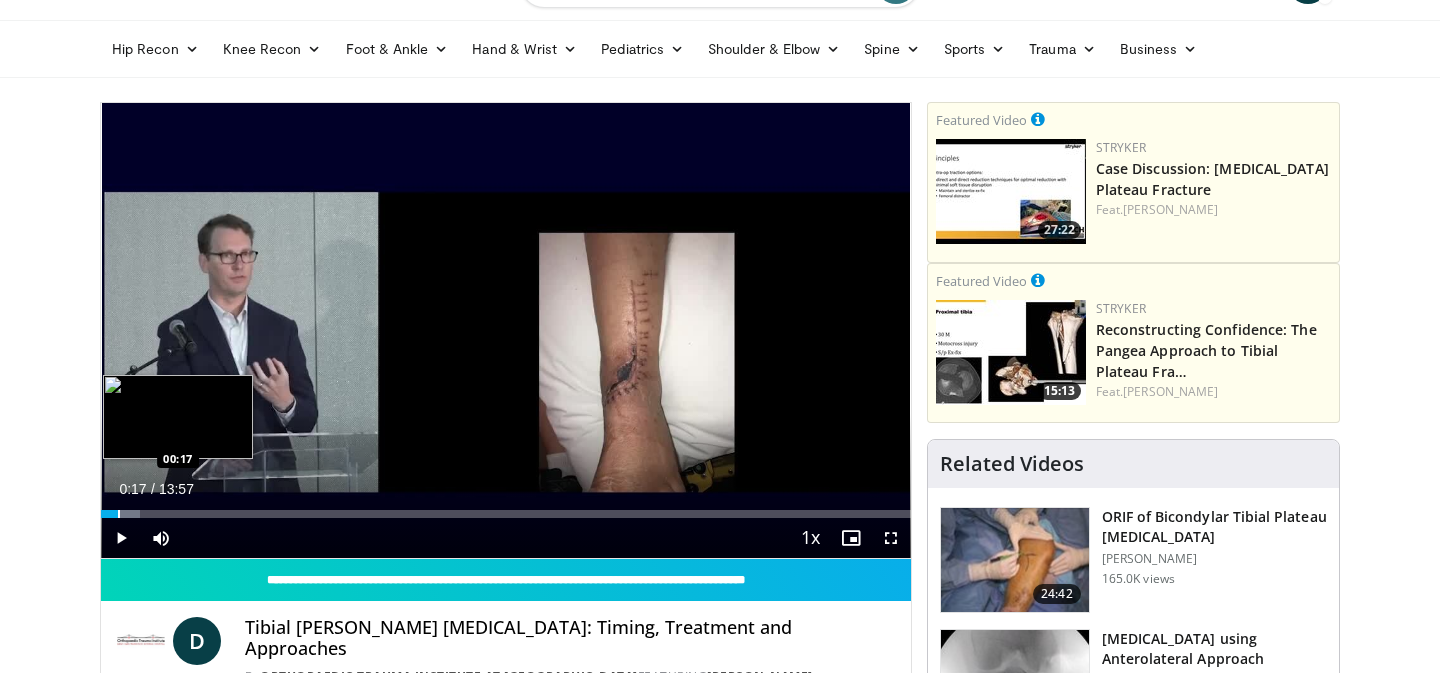 click on "Loaded :  4.76% 00:17 00:17" at bounding box center [506, 508] 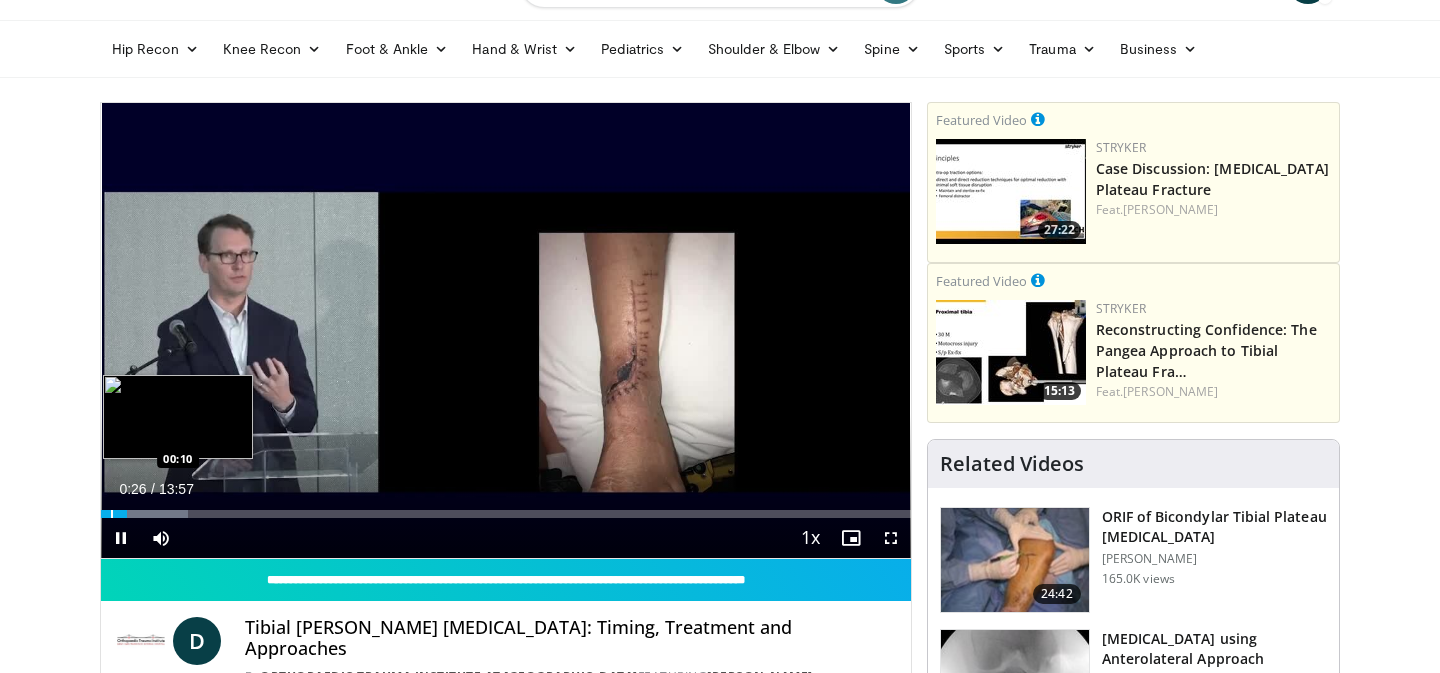 click at bounding box center [112, 514] 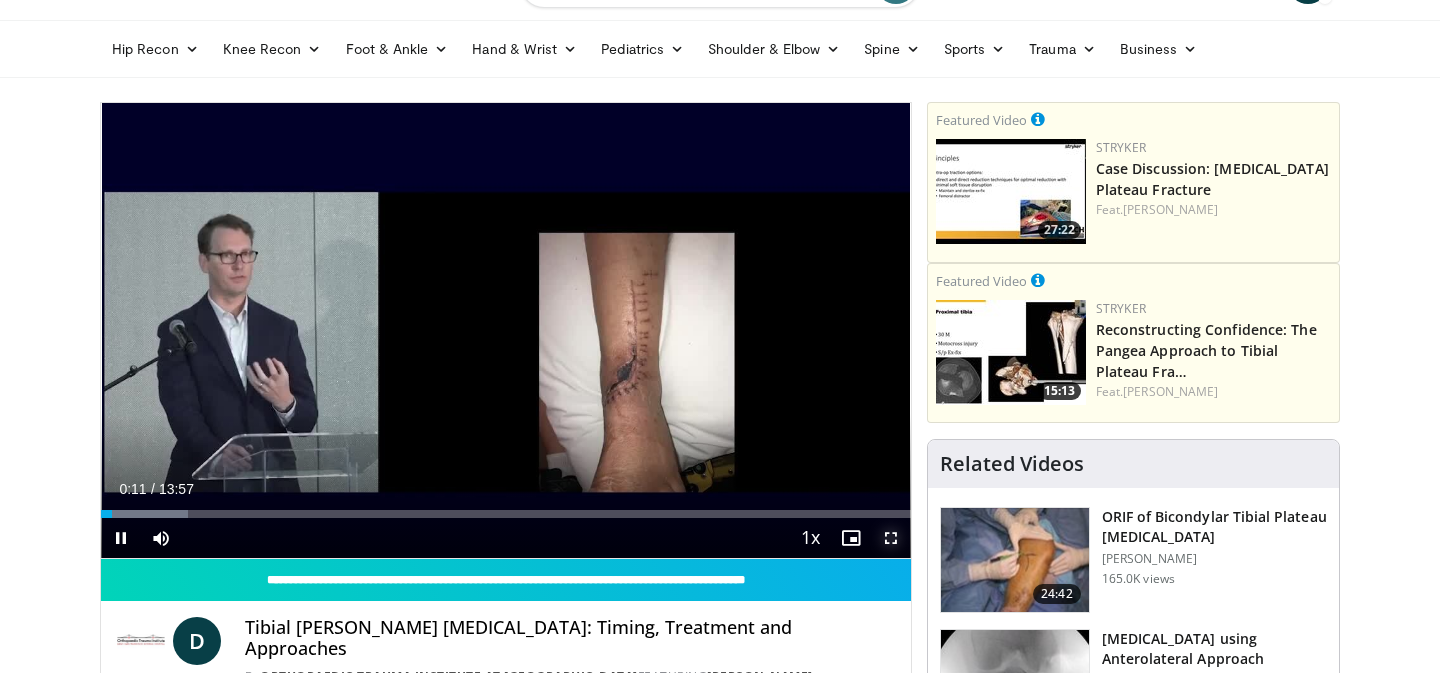 click at bounding box center (891, 538) 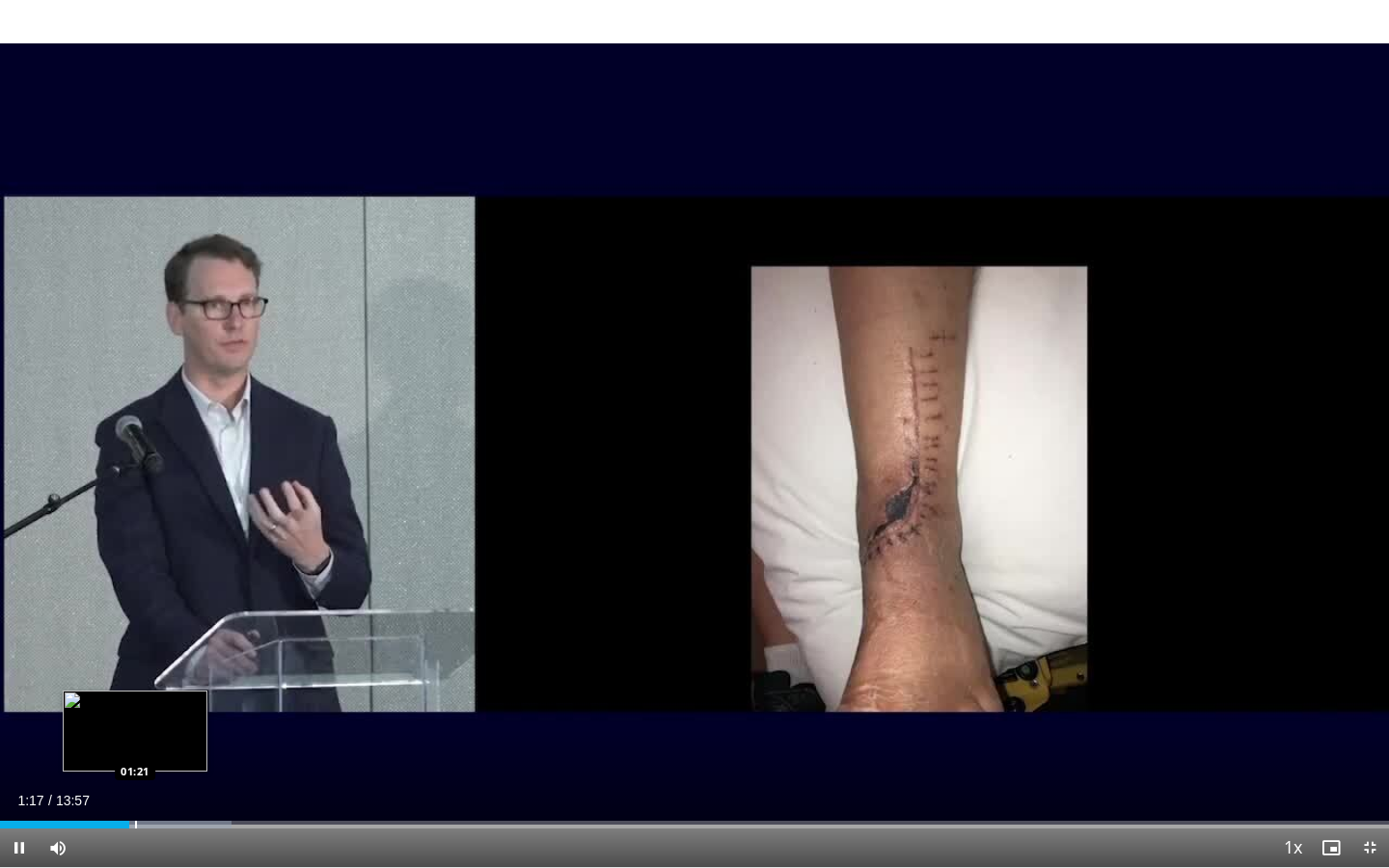click at bounding box center [136, 825] 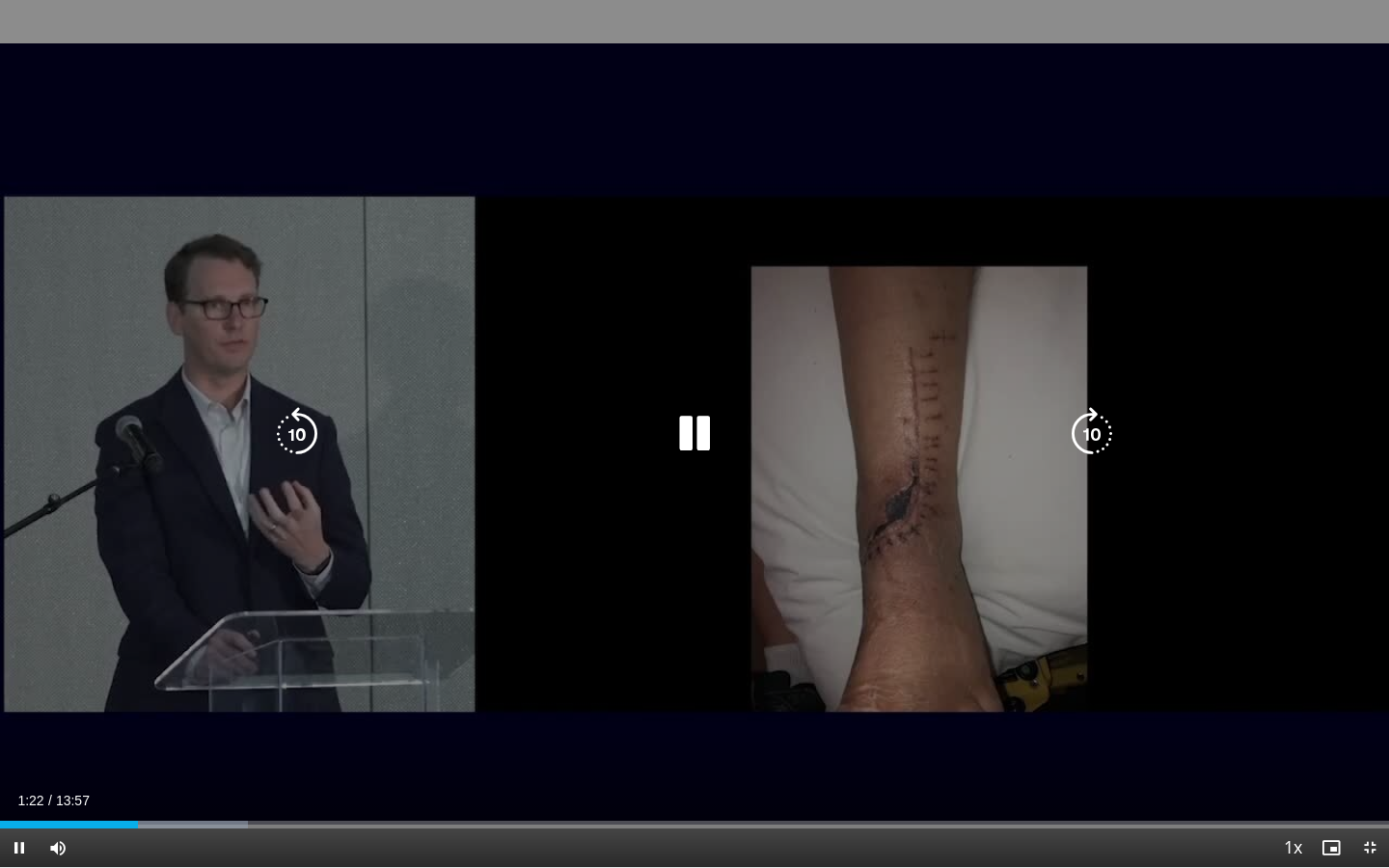 click at bounding box center [0, 0] 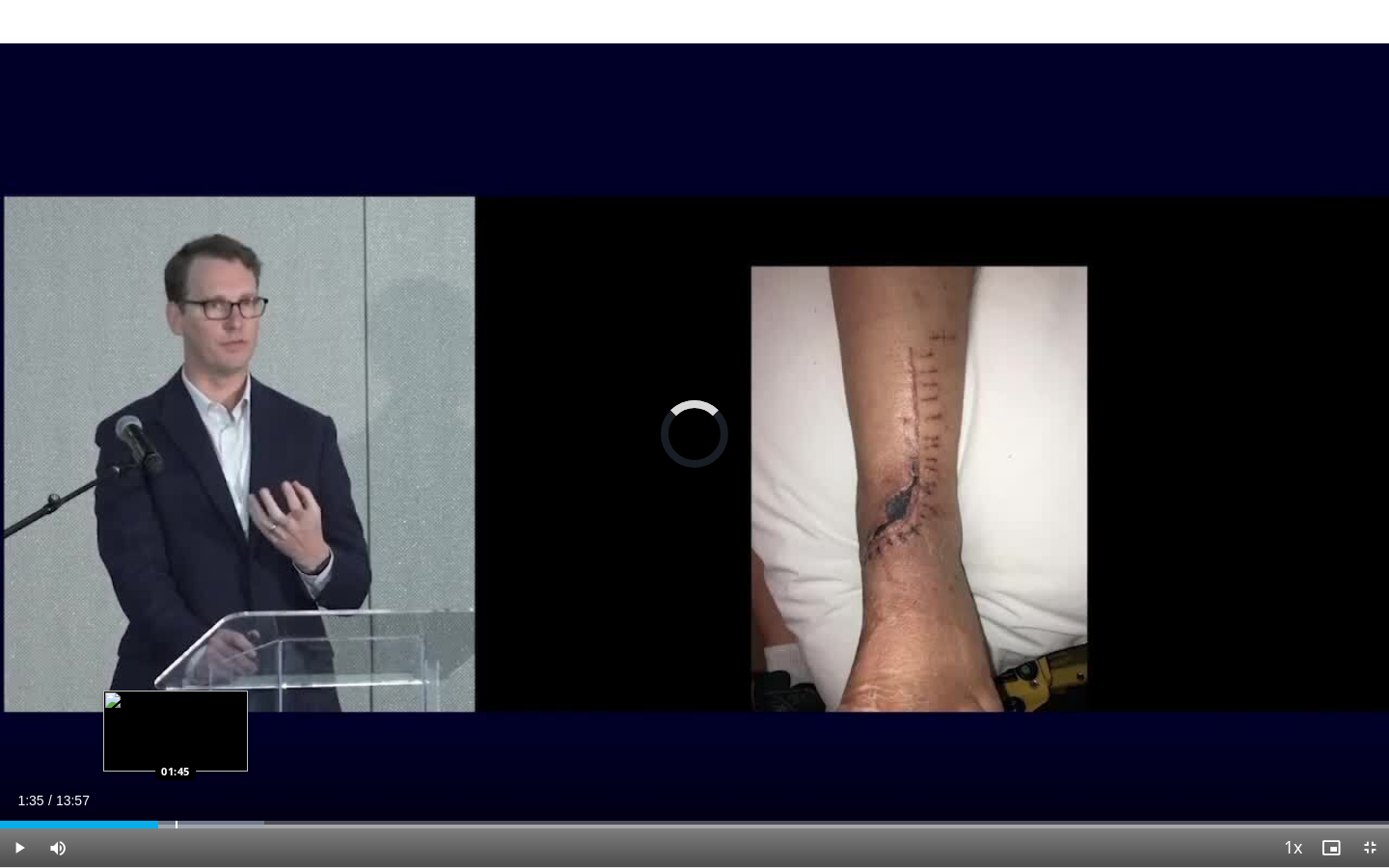 click at bounding box center [177, 825] 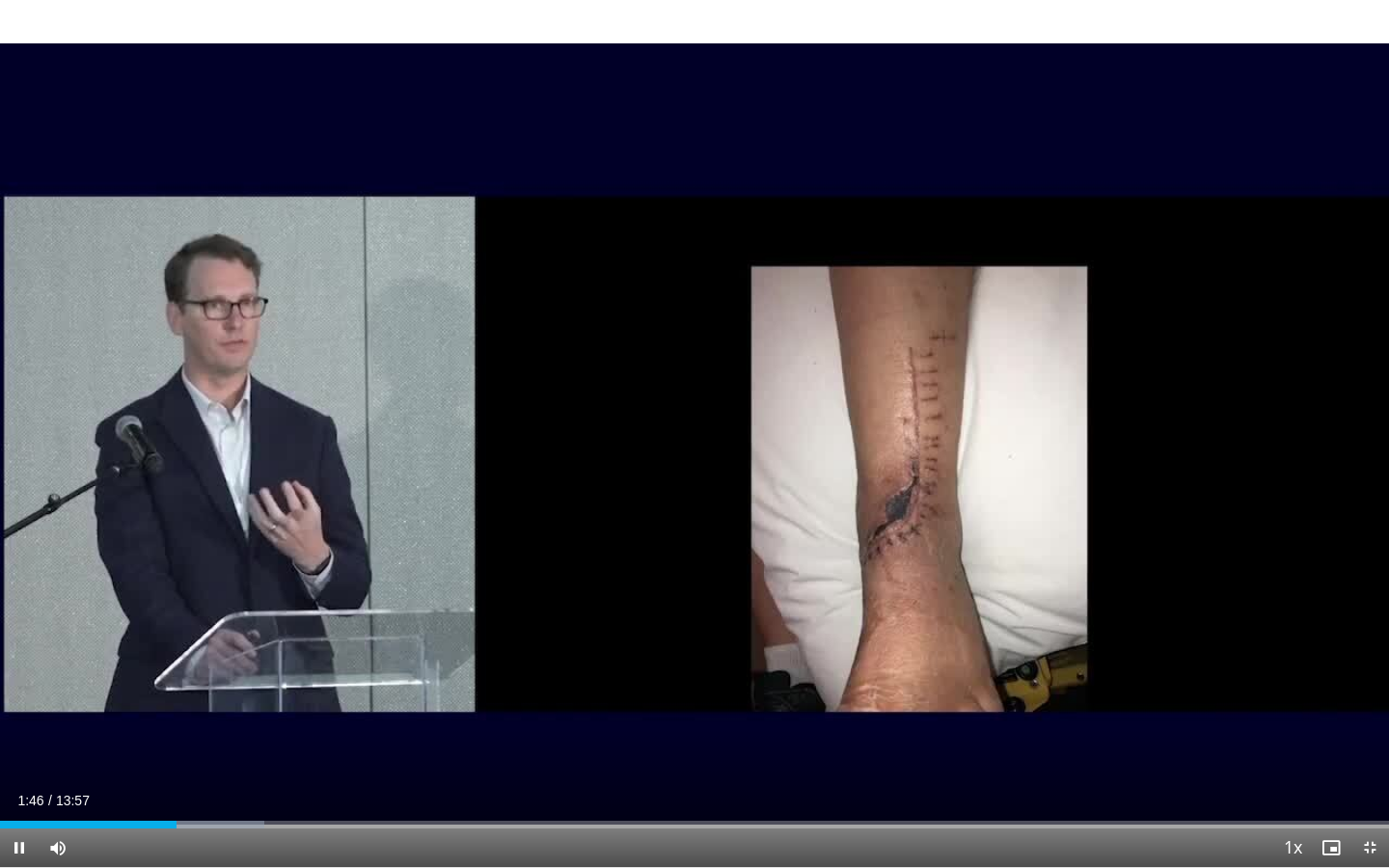 click on "Current Time  1:46 / Duration  13:57 Pause Skip Backward Skip Forward Mute 0% Loaded :  19.06% 01:46 02:03 Stream Type  LIVE Seek to live, currently behind live LIVE   1x Playback Rate 0.5x 0.75x 1x , selected 1.25x 1.5x 1.75x 2x Chapters Chapters Descriptions descriptions off , selected Captions captions settings , opens captions settings dialog captions off , selected Audio Track en (Main) , selected Exit Fullscreen Enable picture-in-picture mode" at bounding box center [694, 848] 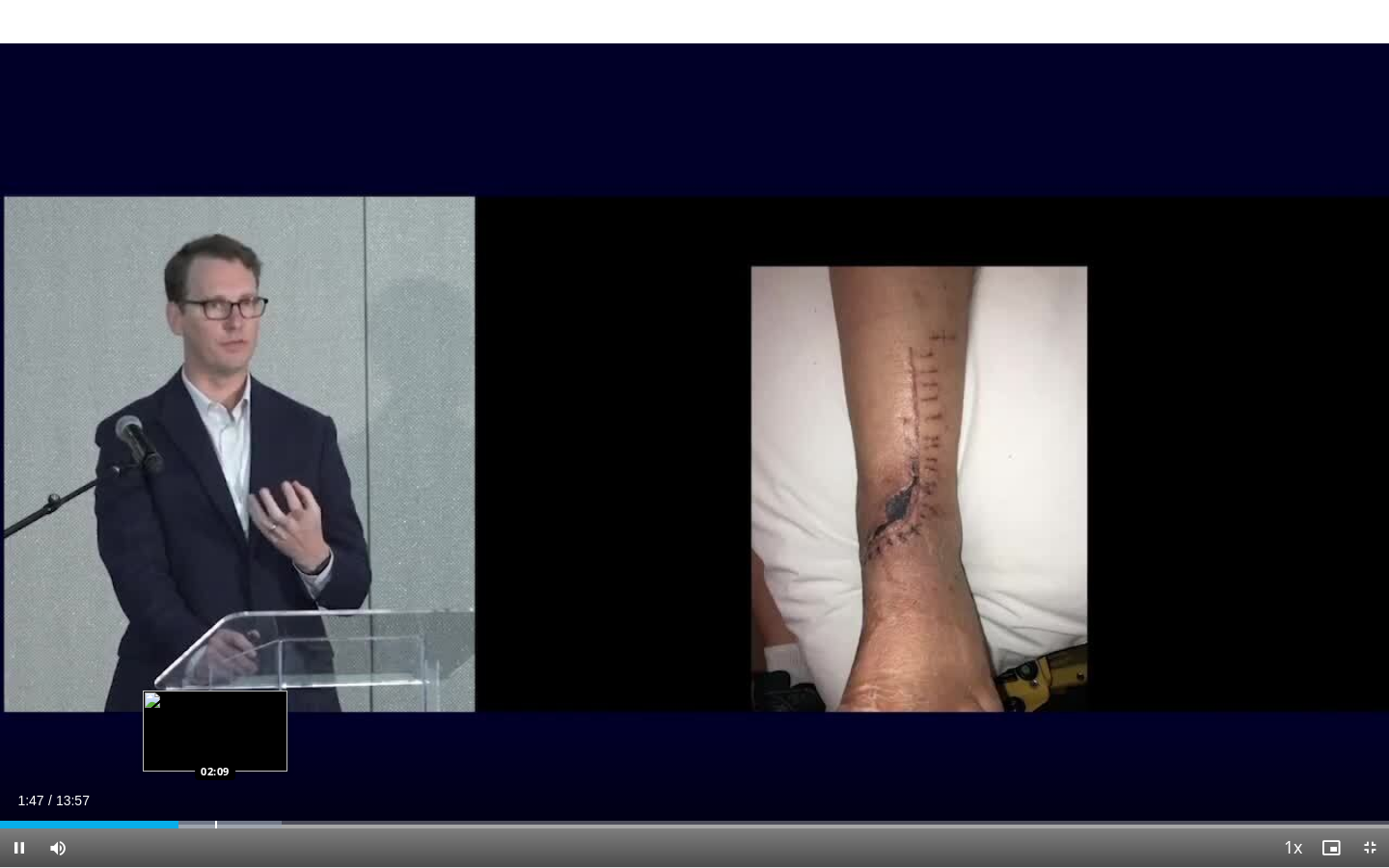 click on "Loaded :  20.25% 01:47 02:09" at bounding box center [694, 819] 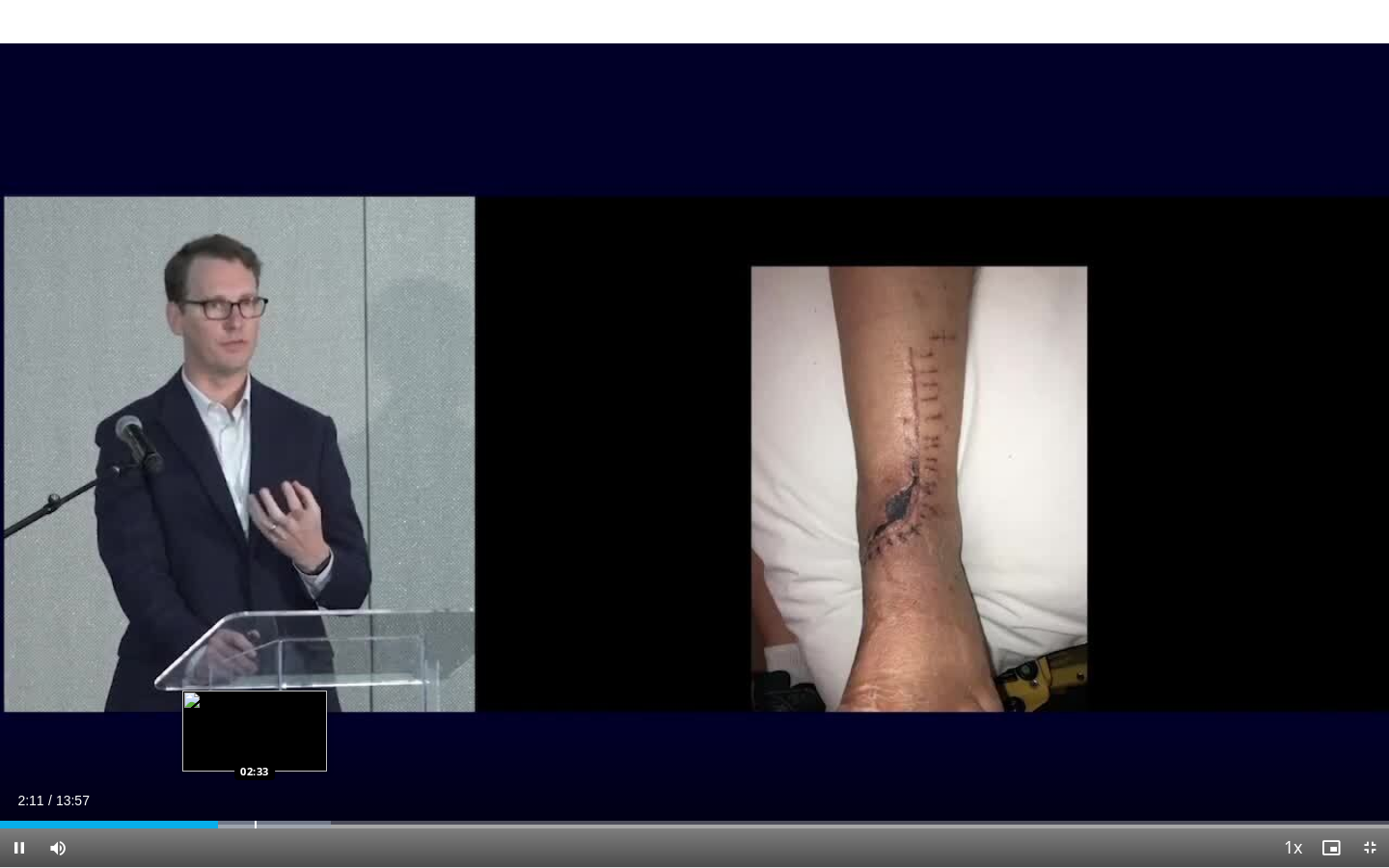 click at bounding box center (256, 825) 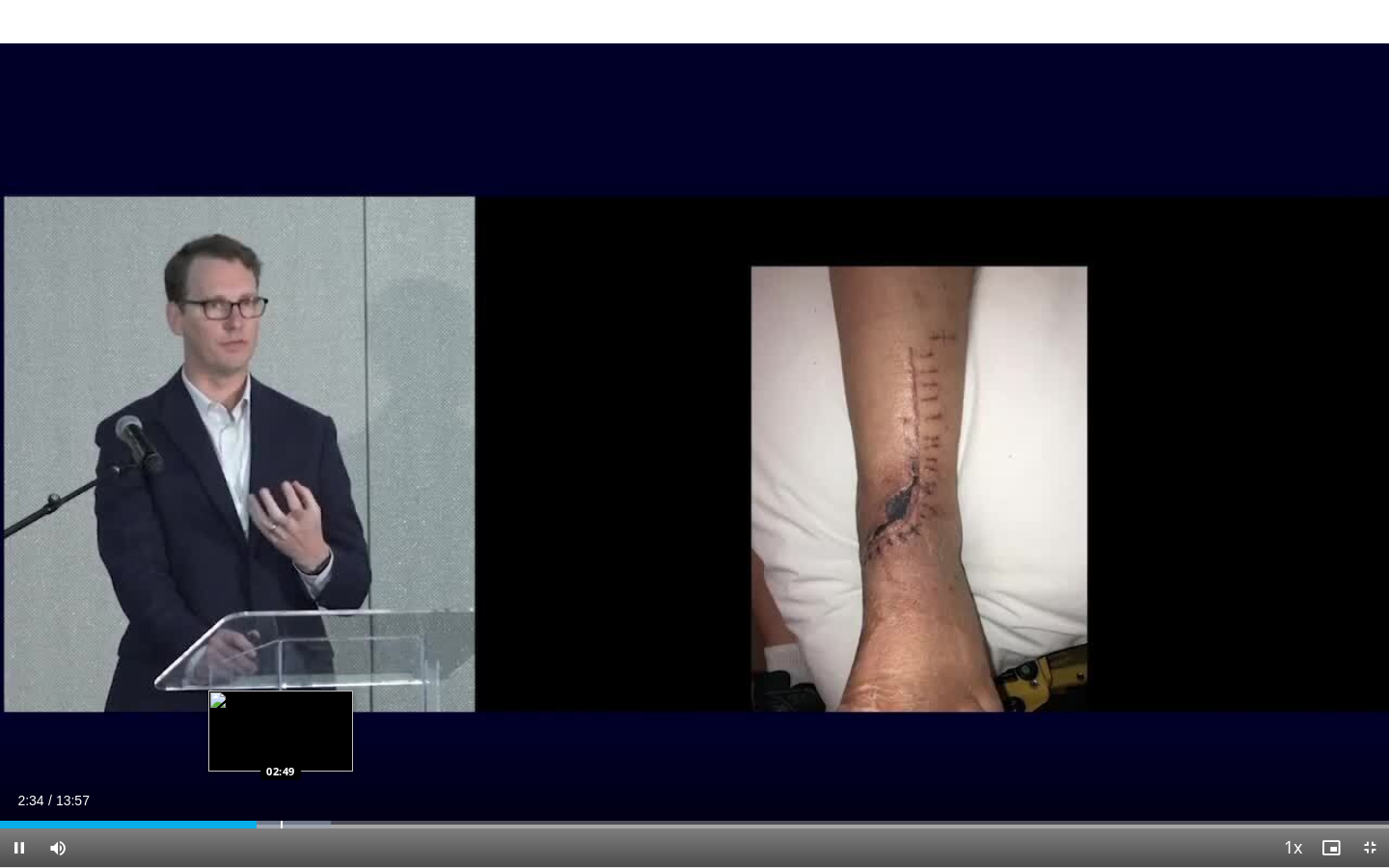 click at bounding box center [282, 825] 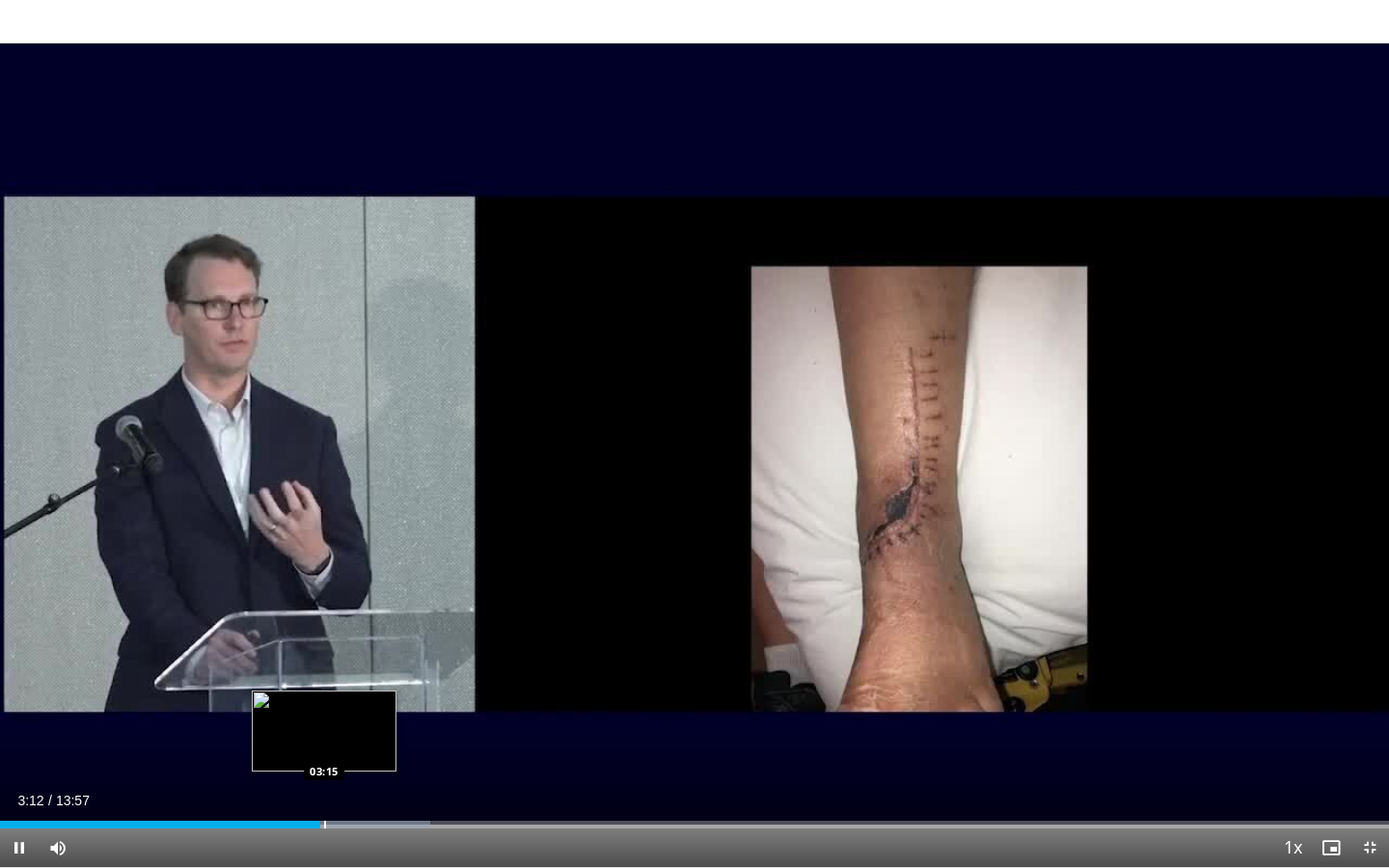 click at bounding box center [325, 825] 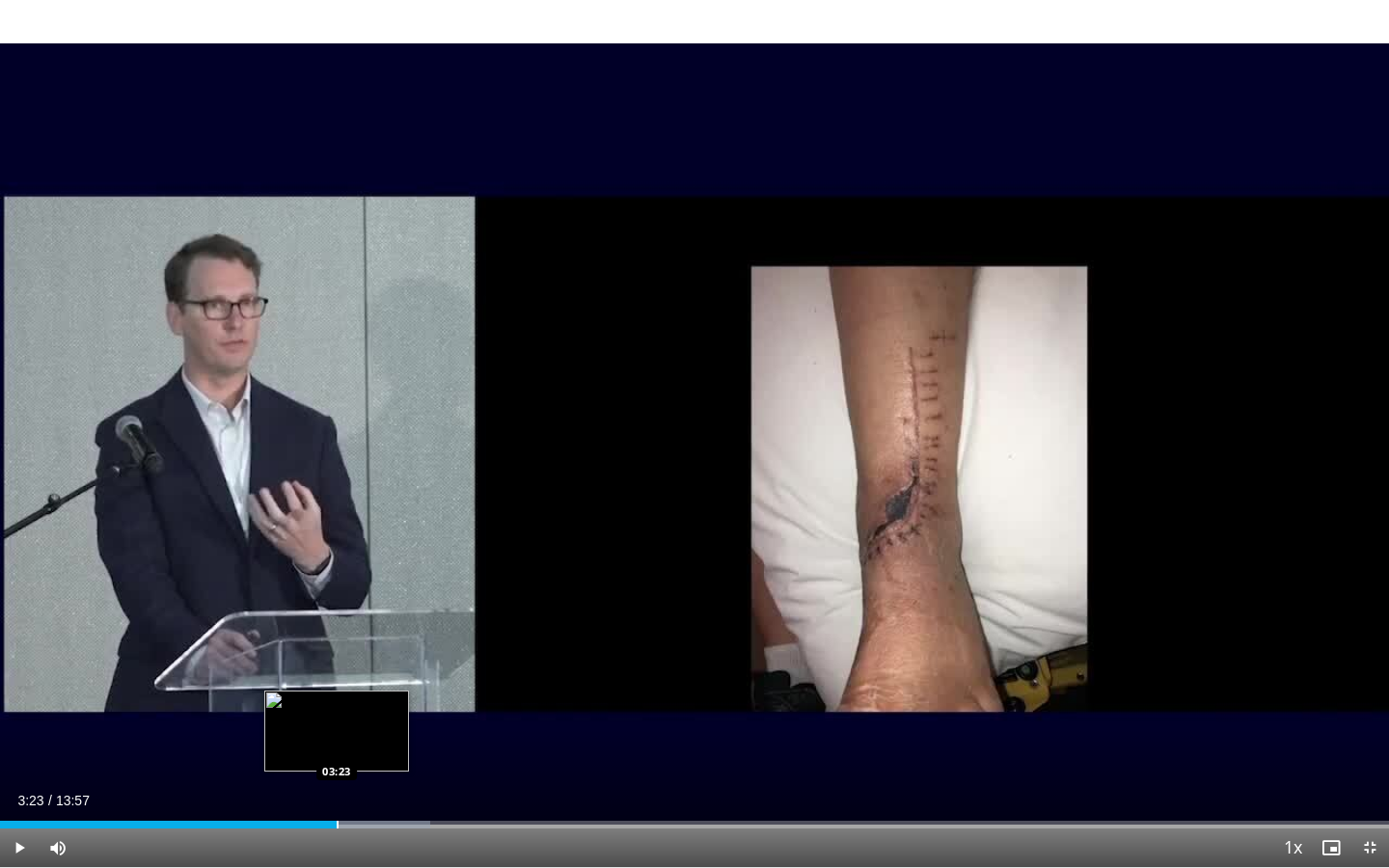 click at bounding box center [338, 825] 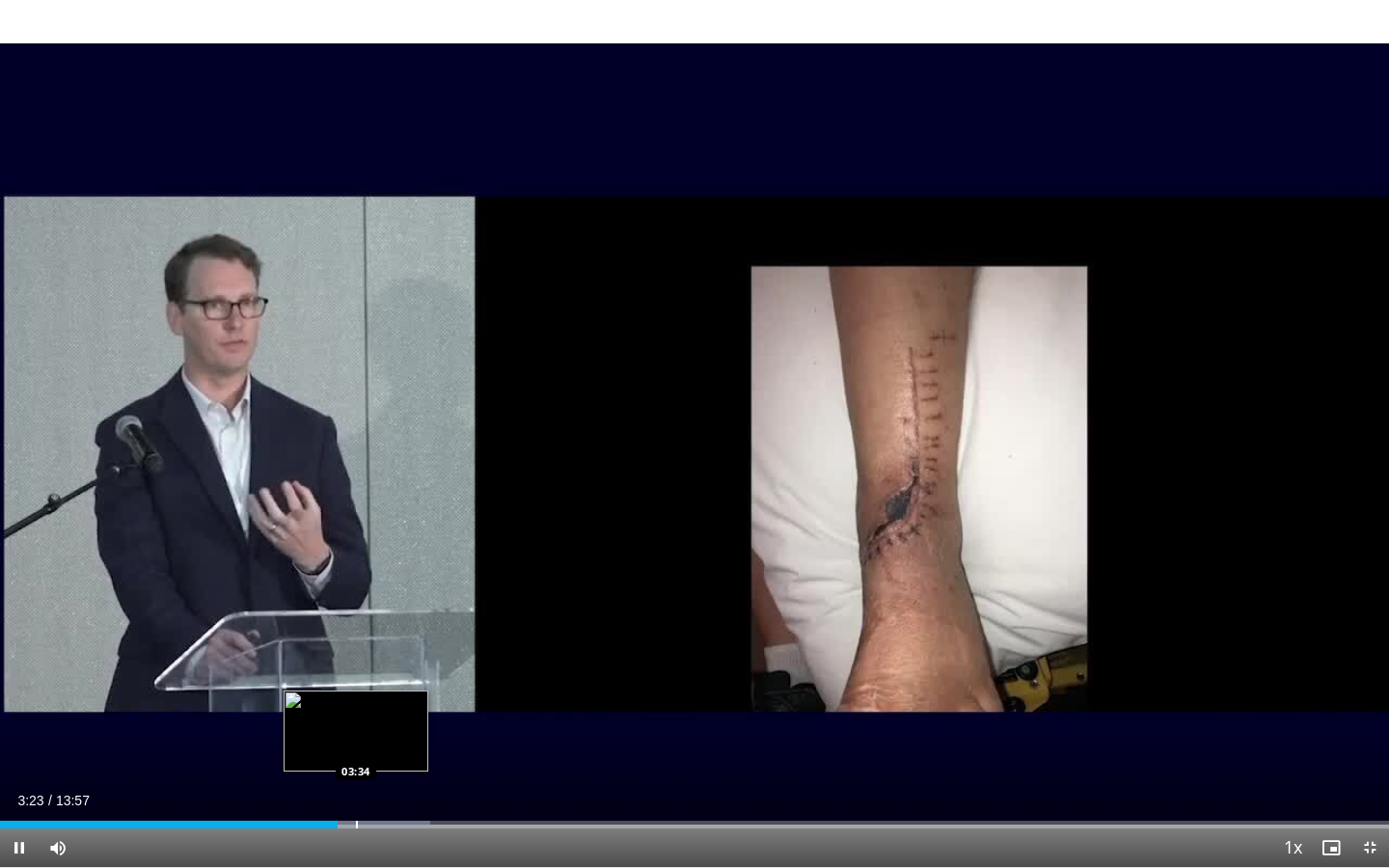 click at bounding box center (357, 825) 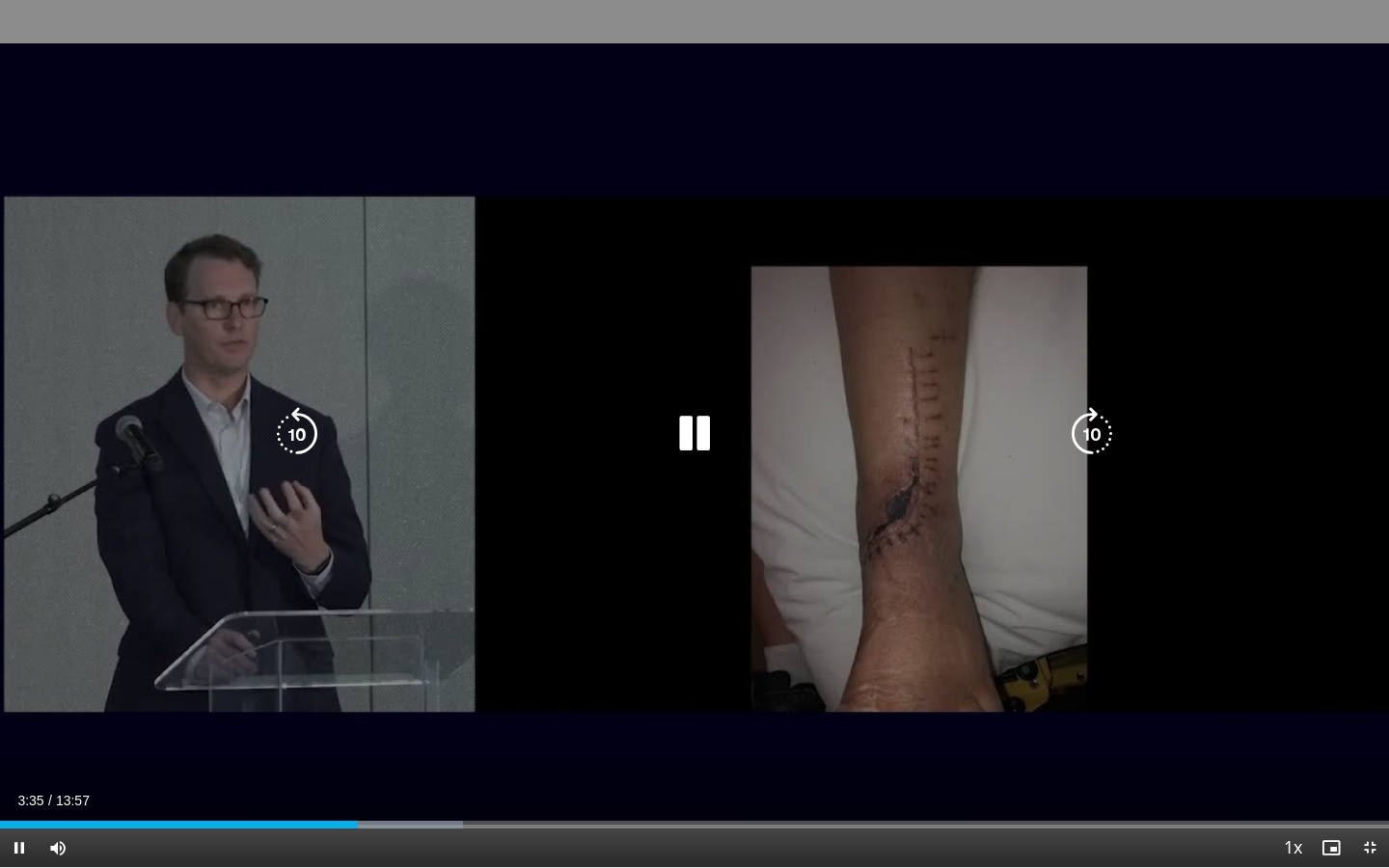 click on "10 seconds
Tap to unmute" at bounding box center [694, 433] 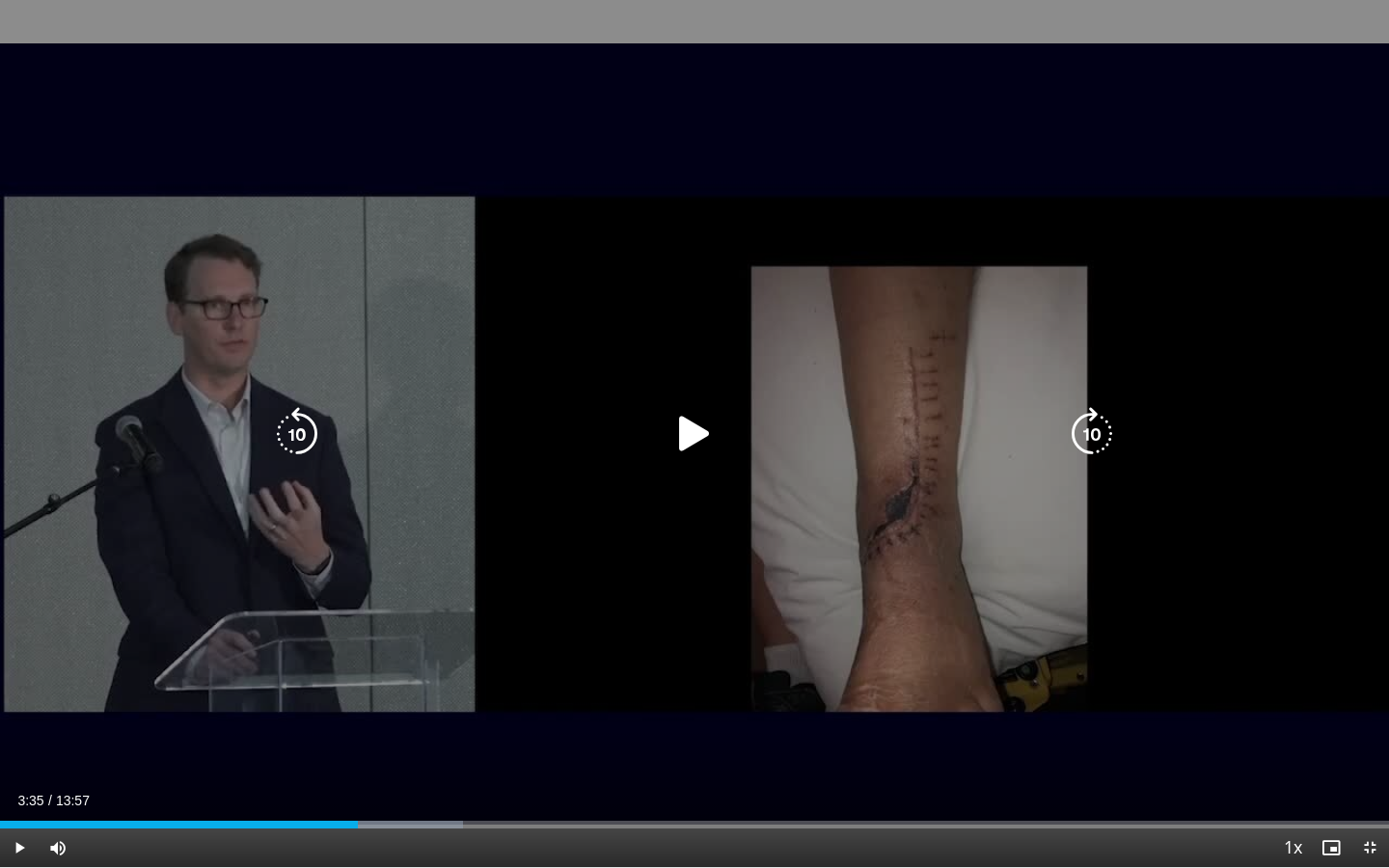 click at bounding box center [694, 434] 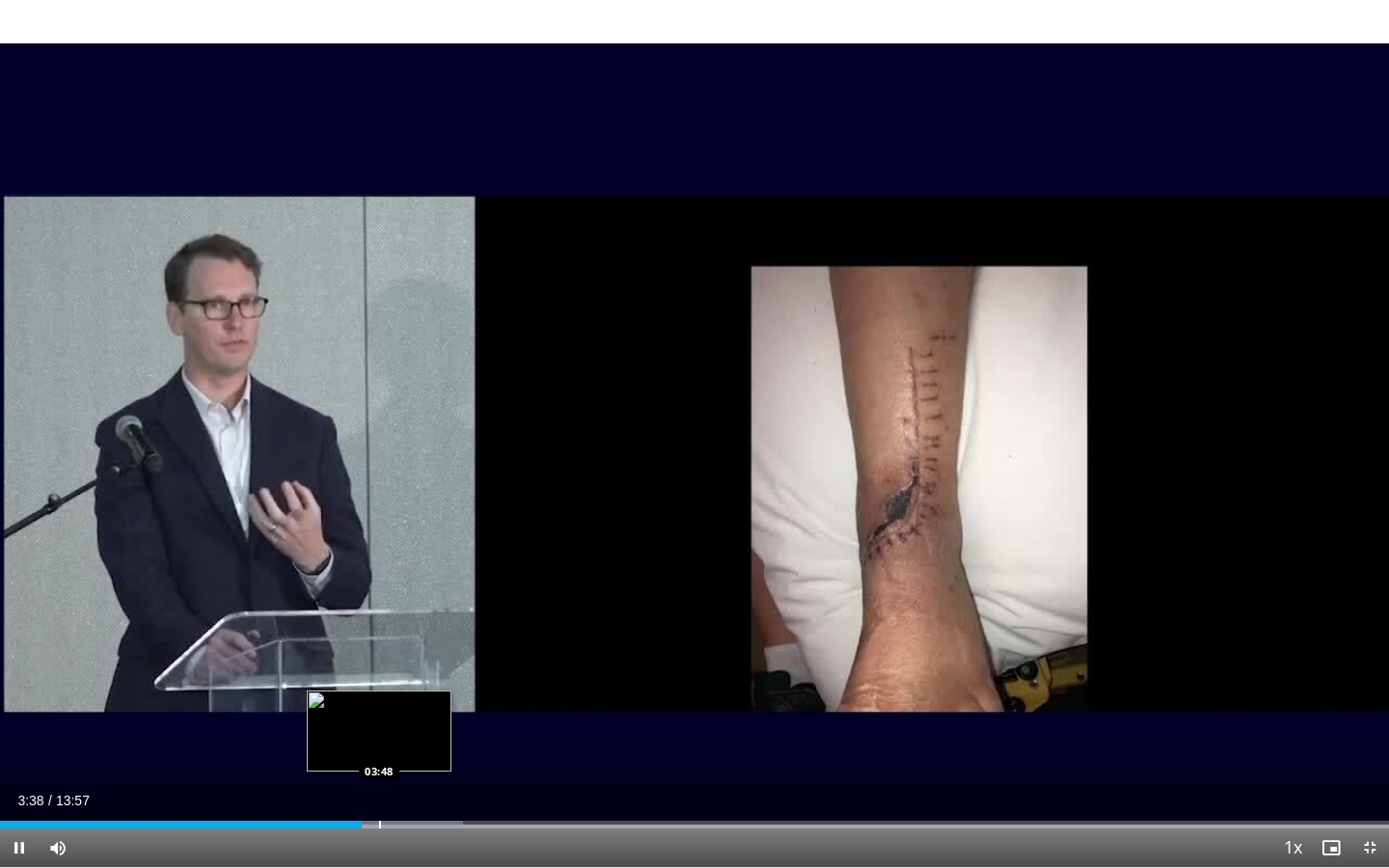 click at bounding box center (380, 825) 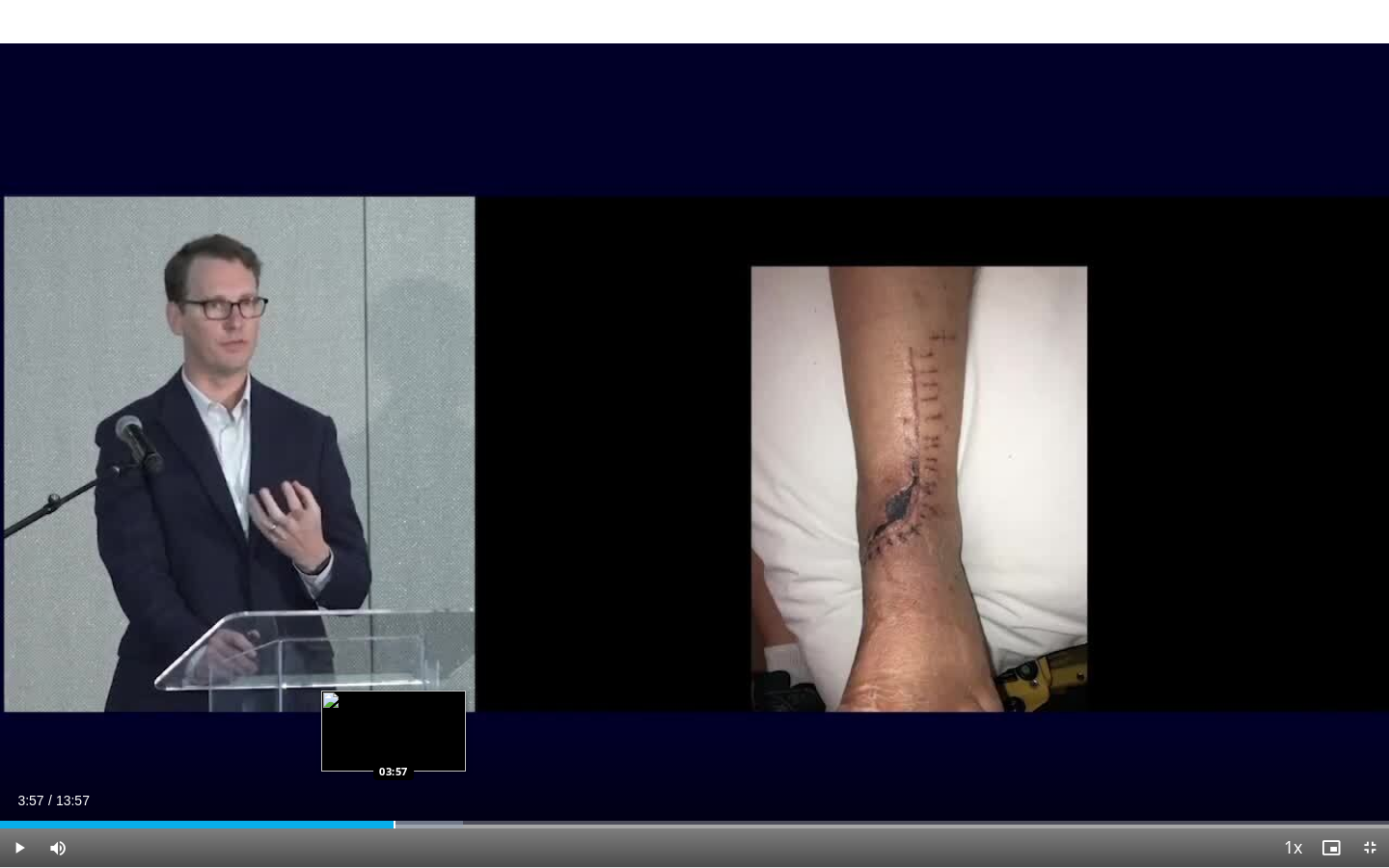click at bounding box center [395, 825] 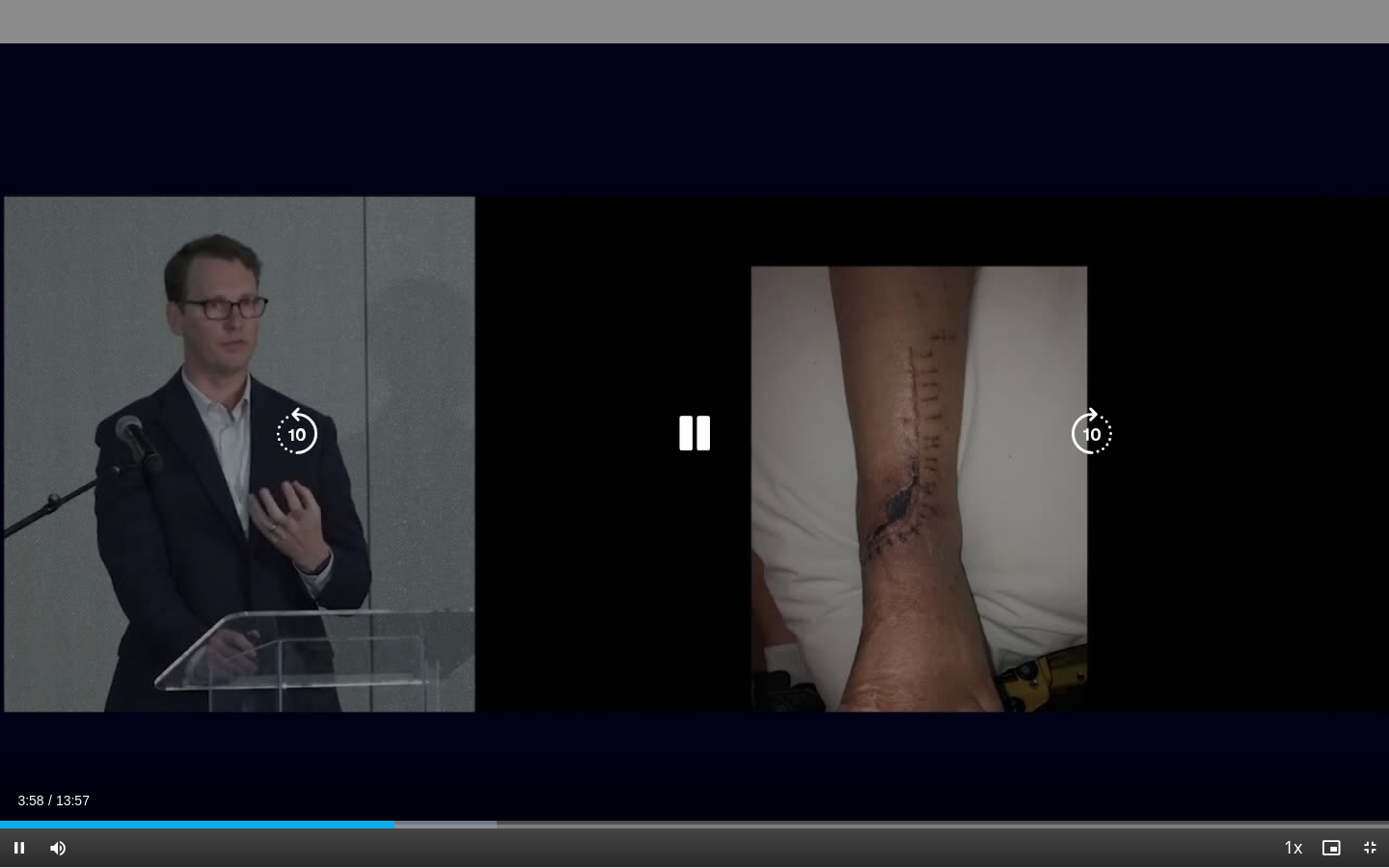 click on "**********" at bounding box center [694, 434] 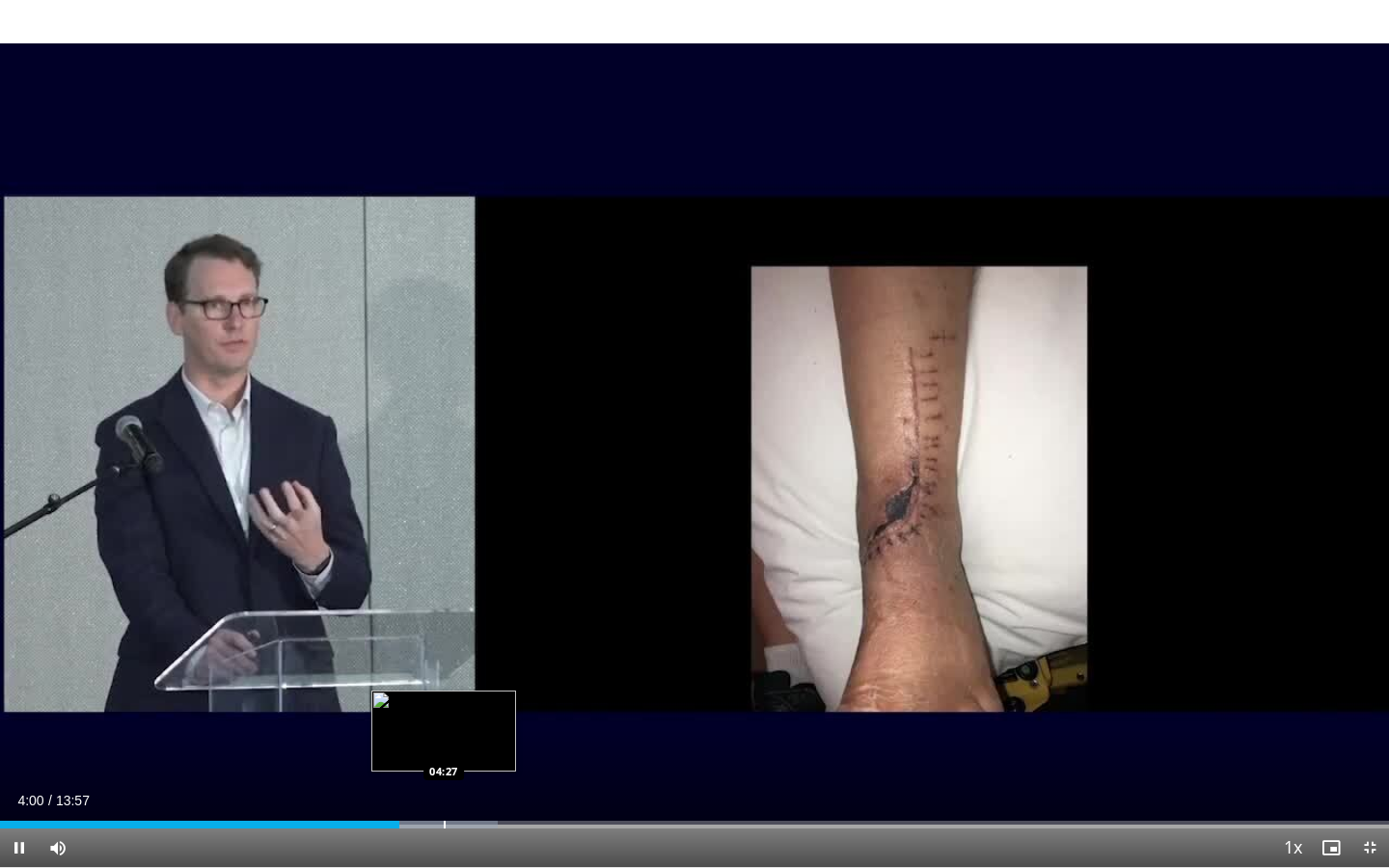 click on "Loaded :  35.81% 04:00 04:27" at bounding box center (694, 819) 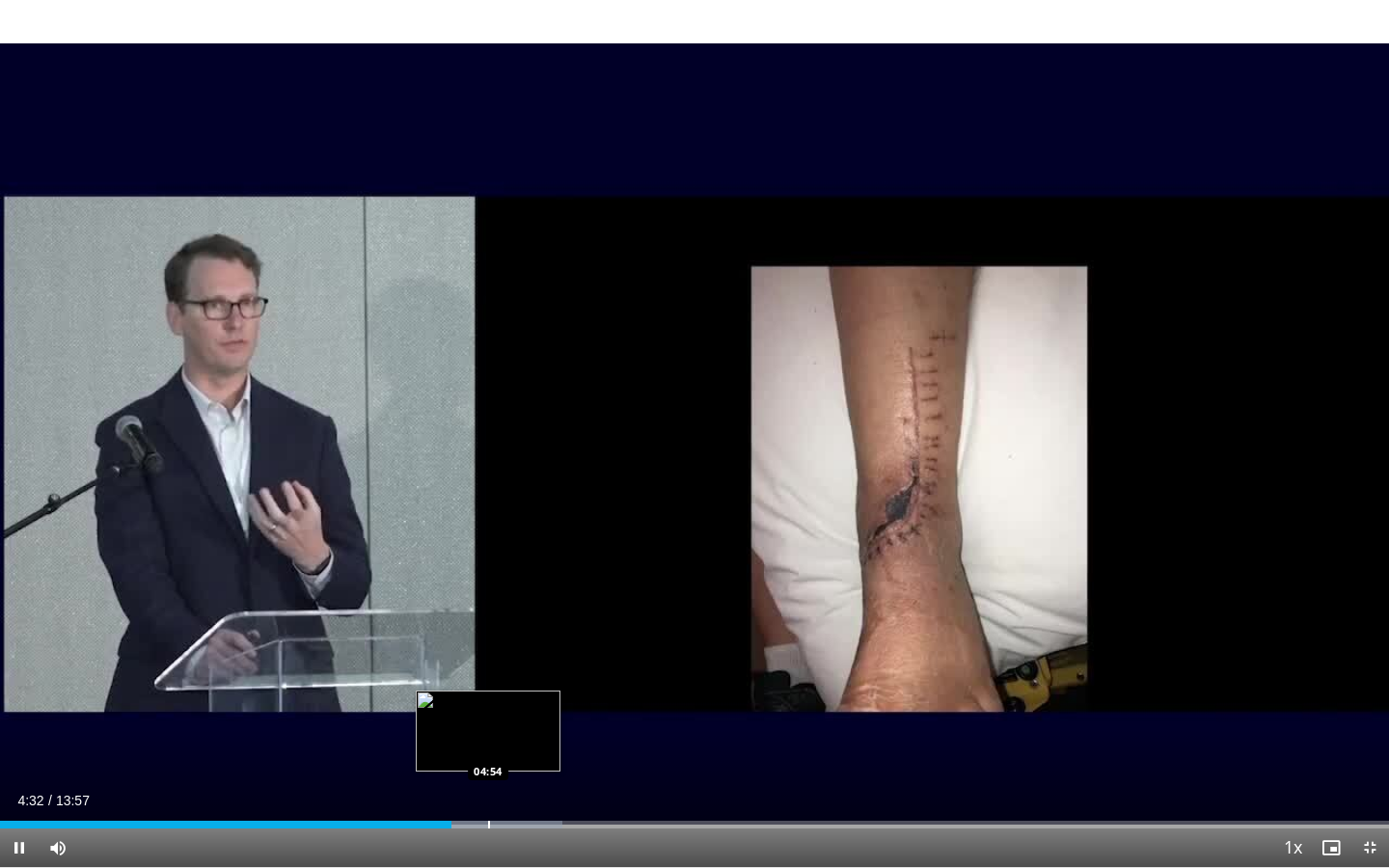 click at bounding box center [489, 825] 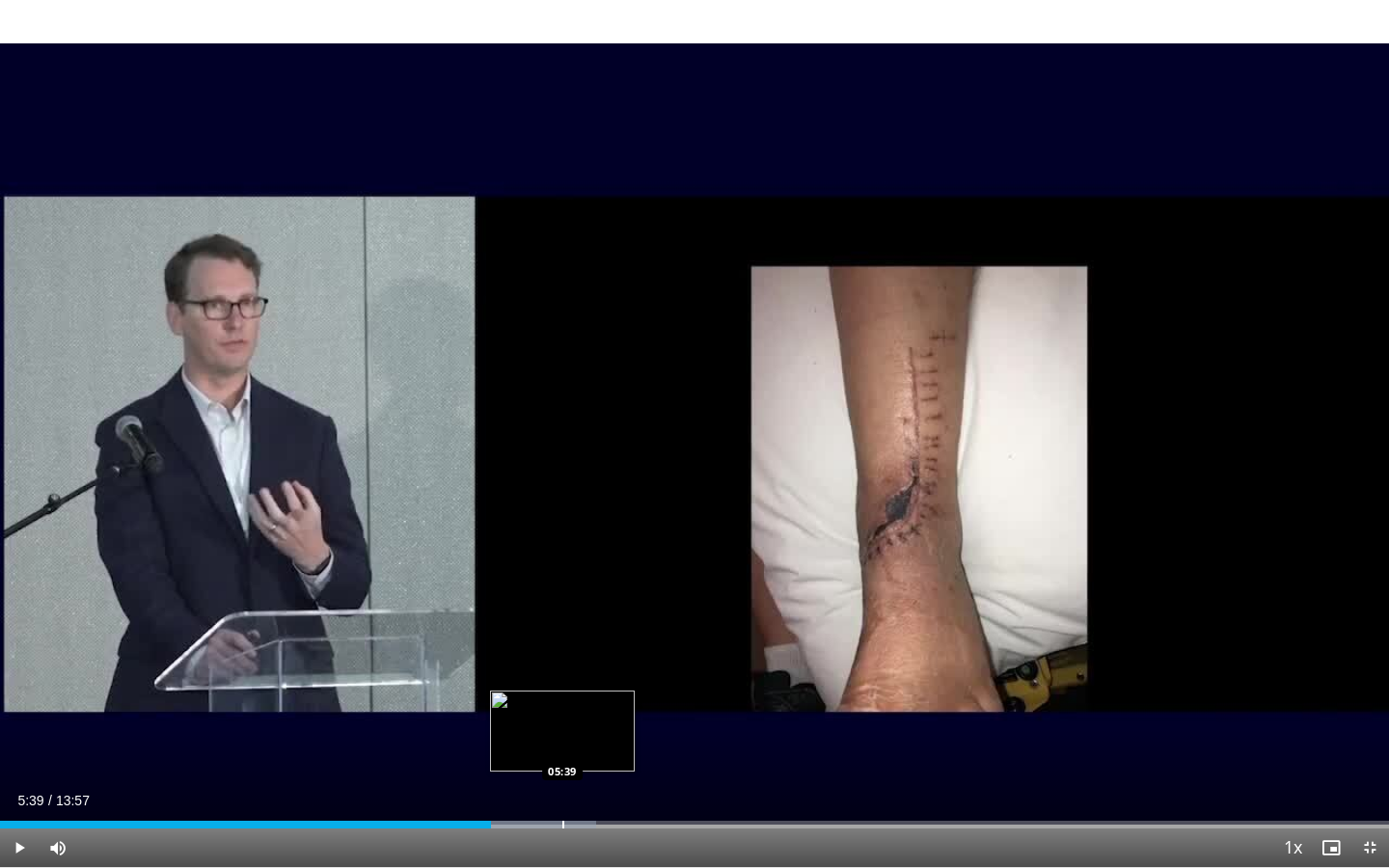 click at bounding box center [563, 825] 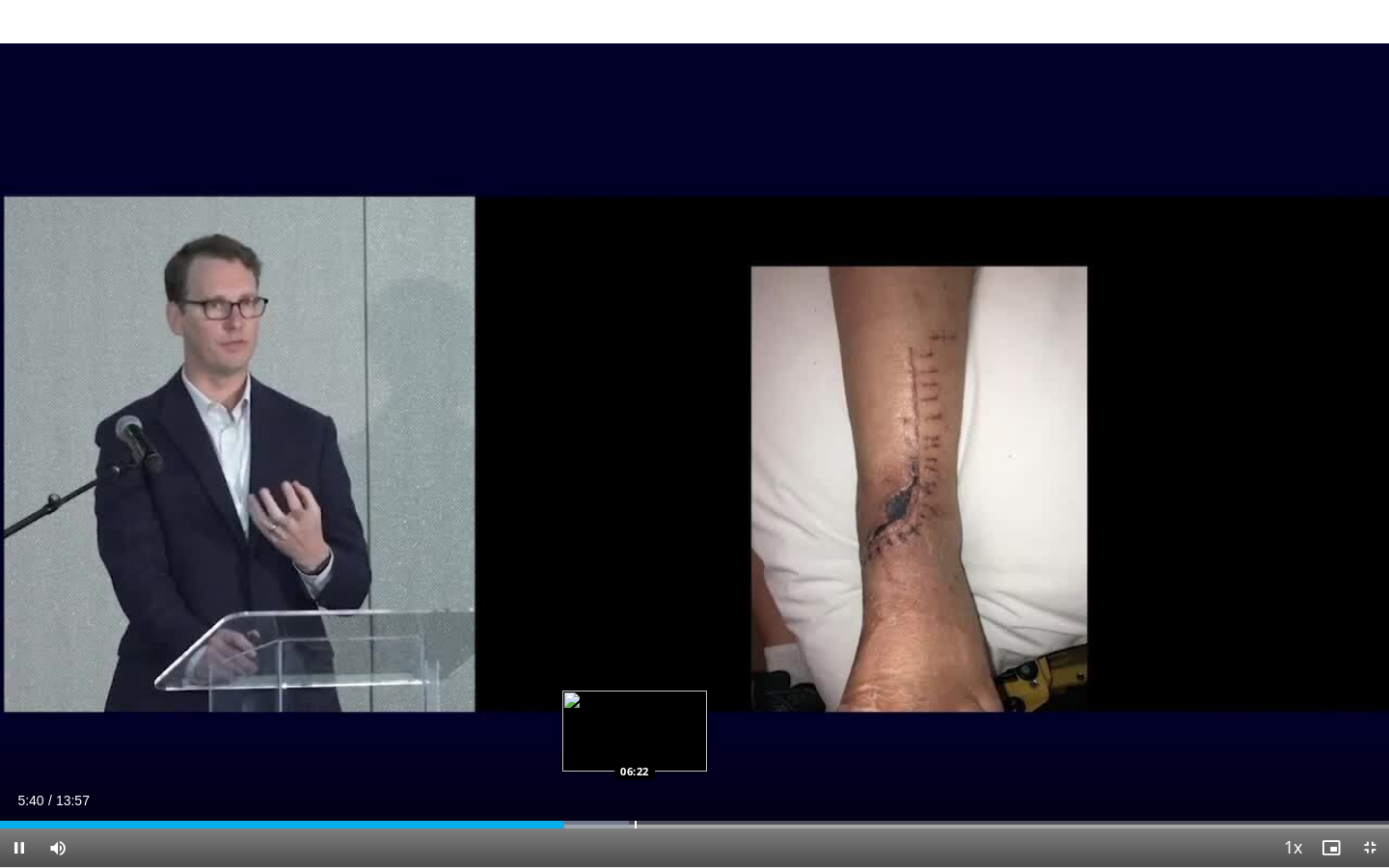 click at bounding box center [636, 825] 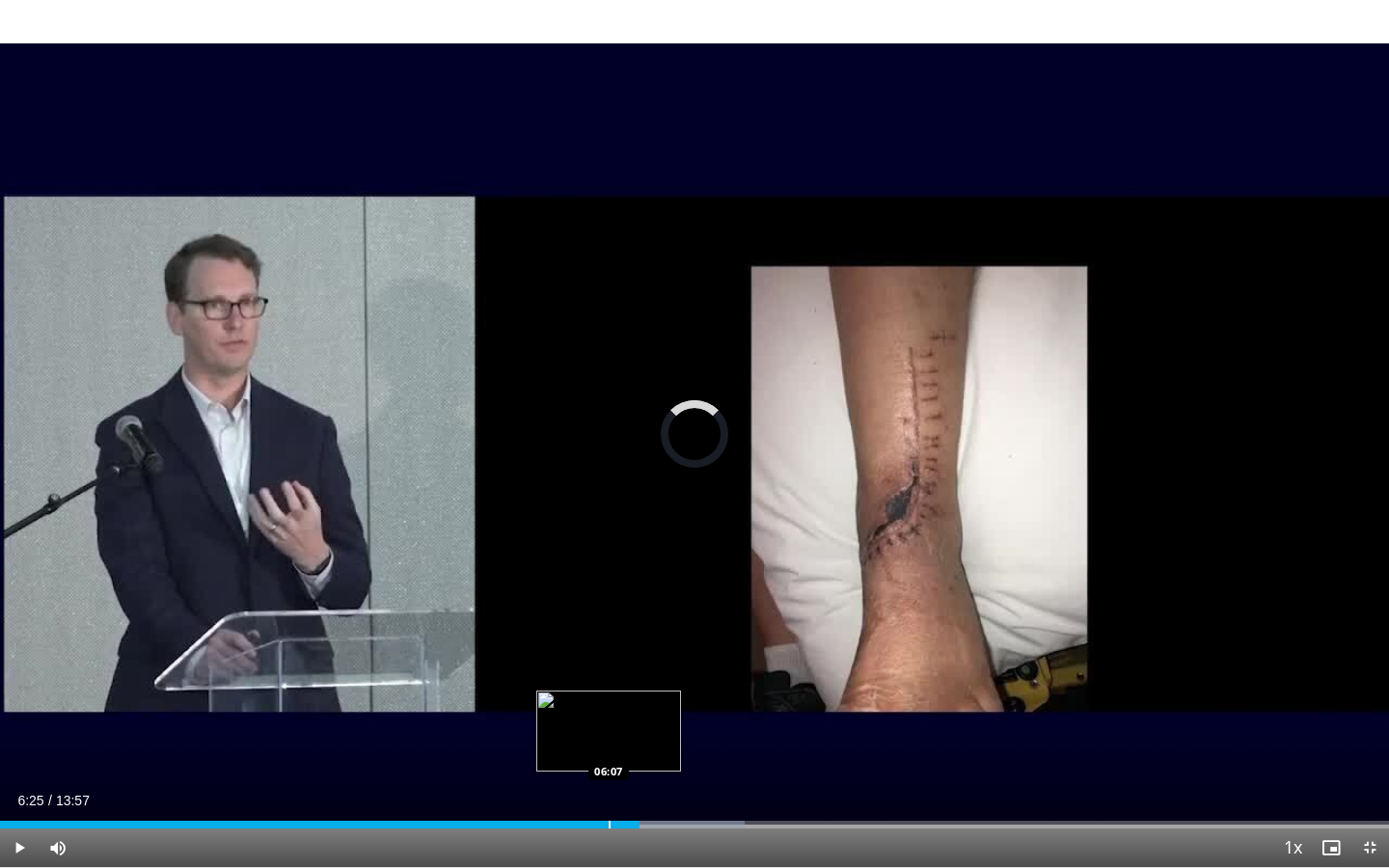 click on "Loaded :  53.62% 06:25 06:07" at bounding box center [694, 819] 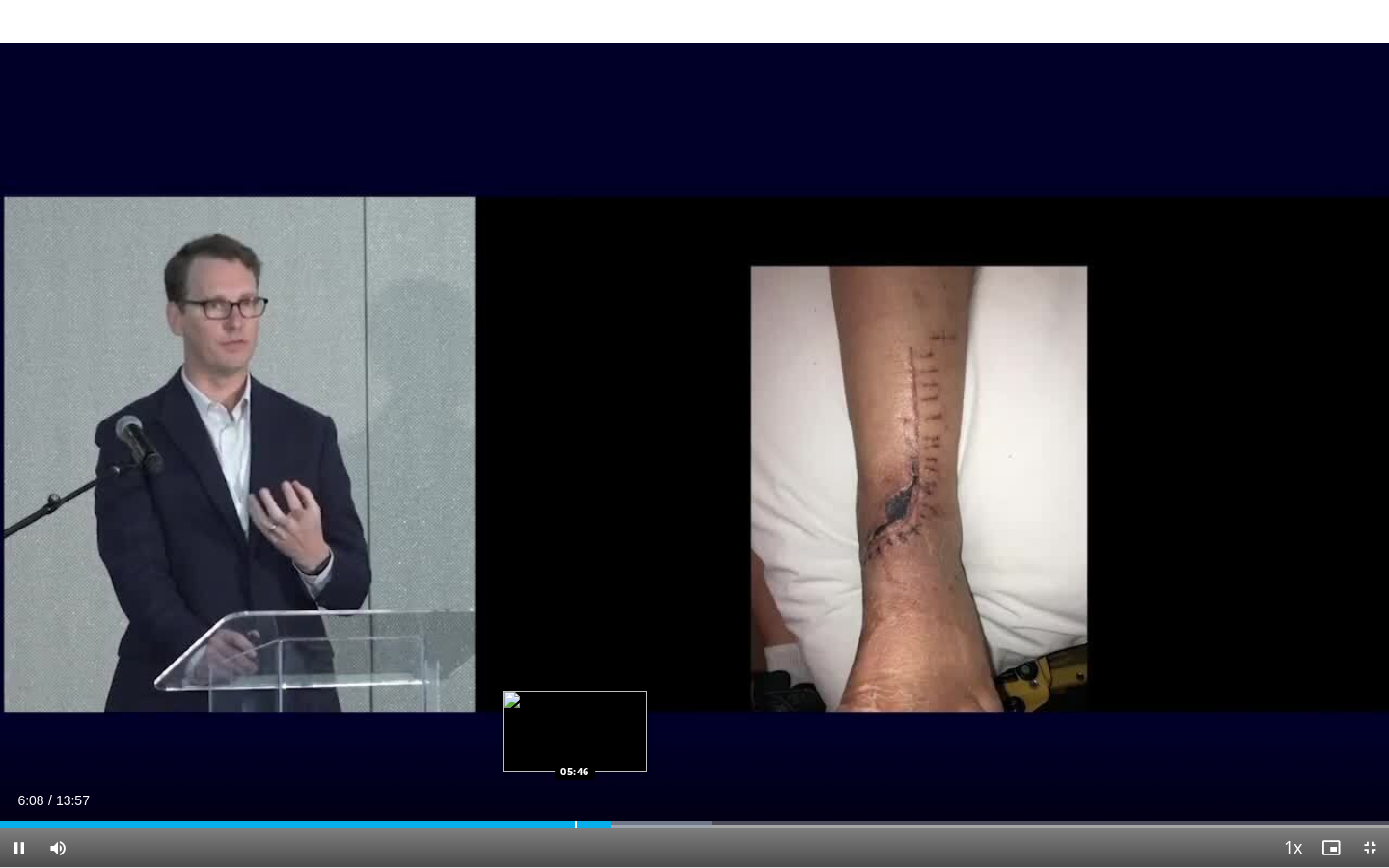 click on "Loaded :  51.24% 06:08 05:46" at bounding box center (694, 819) 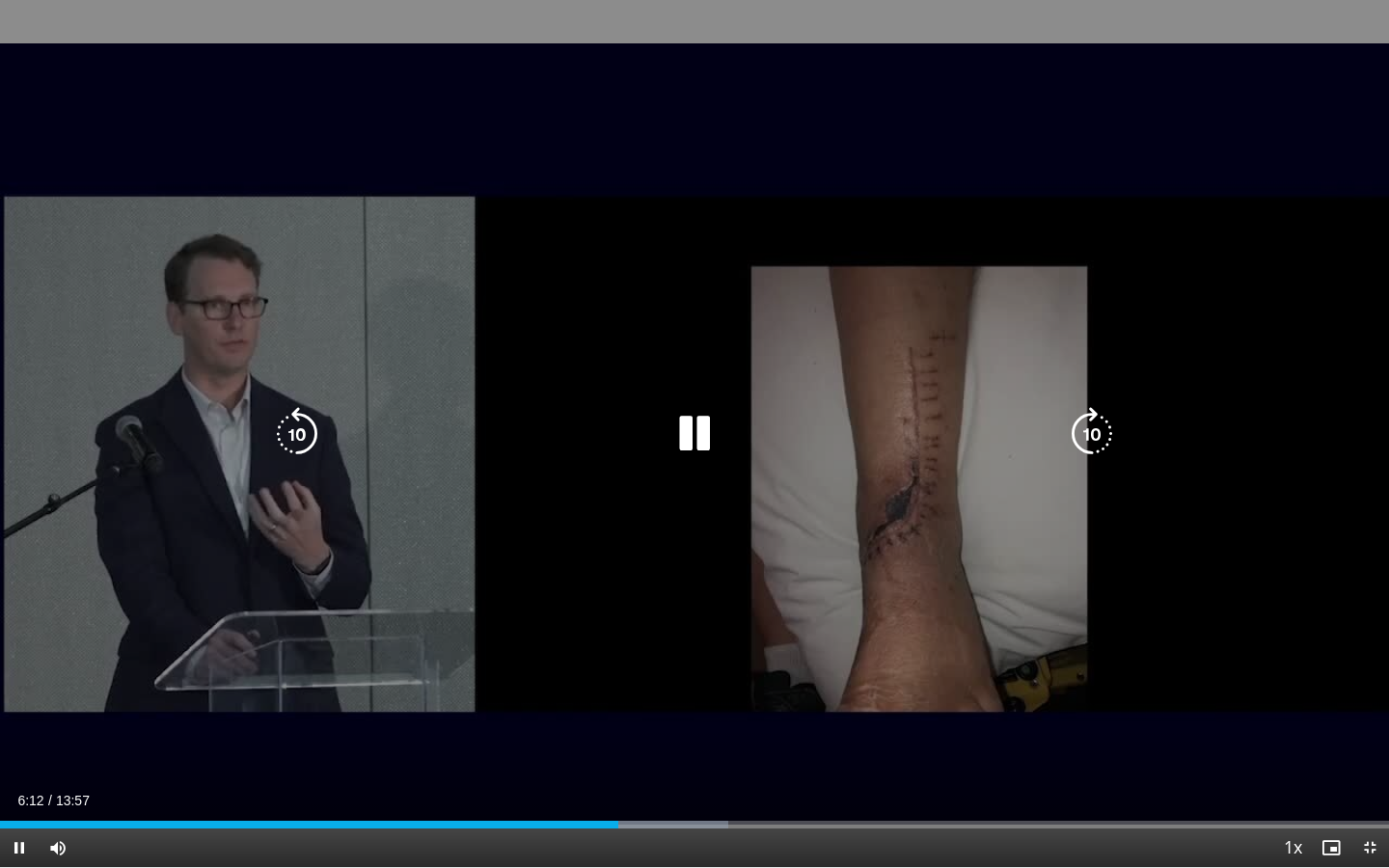 click on "10 seconds
Tap to unmute" at bounding box center (694, 433) 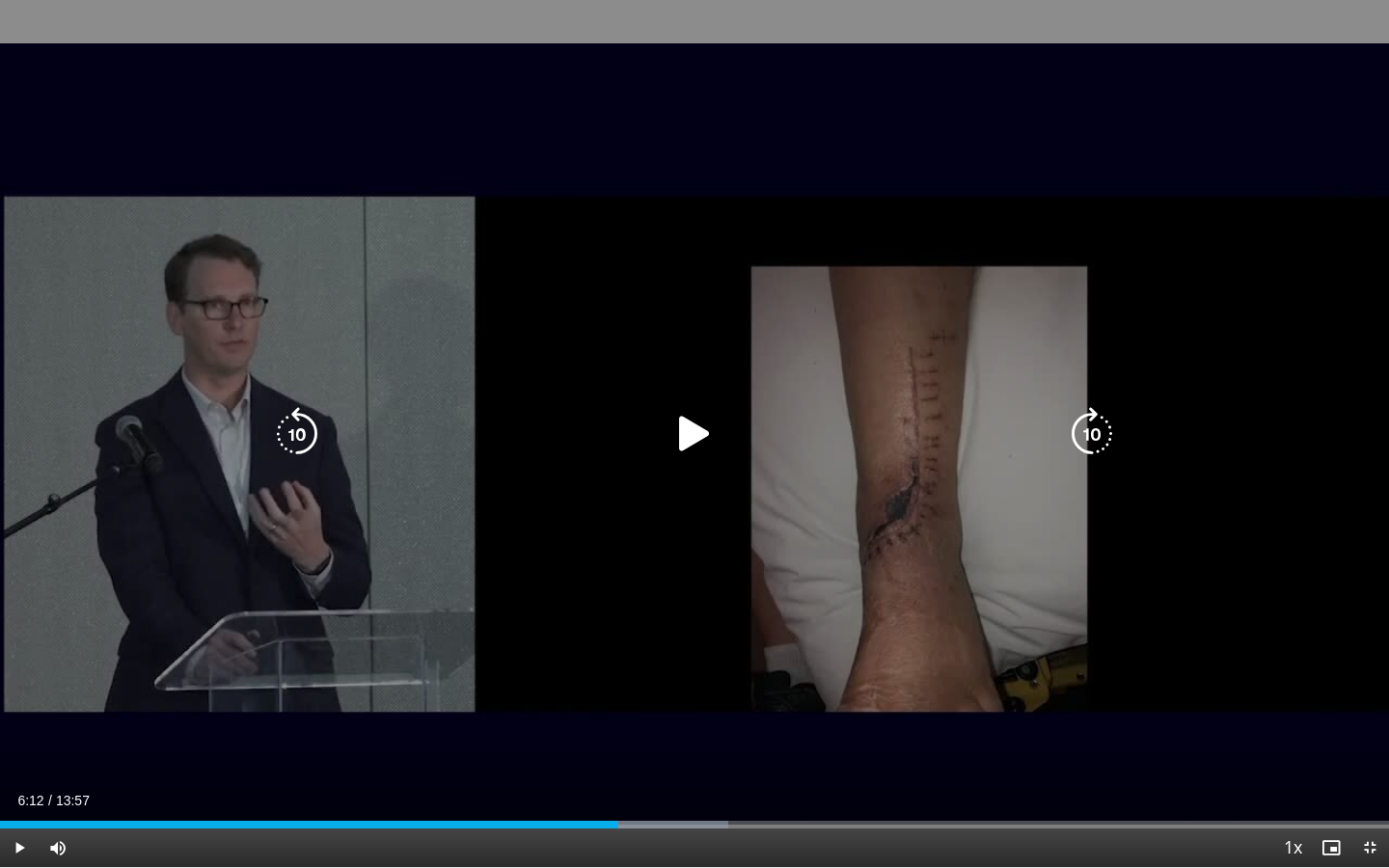 click on "10 seconds
Tap to unmute" at bounding box center (694, 433) 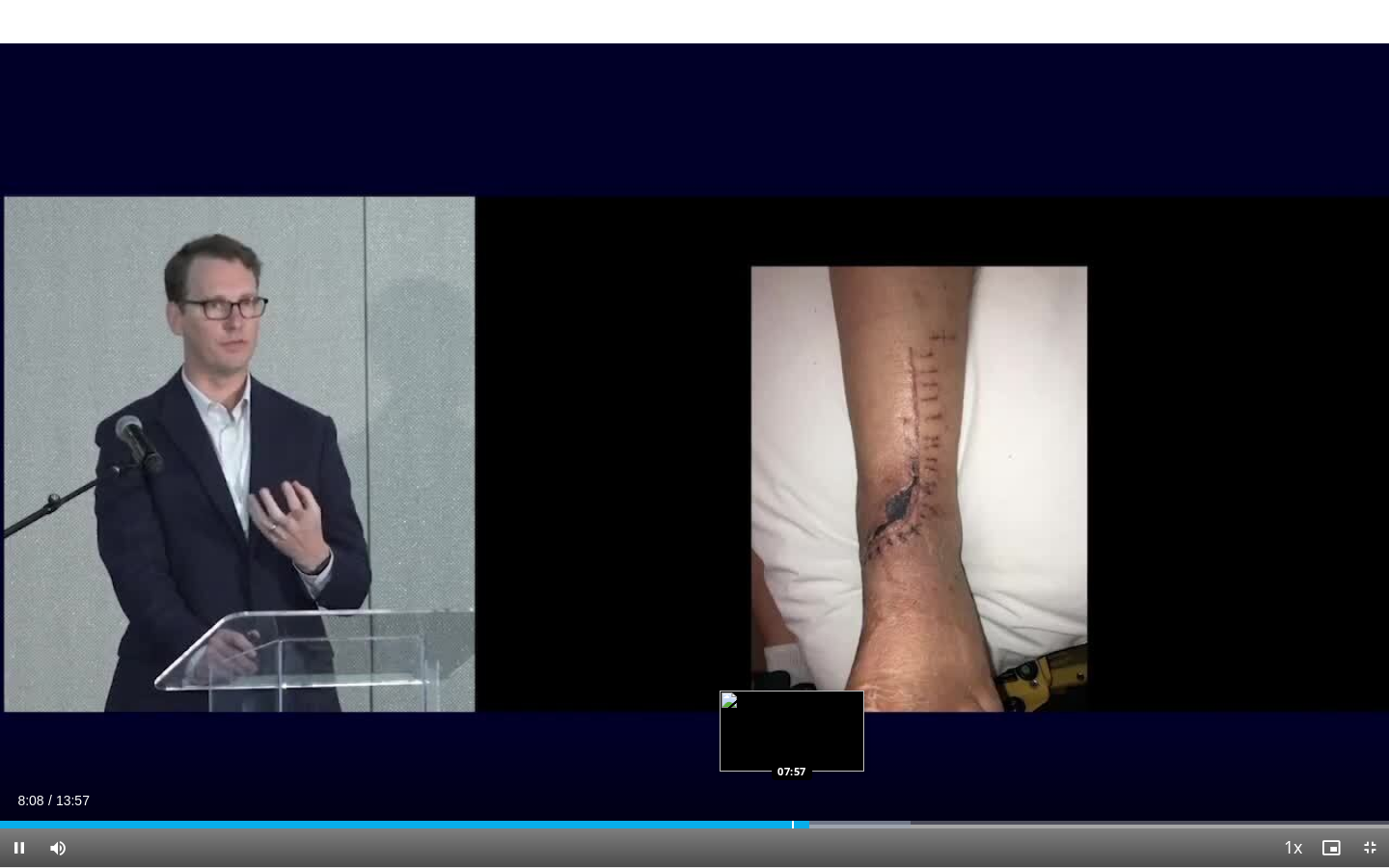 click at bounding box center [793, 825] 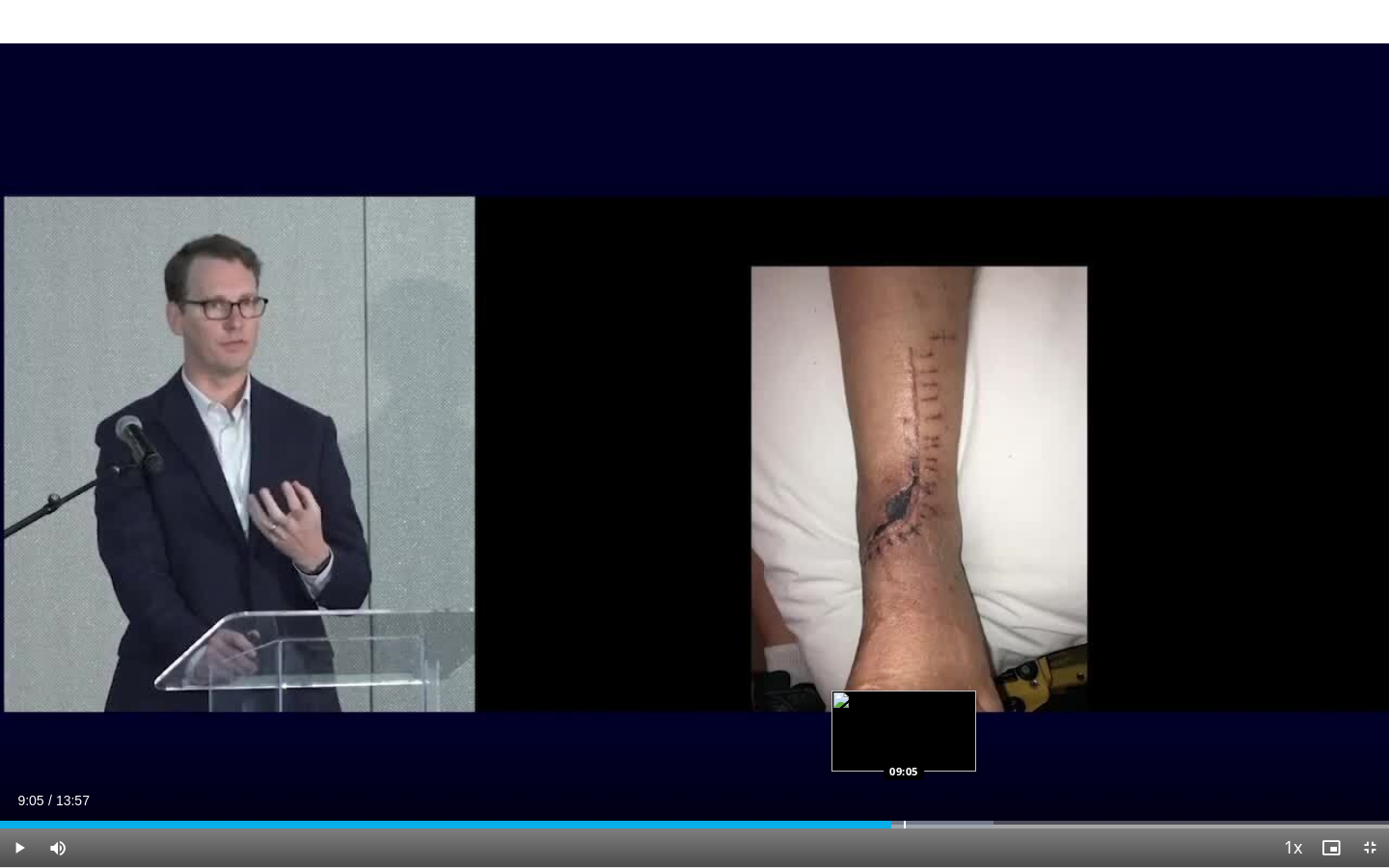click at bounding box center (905, 825) 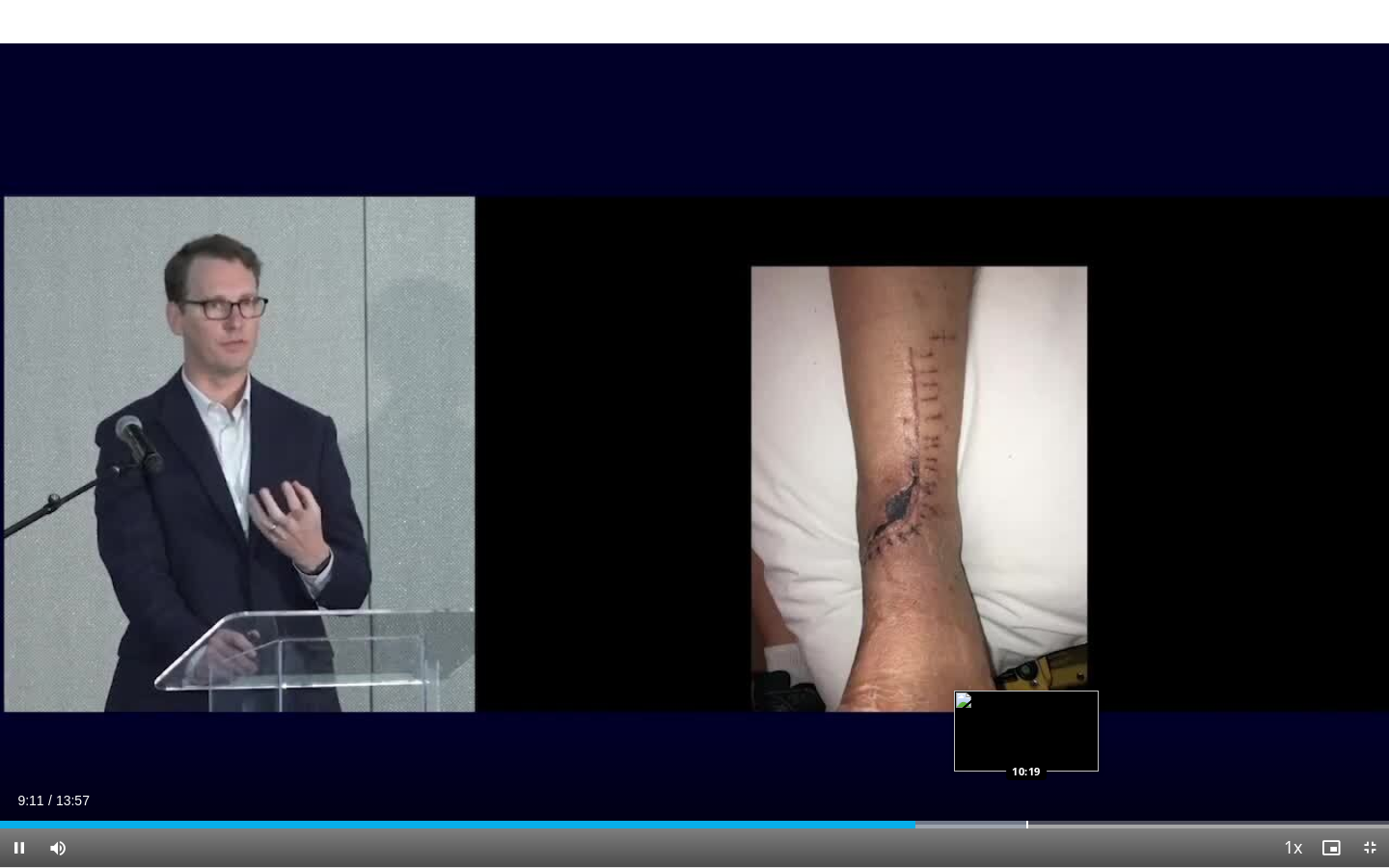 click on "Loaded :  73.88% 09:11 10:19" at bounding box center (694, 819) 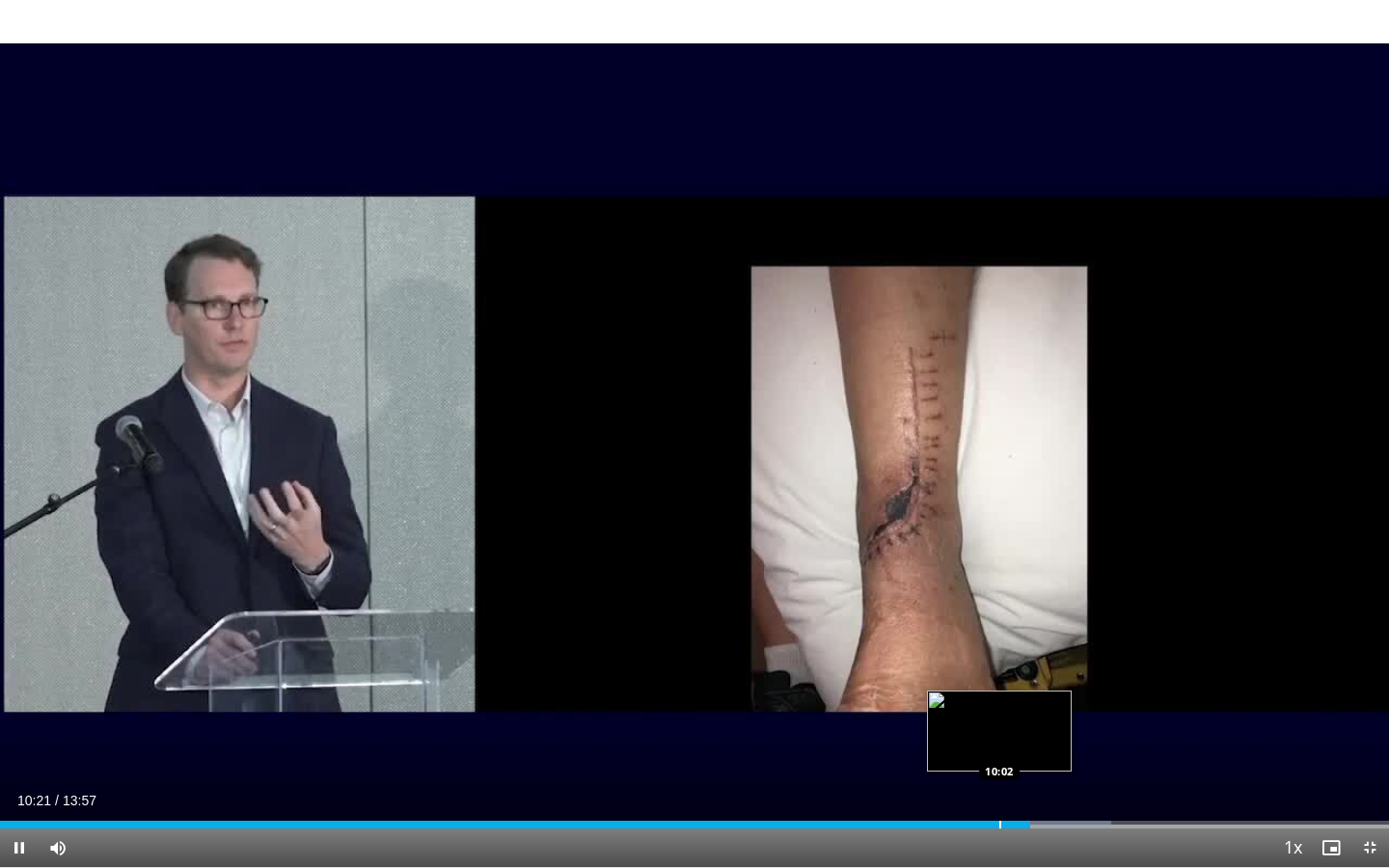 click at bounding box center (1000, 825) 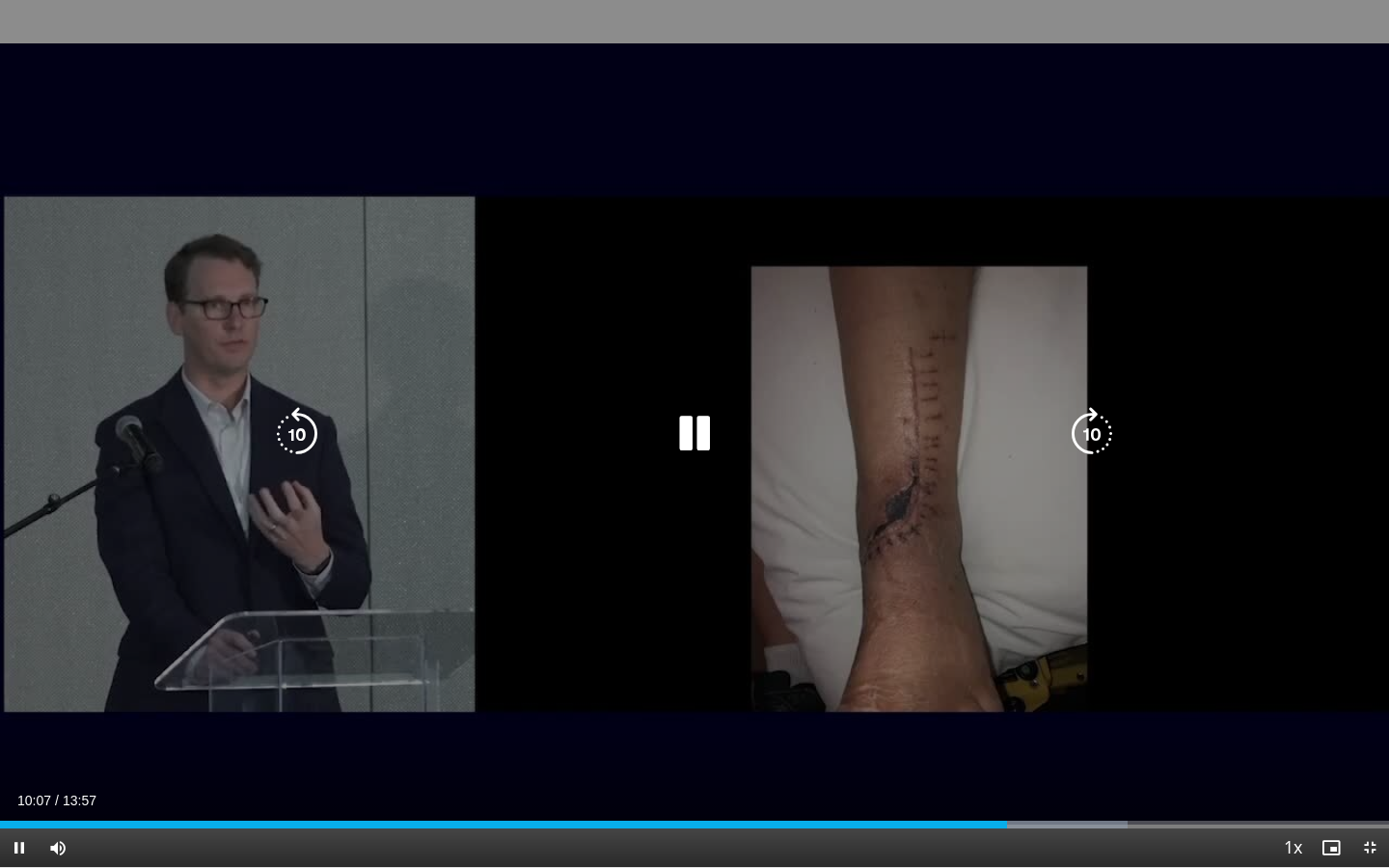 click on "10 seconds
Tap to unmute" at bounding box center [694, 433] 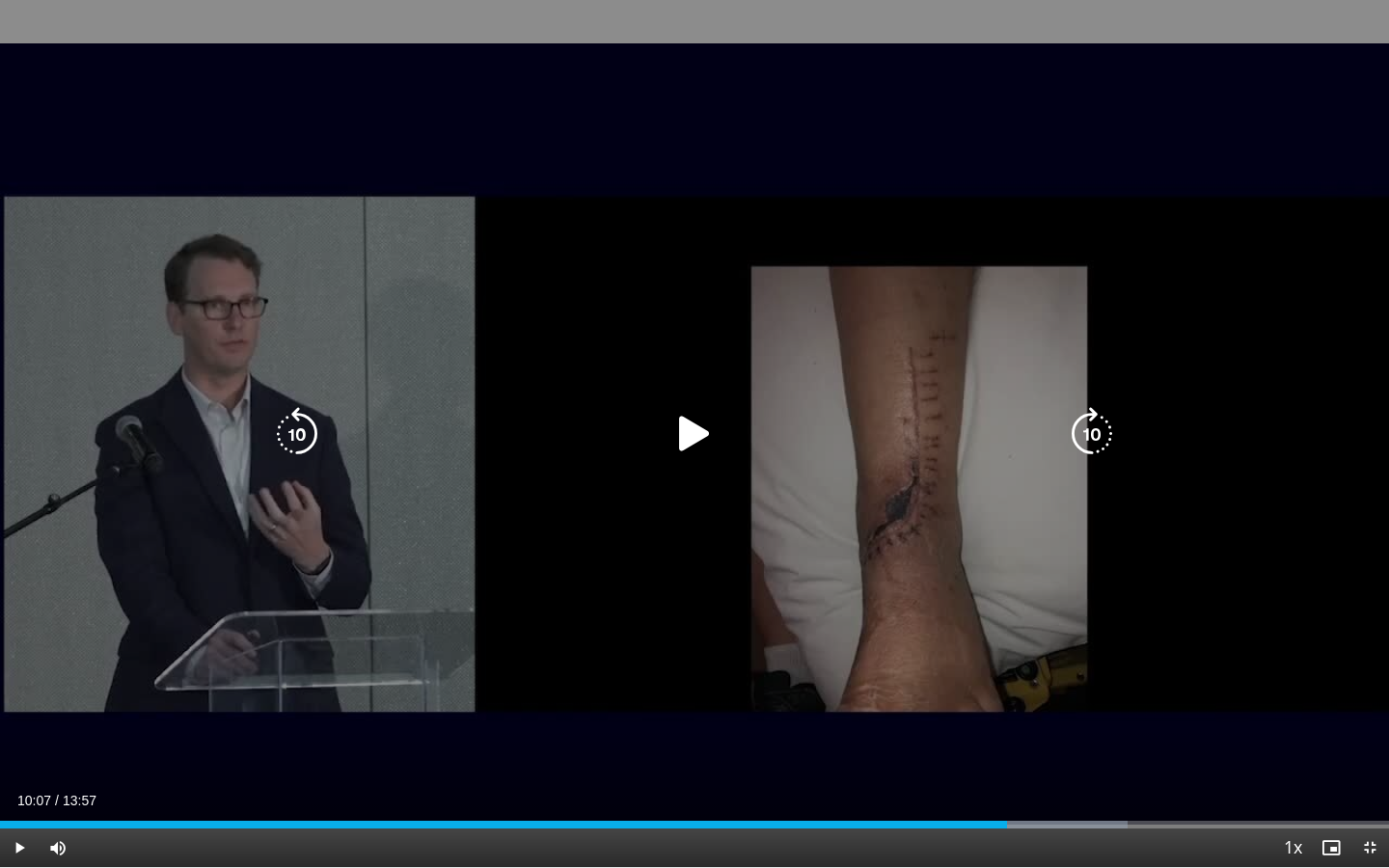 click on "10 seconds
Tap to unmute" at bounding box center (694, 433) 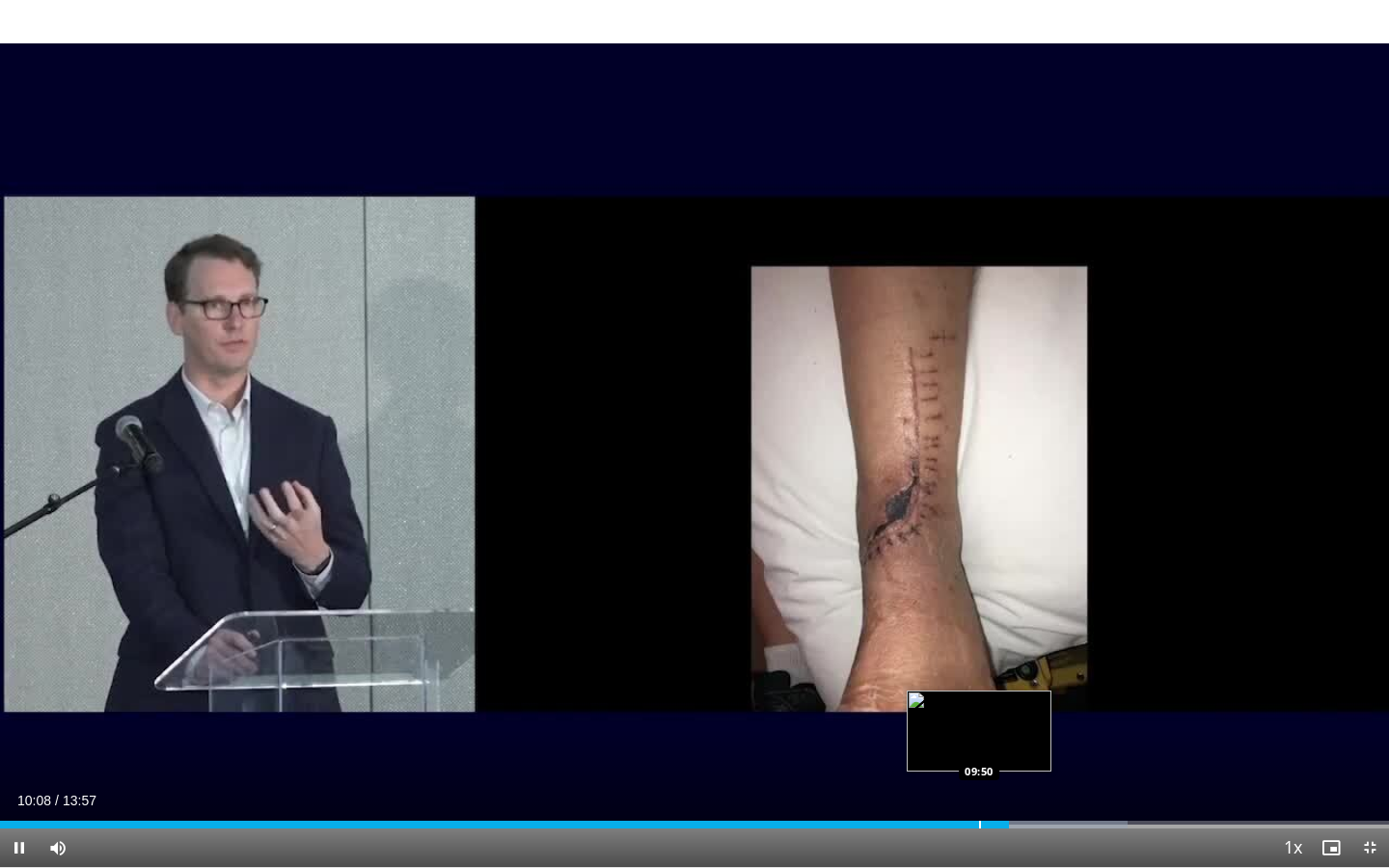 click at bounding box center (980, 825) 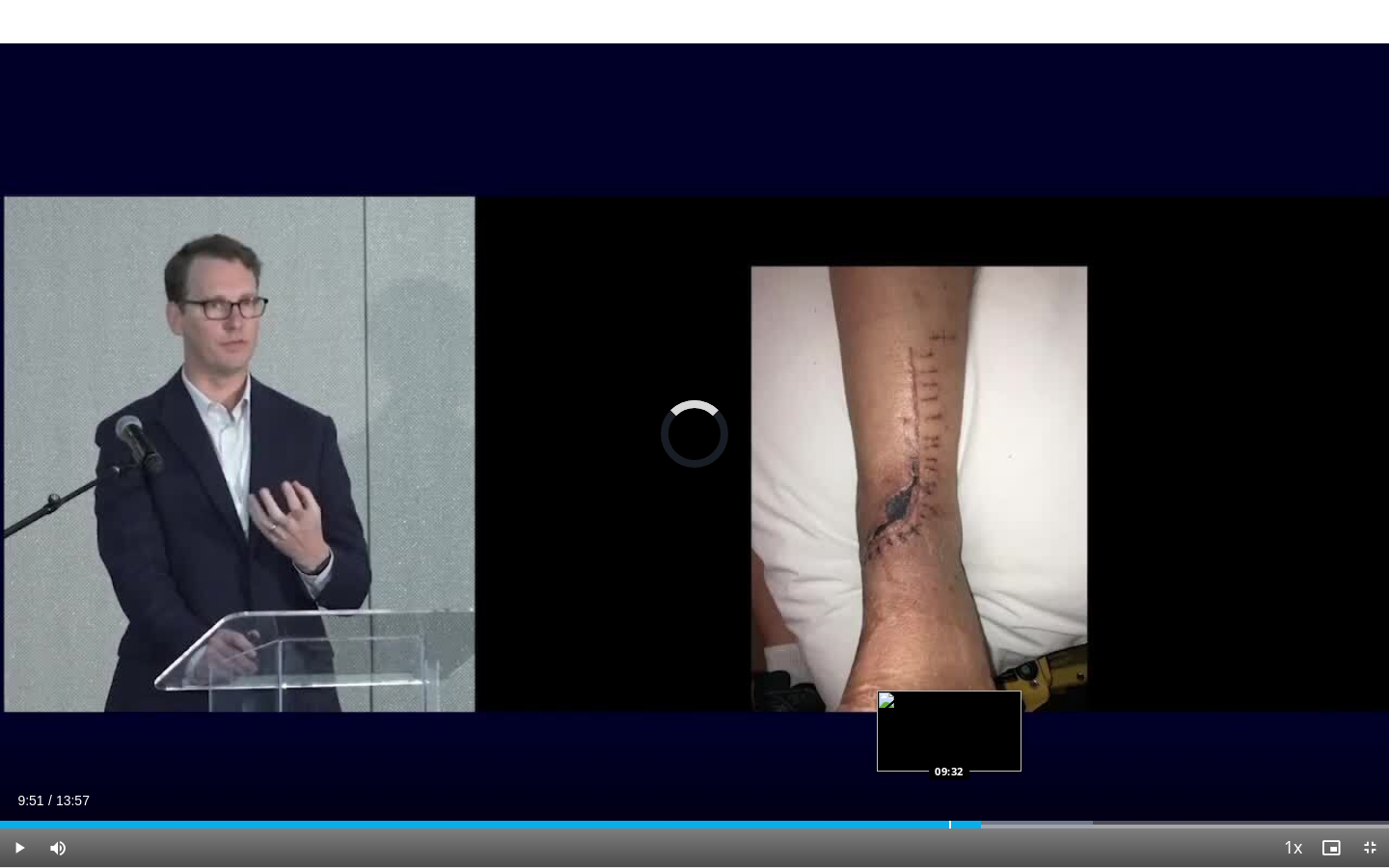 click at bounding box center (950, 825) 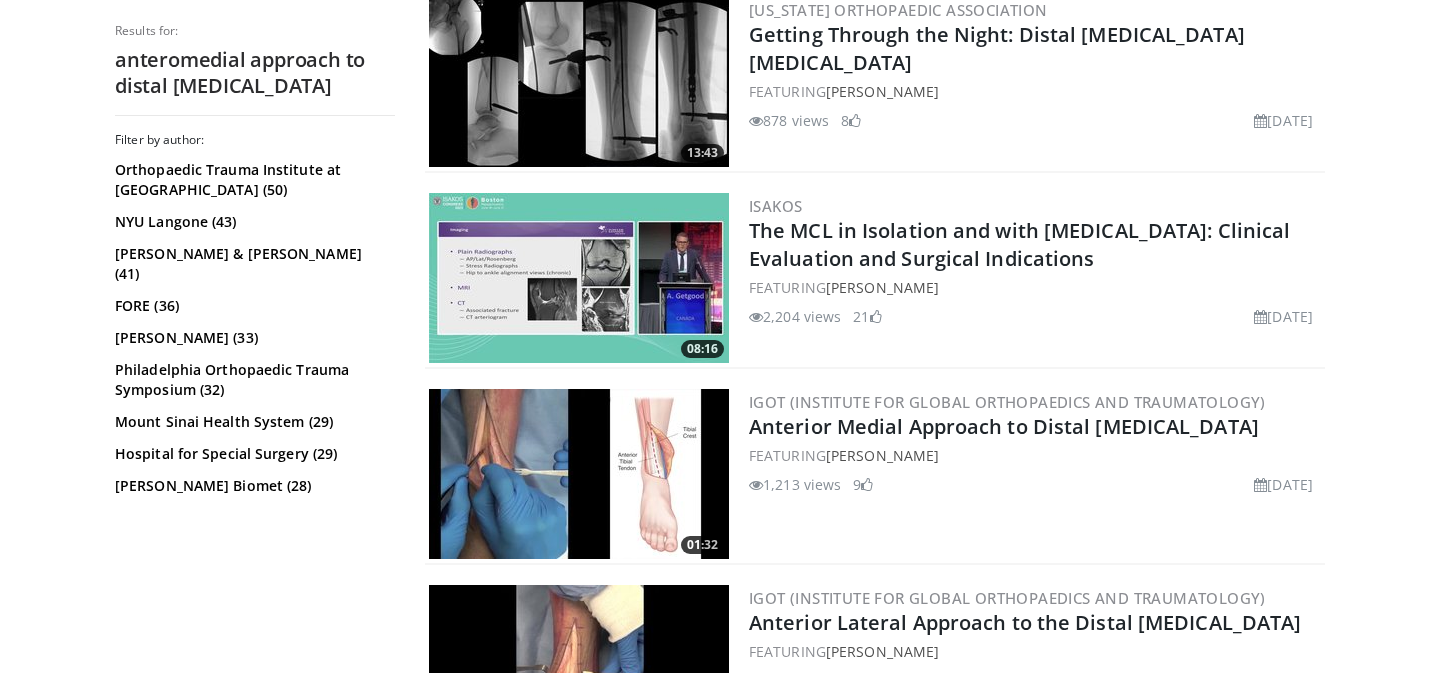 scroll, scrollTop: 4569, scrollLeft: 0, axis: vertical 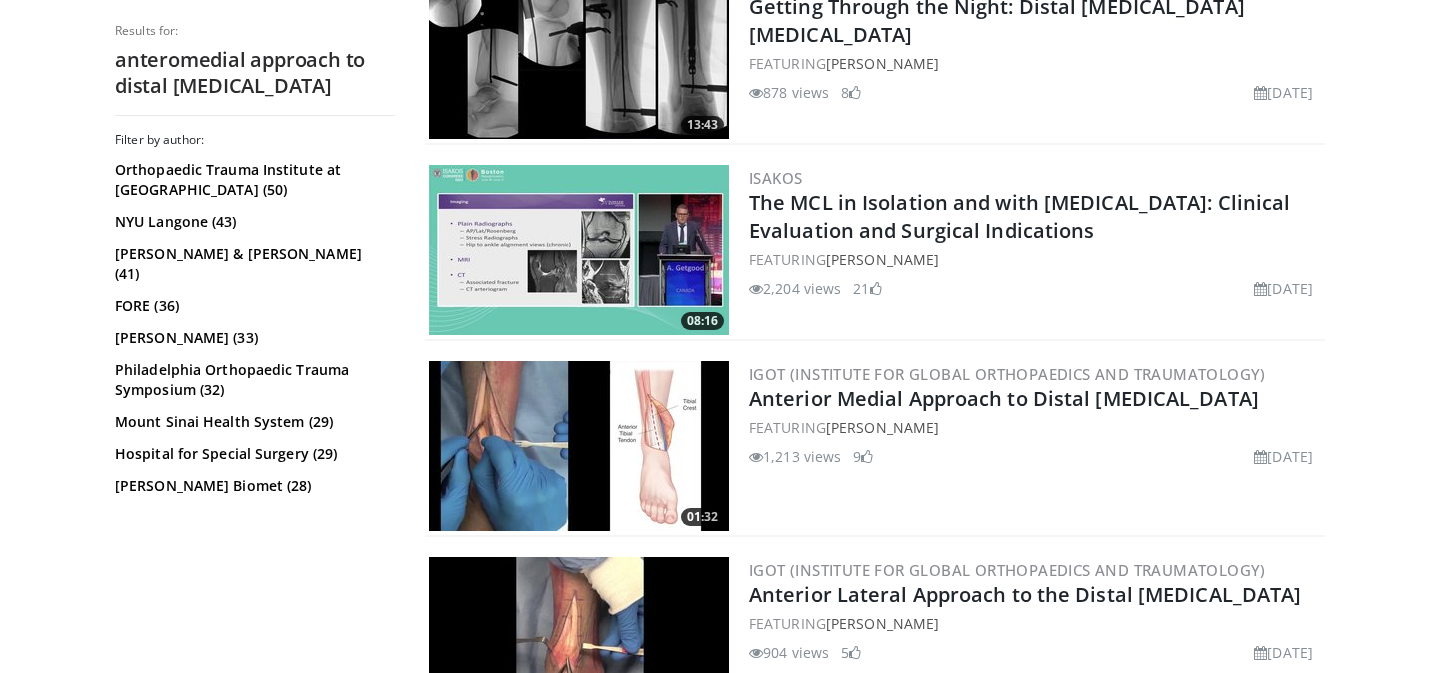 click at bounding box center [579, 446] 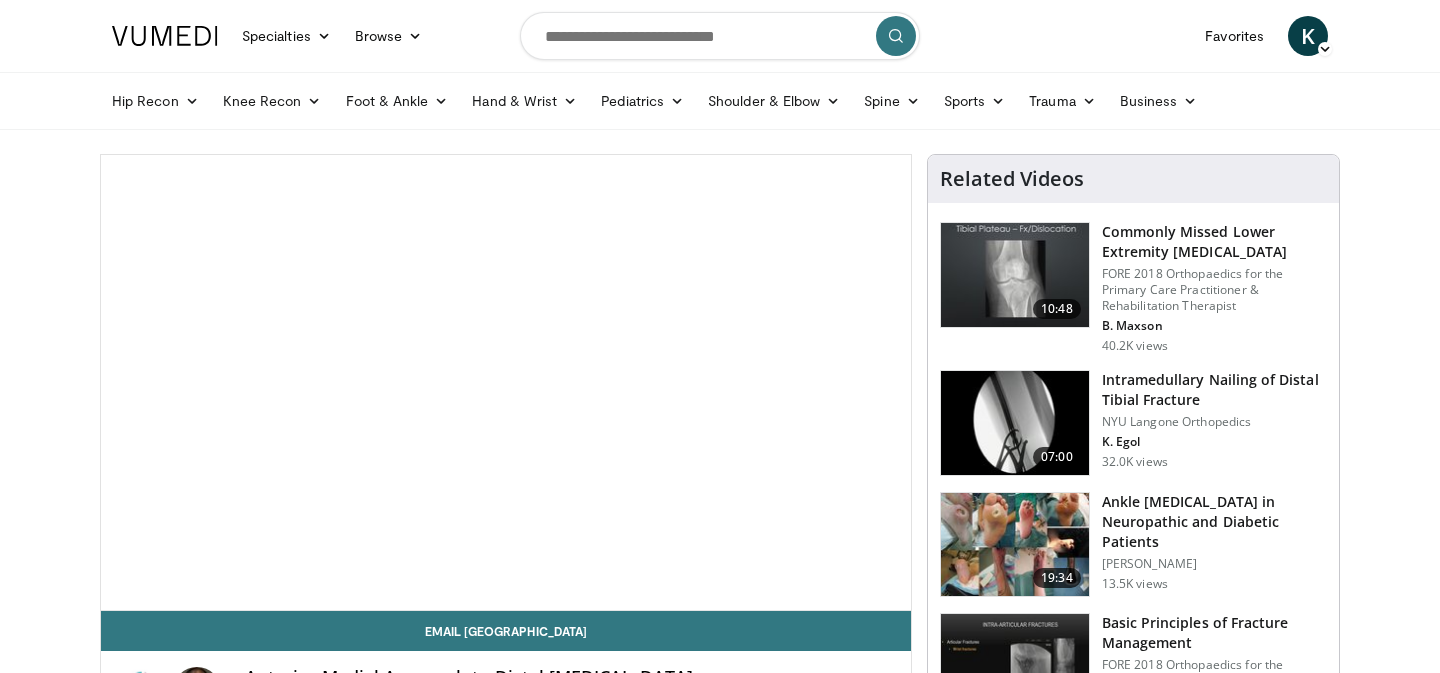 scroll, scrollTop: 0, scrollLeft: 0, axis: both 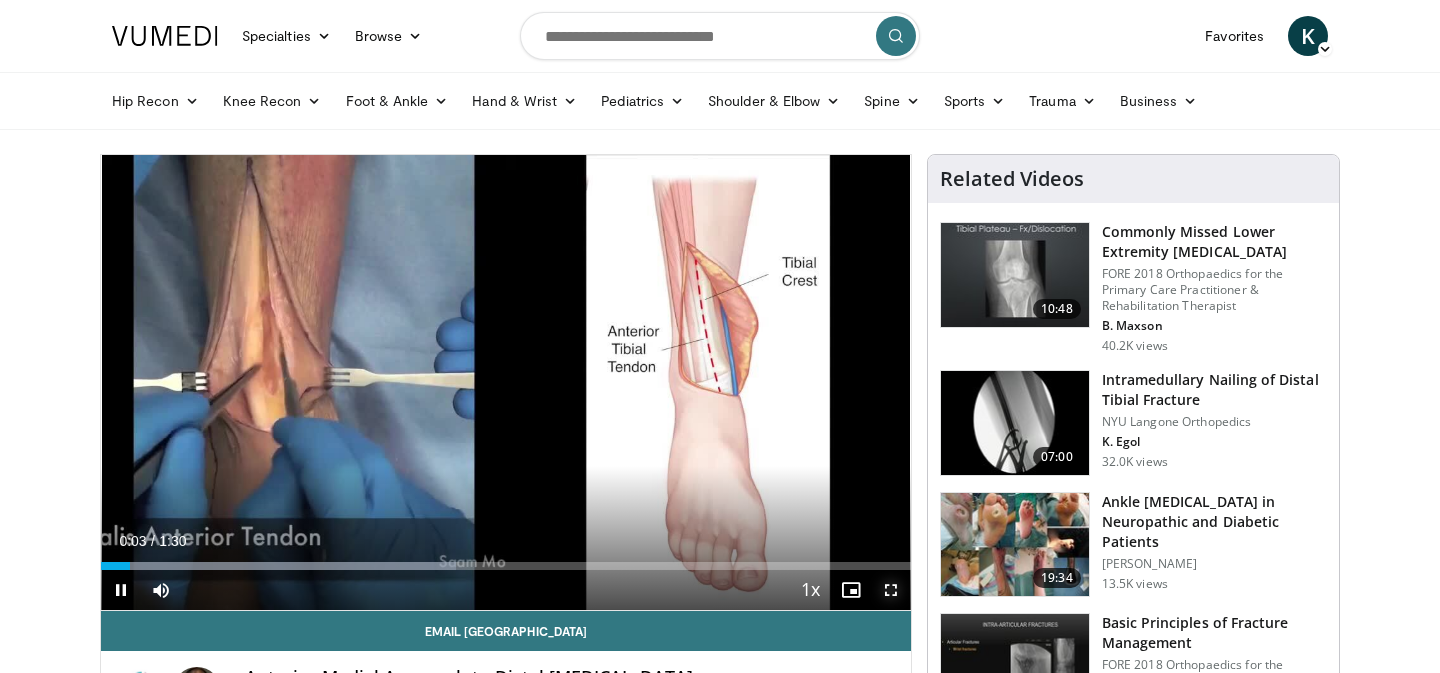 click at bounding box center [891, 590] 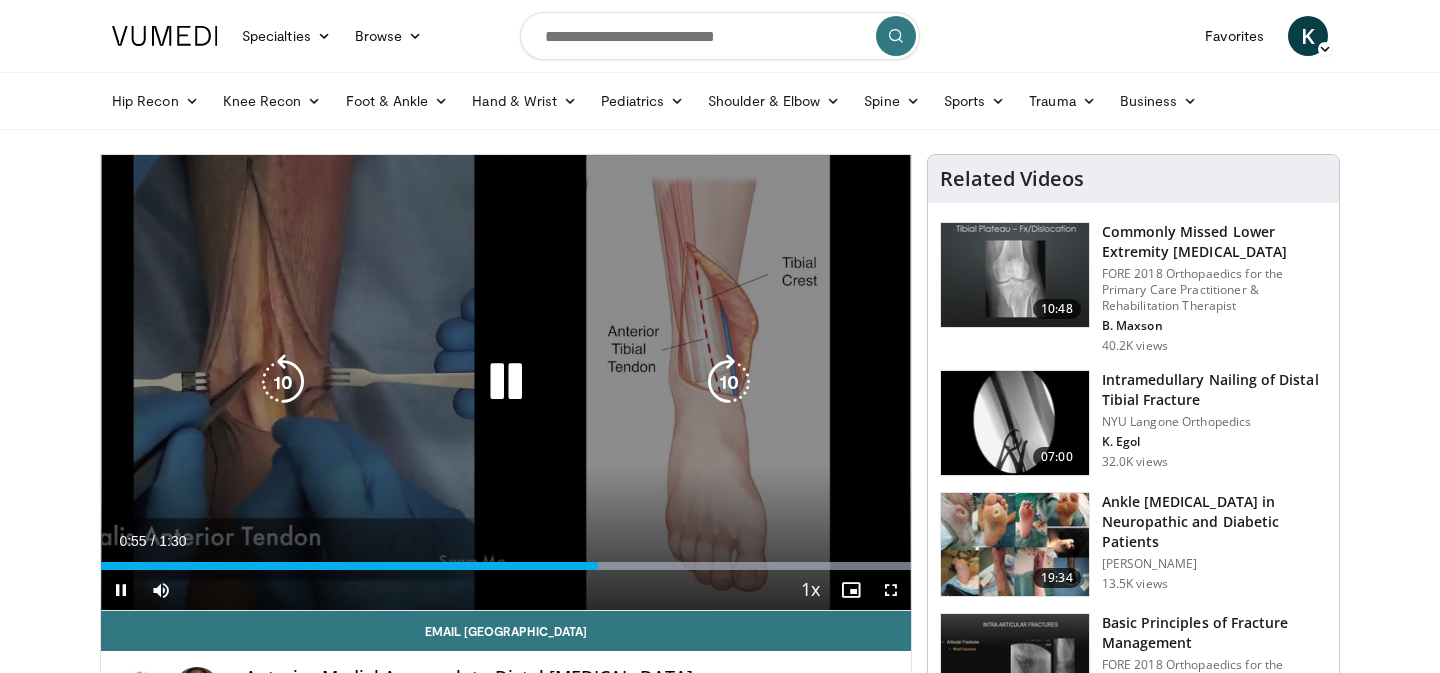 click on "10 seconds
Tap to unmute" at bounding box center [506, 382] 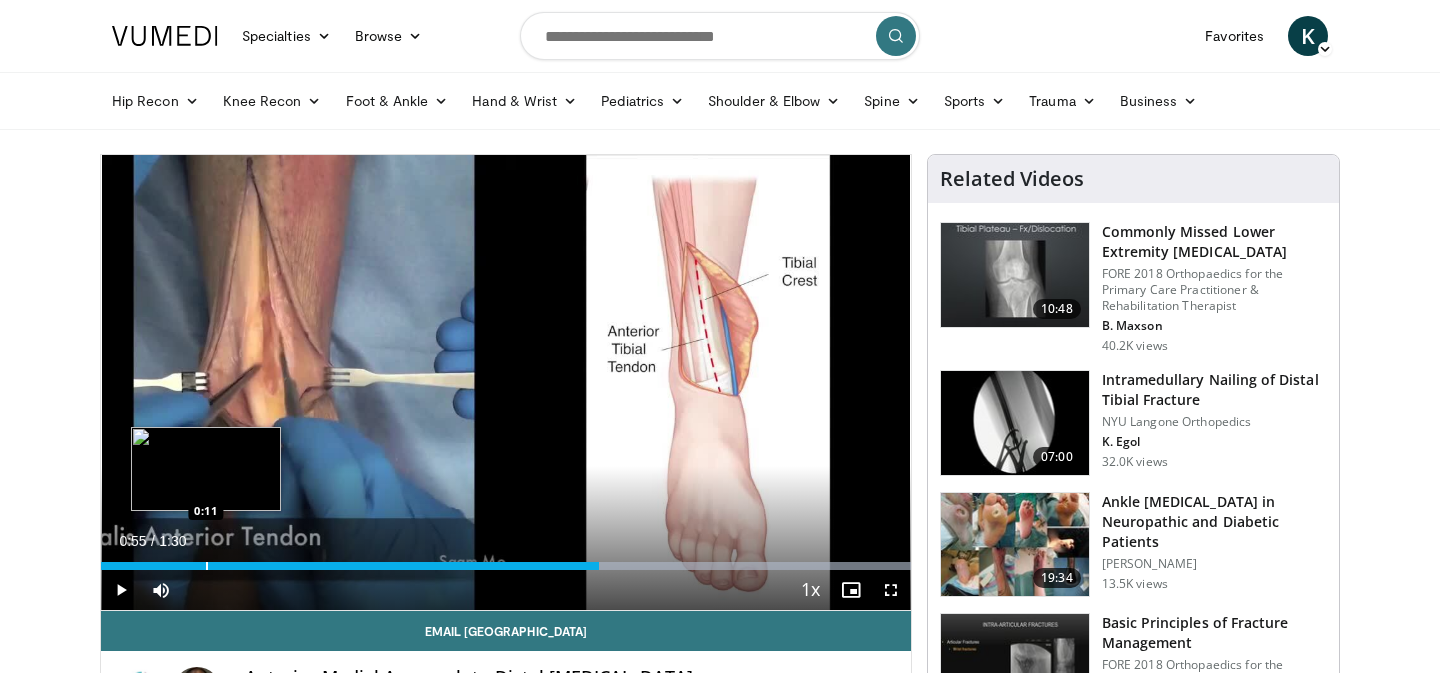 click at bounding box center [207, 566] 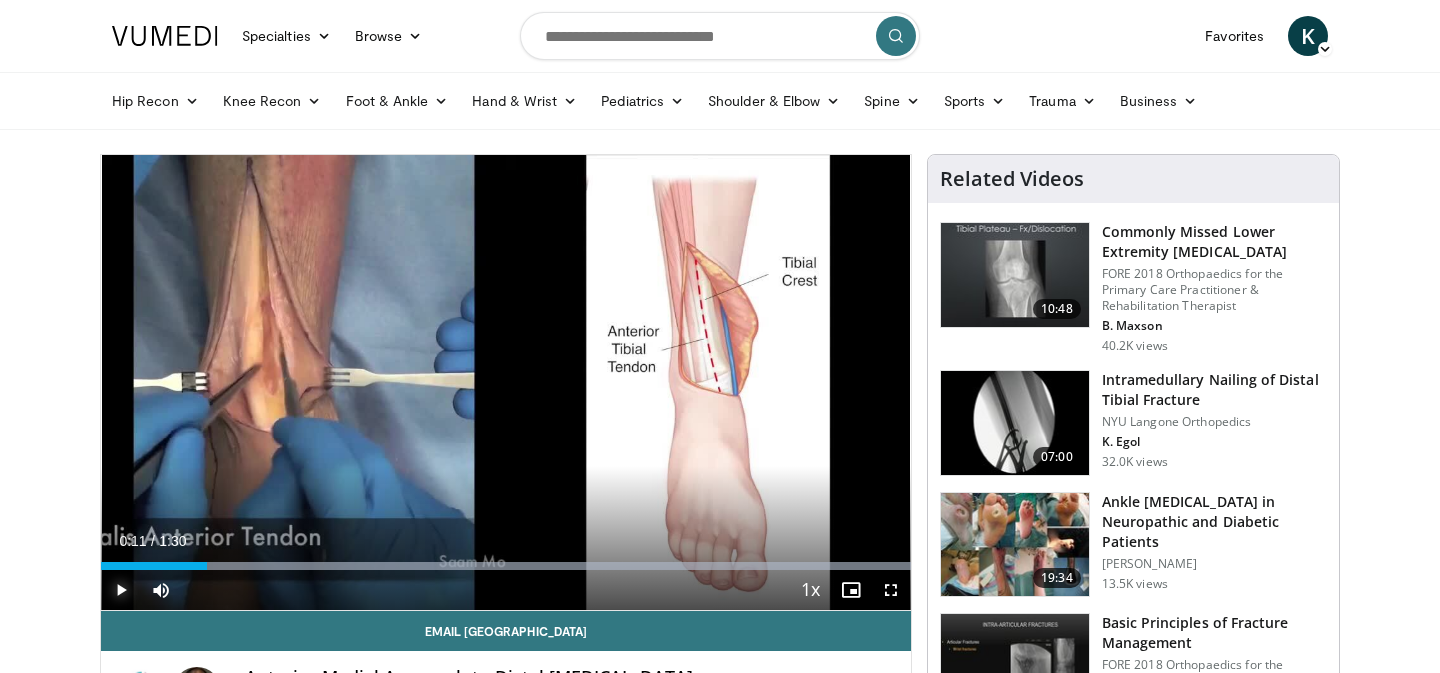 click at bounding box center (121, 590) 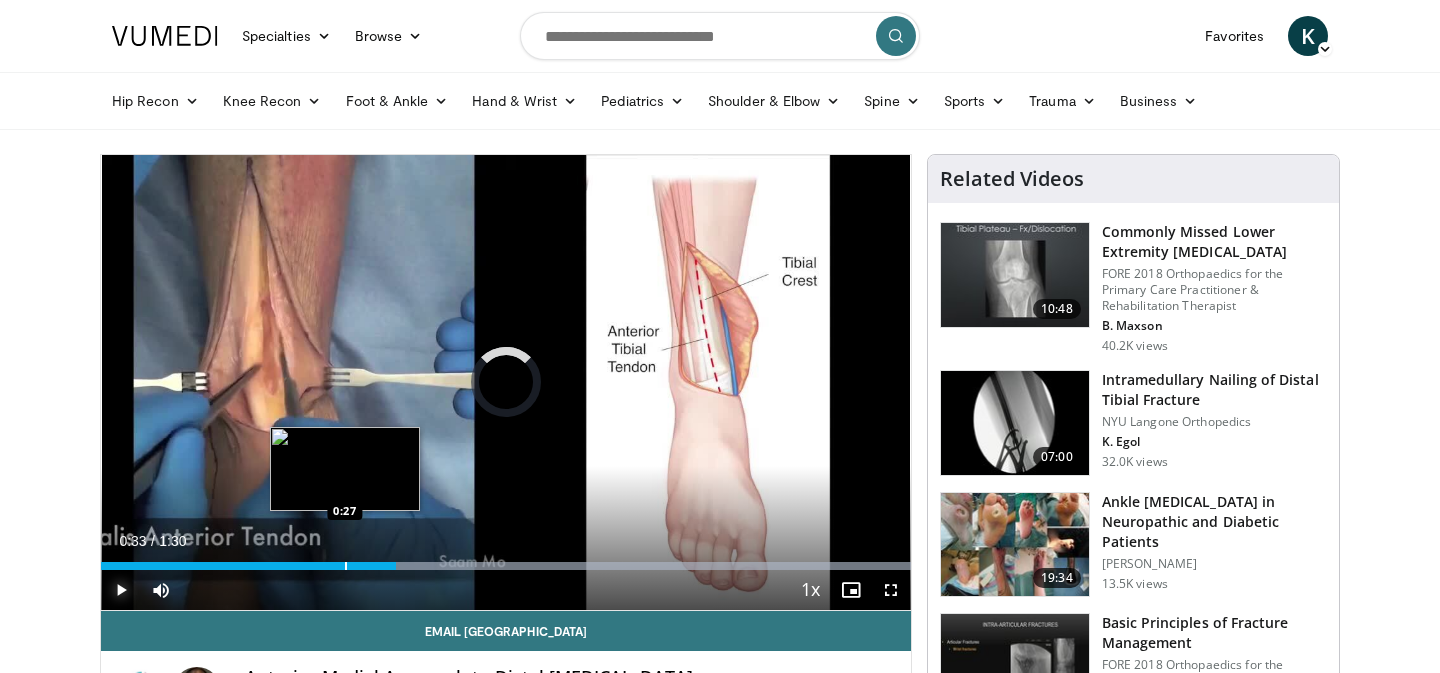 click at bounding box center (346, 566) 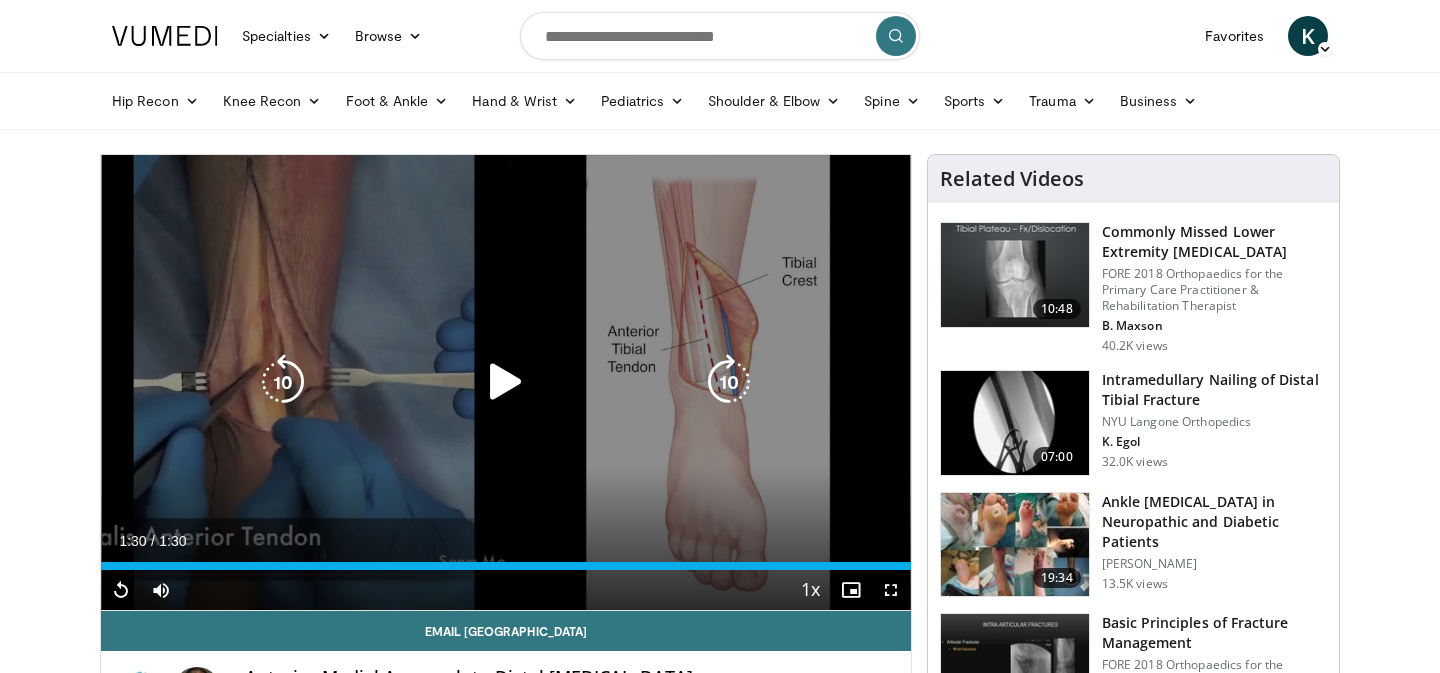 click on "10 seconds
Tap to unmute" at bounding box center [506, 382] 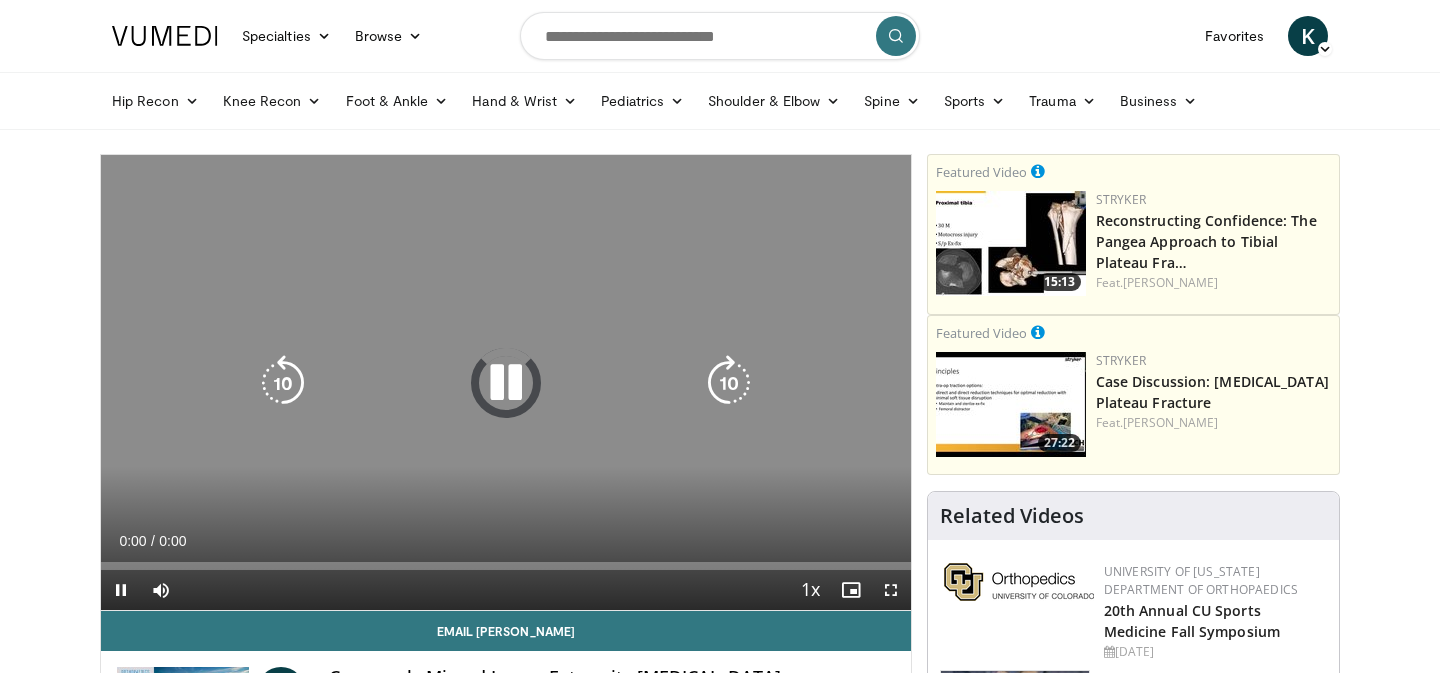 scroll, scrollTop: 0, scrollLeft: 0, axis: both 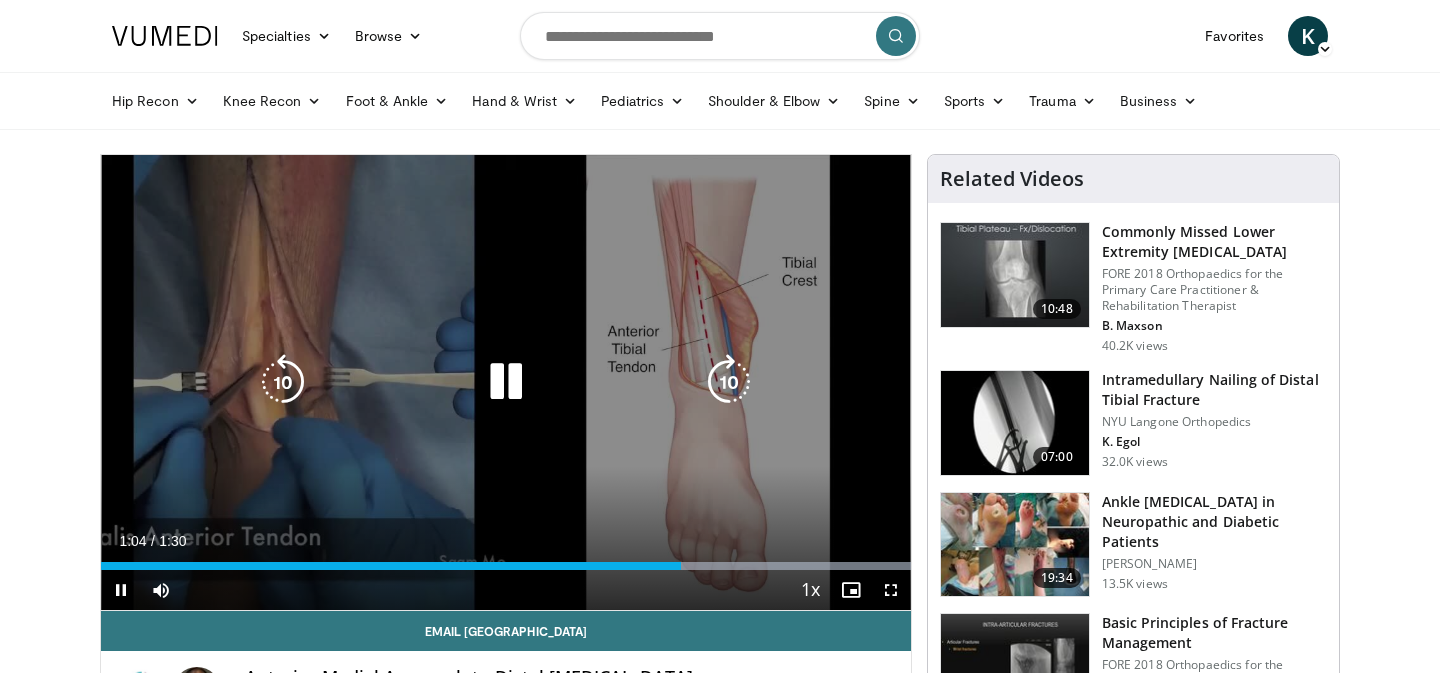 click on "10 seconds
Tap to unmute" at bounding box center (506, 382) 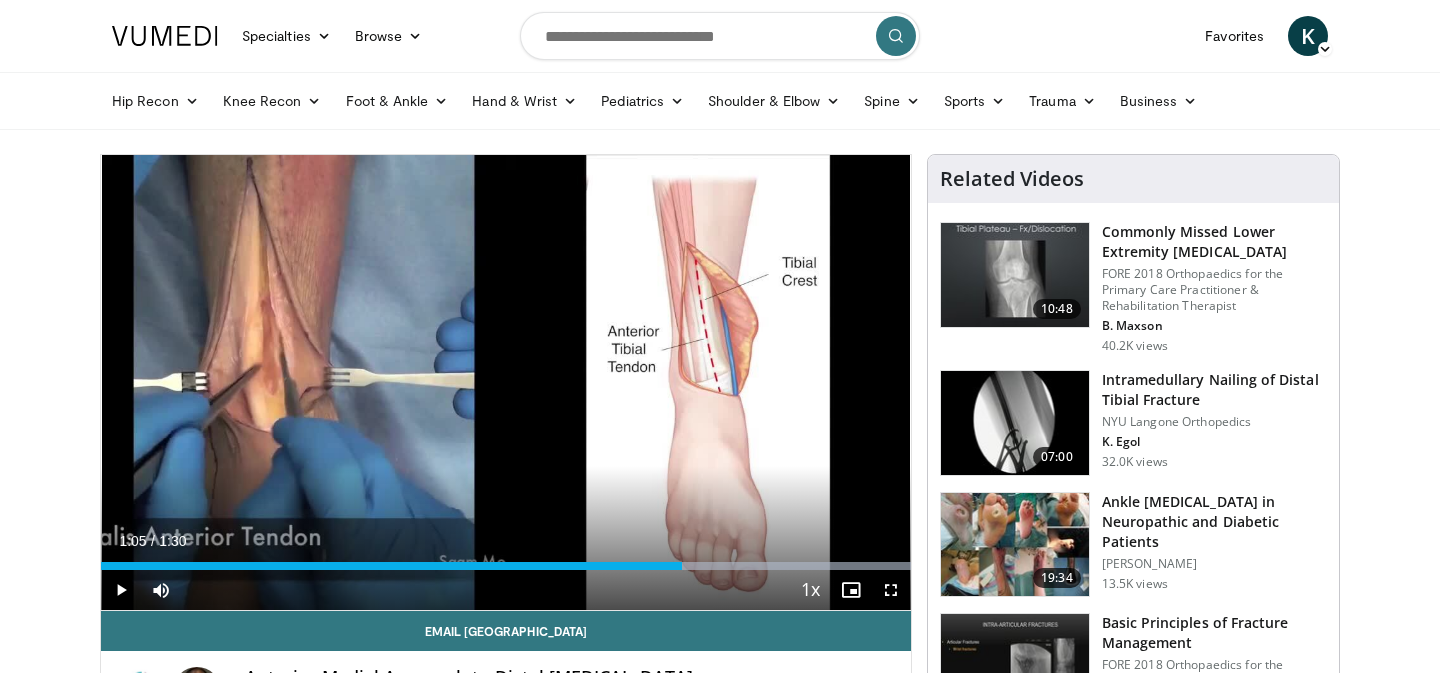 click at bounding box center [720, 36] 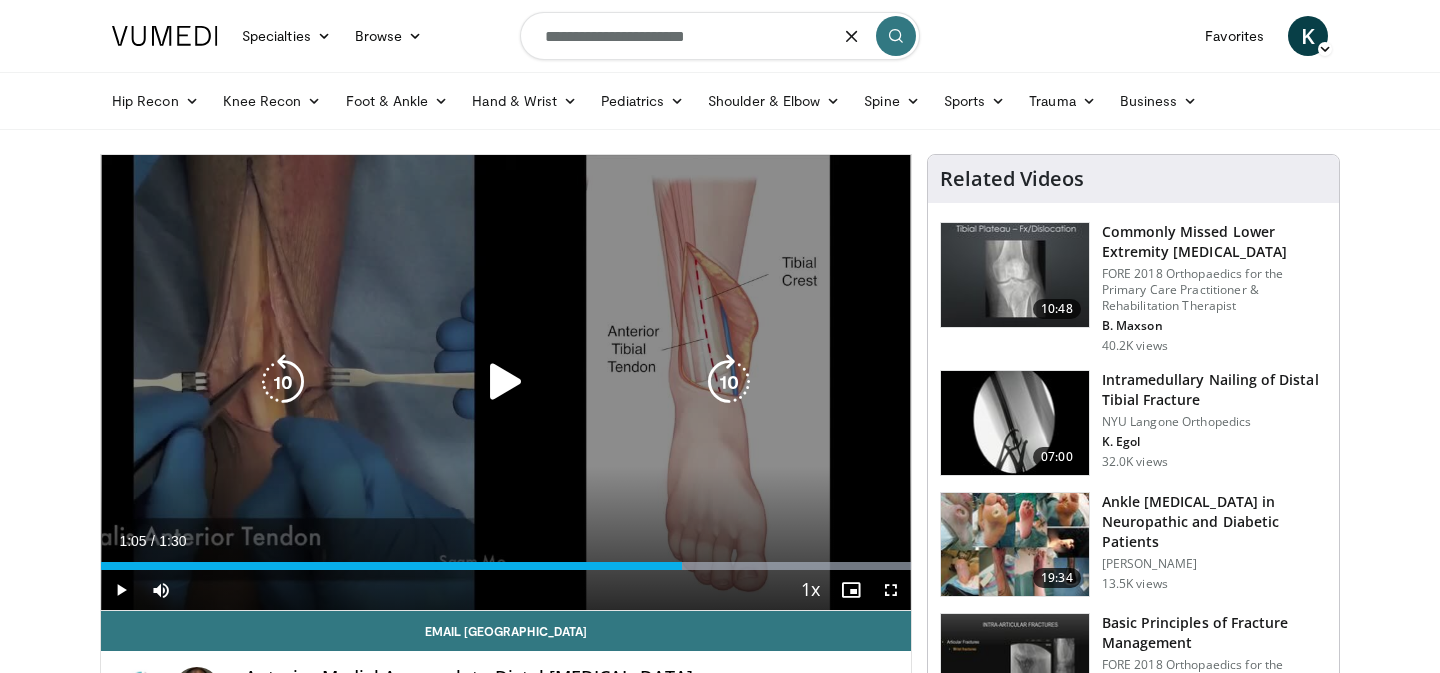 type on "**********" 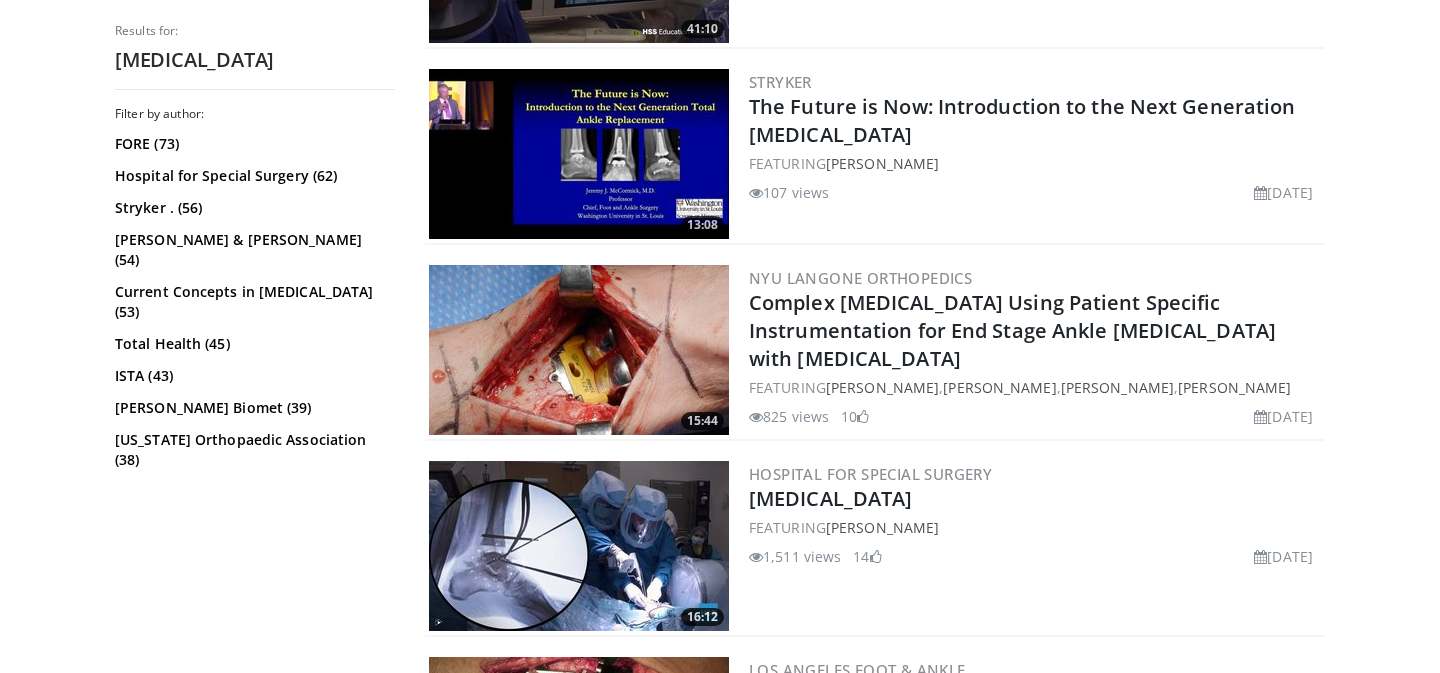 scroll, scrollTop: 942, scrollLeft: 0, axis: vertical 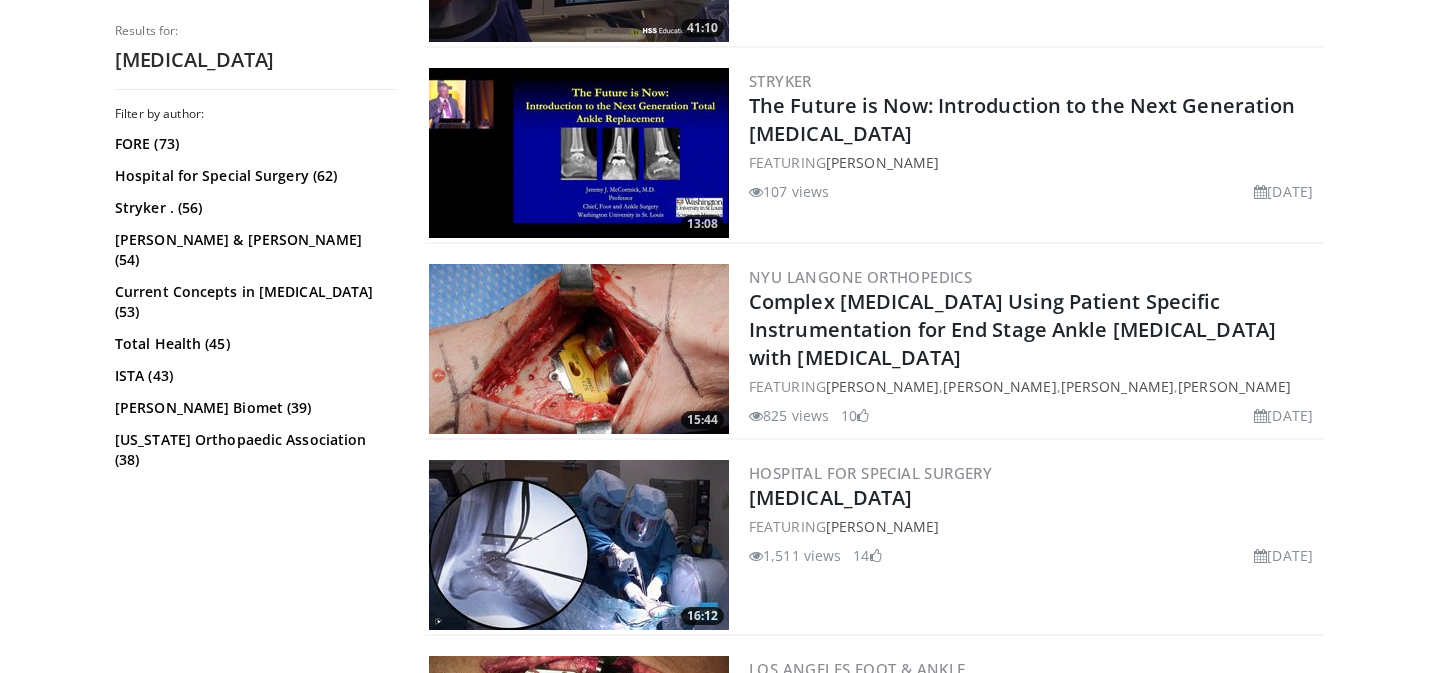 click at bounding box center [579, 349] 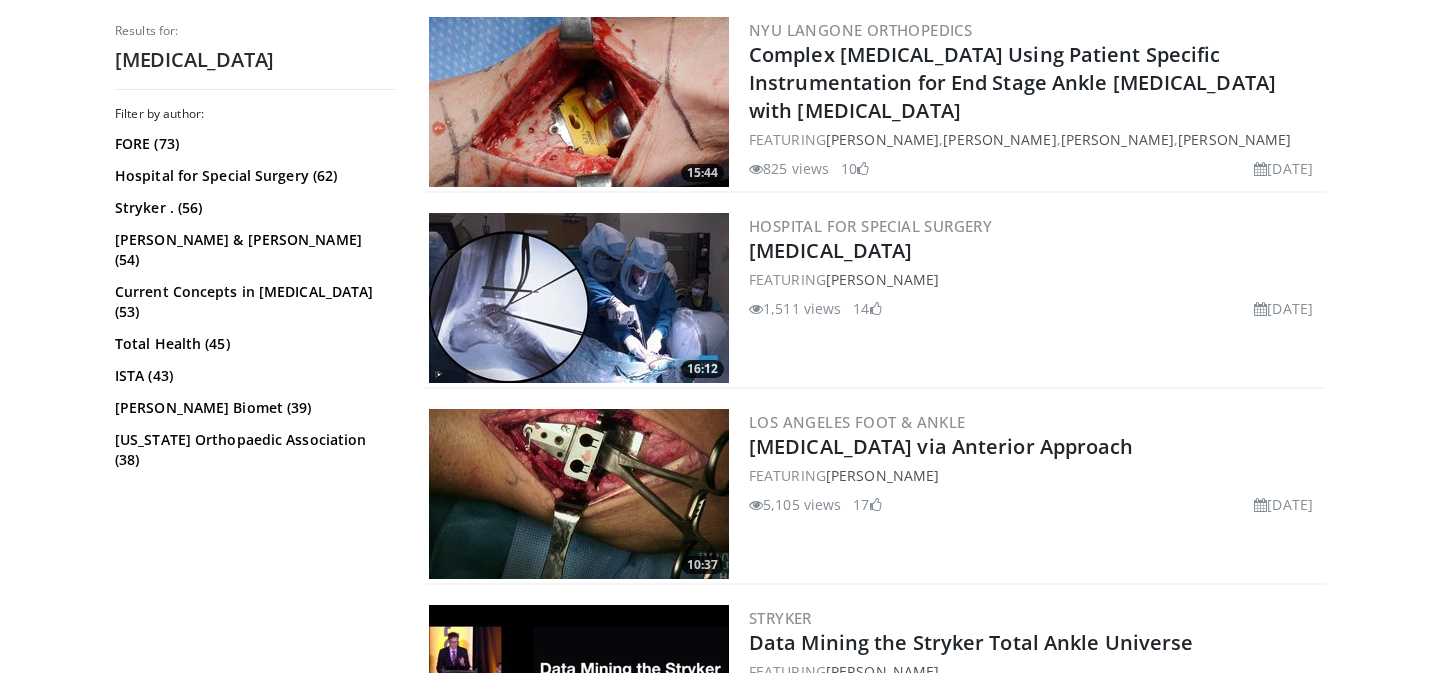 scroll, scrollTop: 1191, scrollLeft: 0, axis: vertical 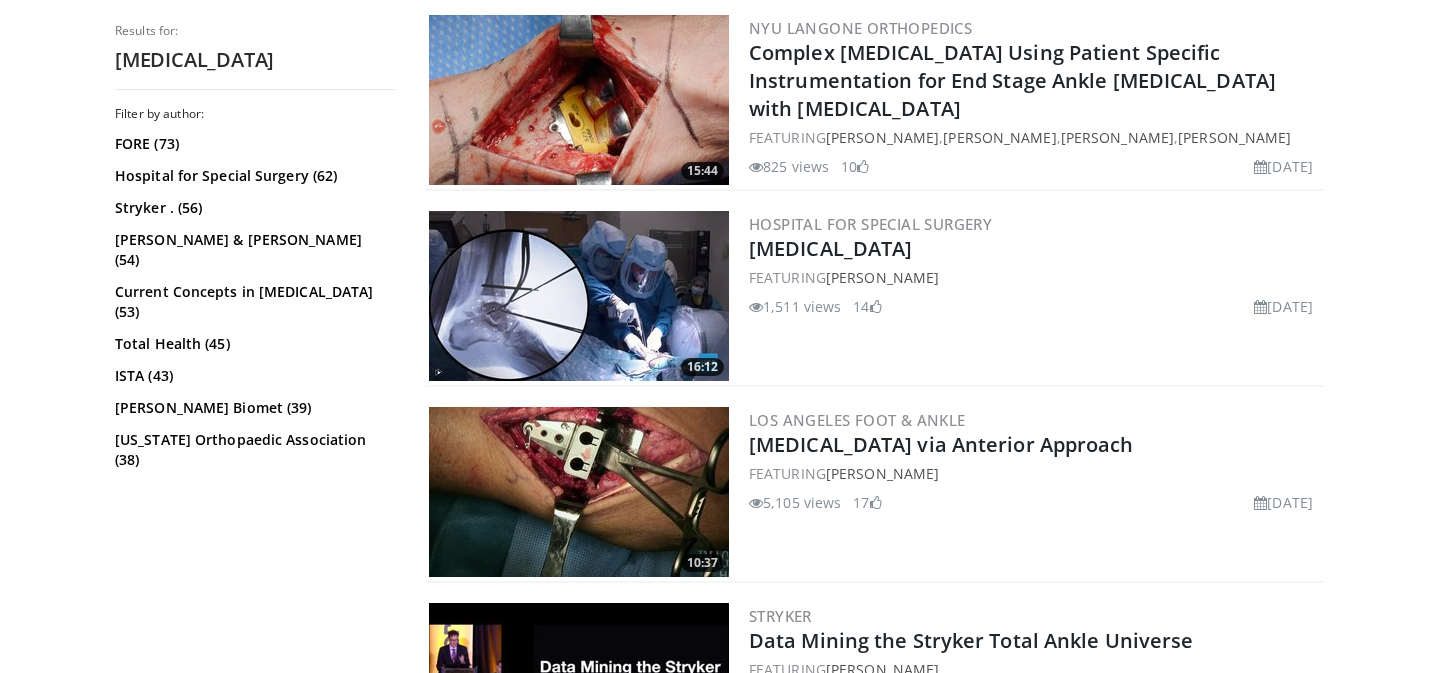 click at bounding box center (579, 492) 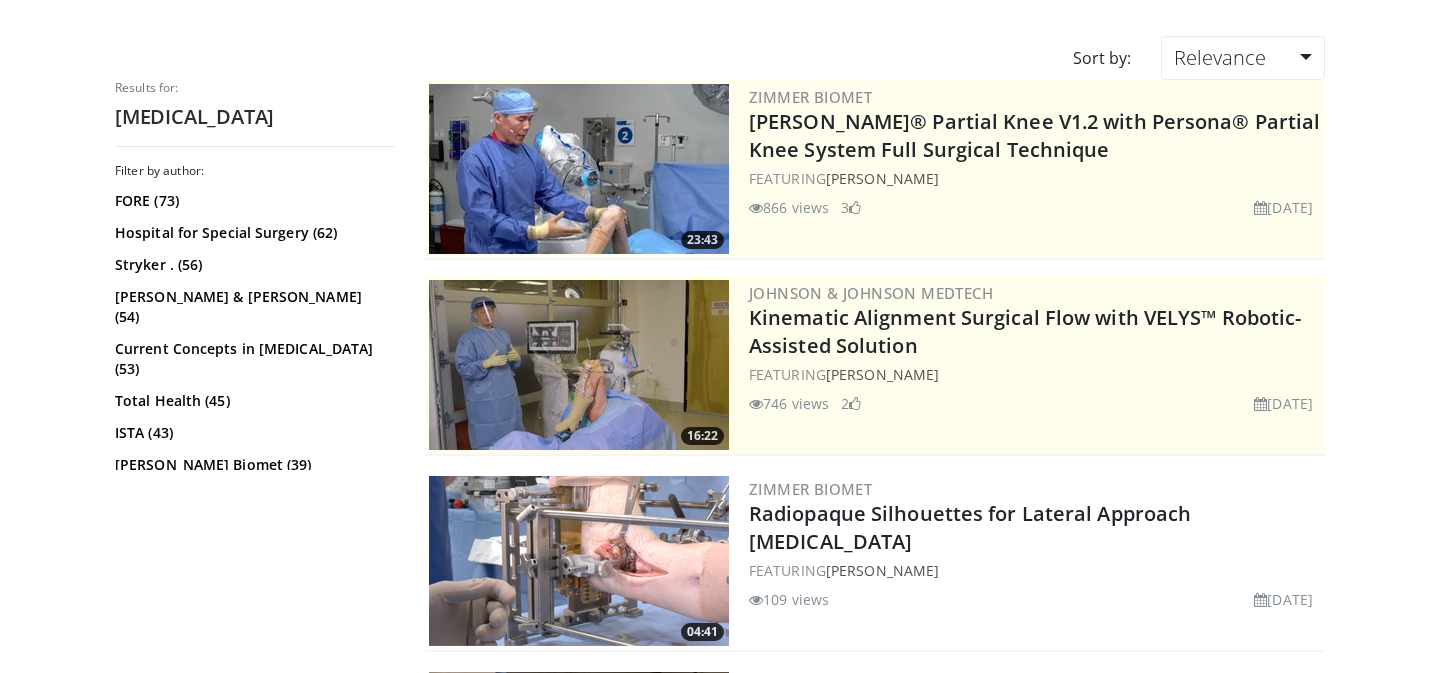 scroll, scrollTop: 0, scrollLeft: 0, axis: both 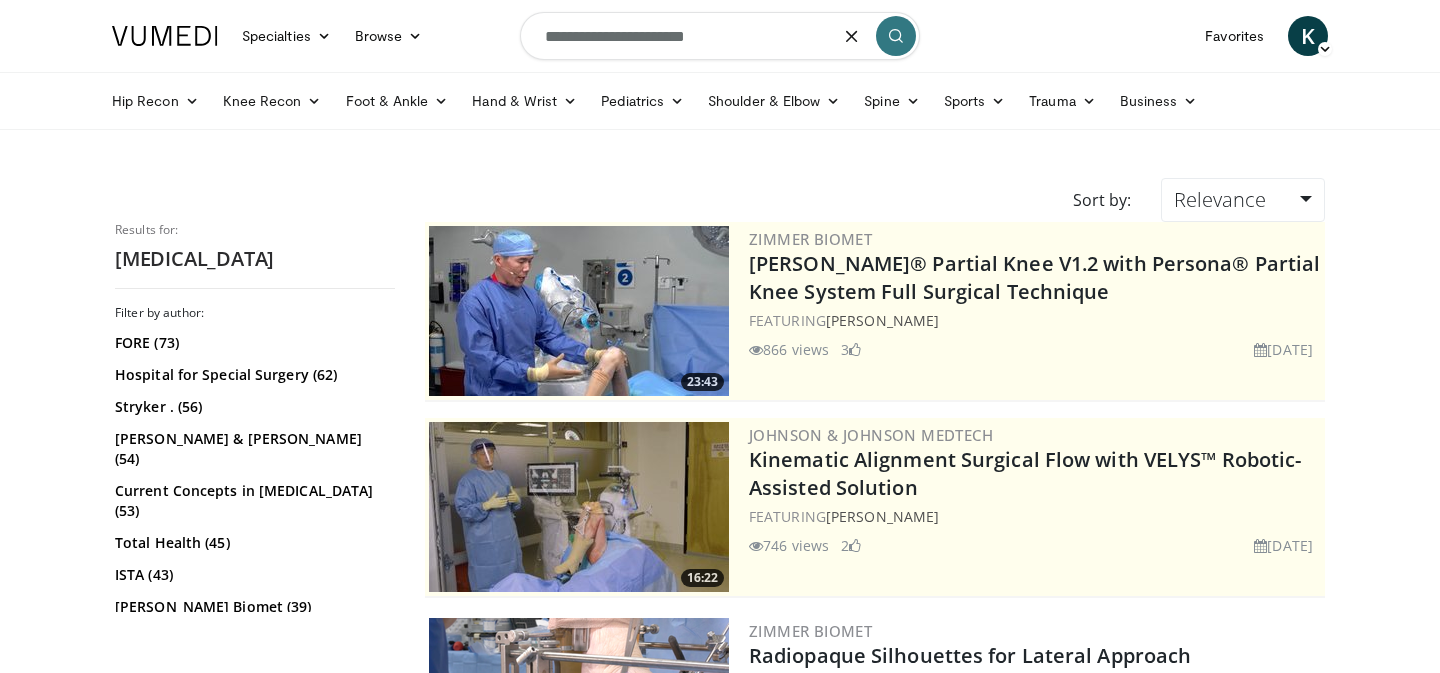 drag, startPoint x: 576, startPoint y: 48, endPoint x: 690, endPoint y: 37, distance: 114.52947 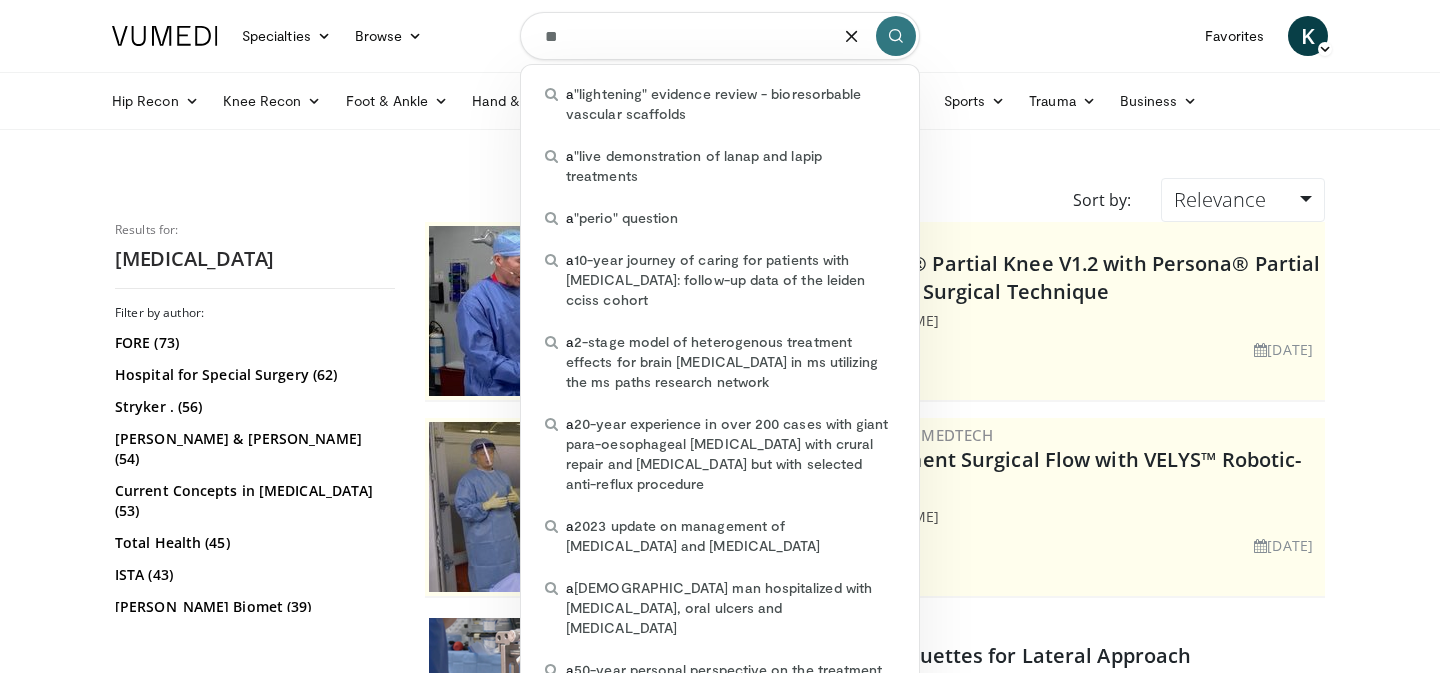 type on "*" 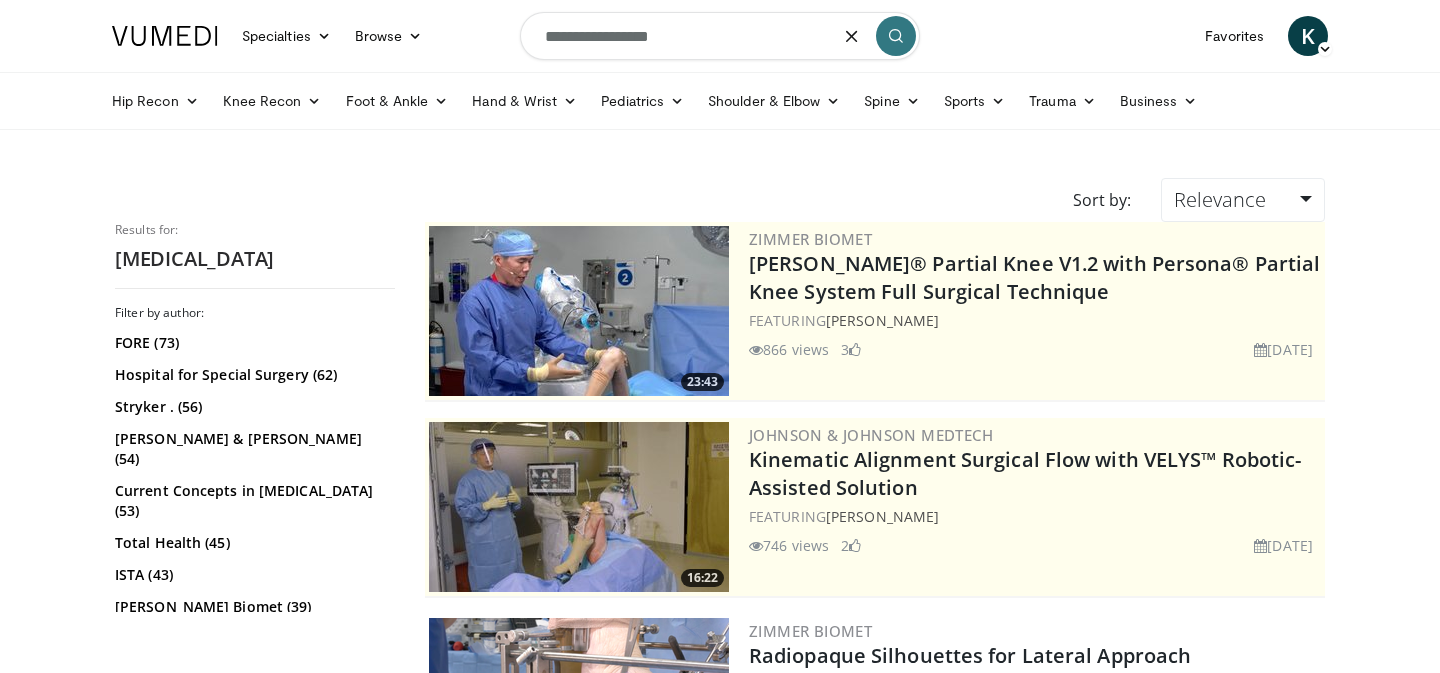 type on "**********" 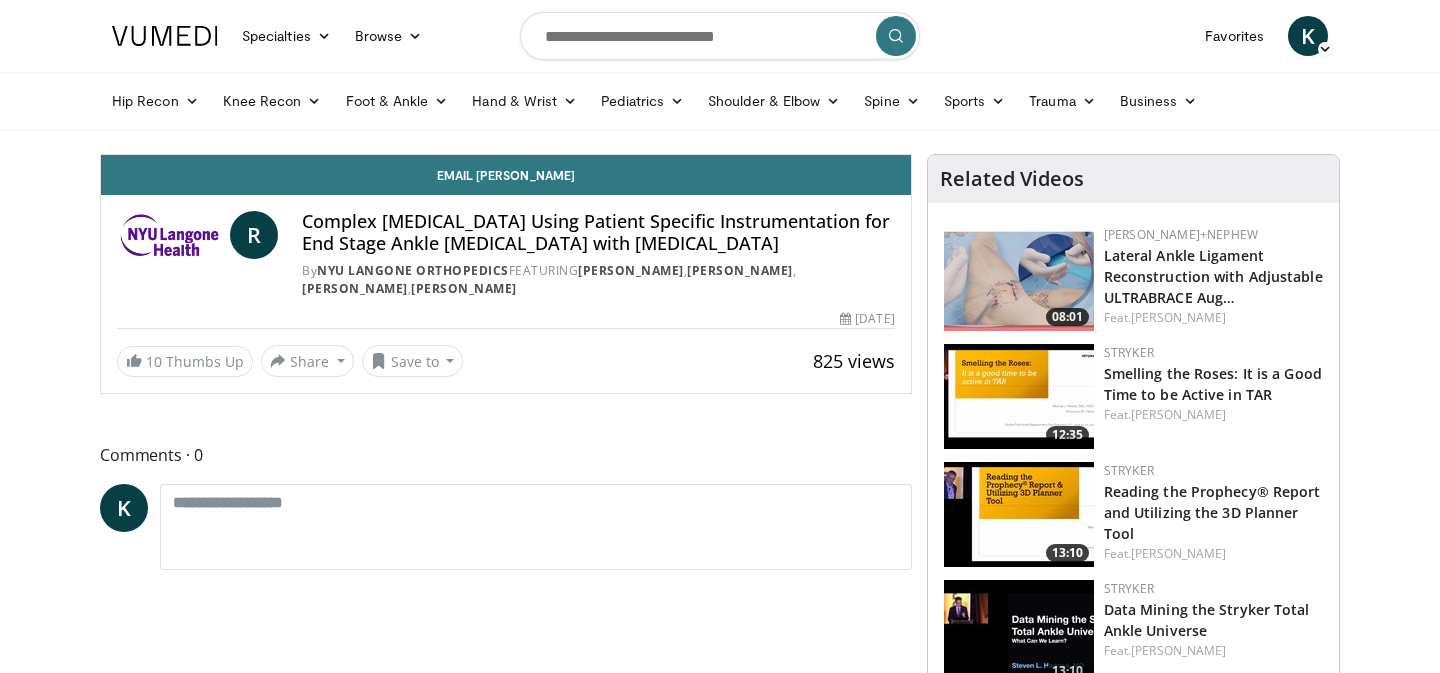 scroll, scrollTop: 0, scrollLeft: 0, axis: both 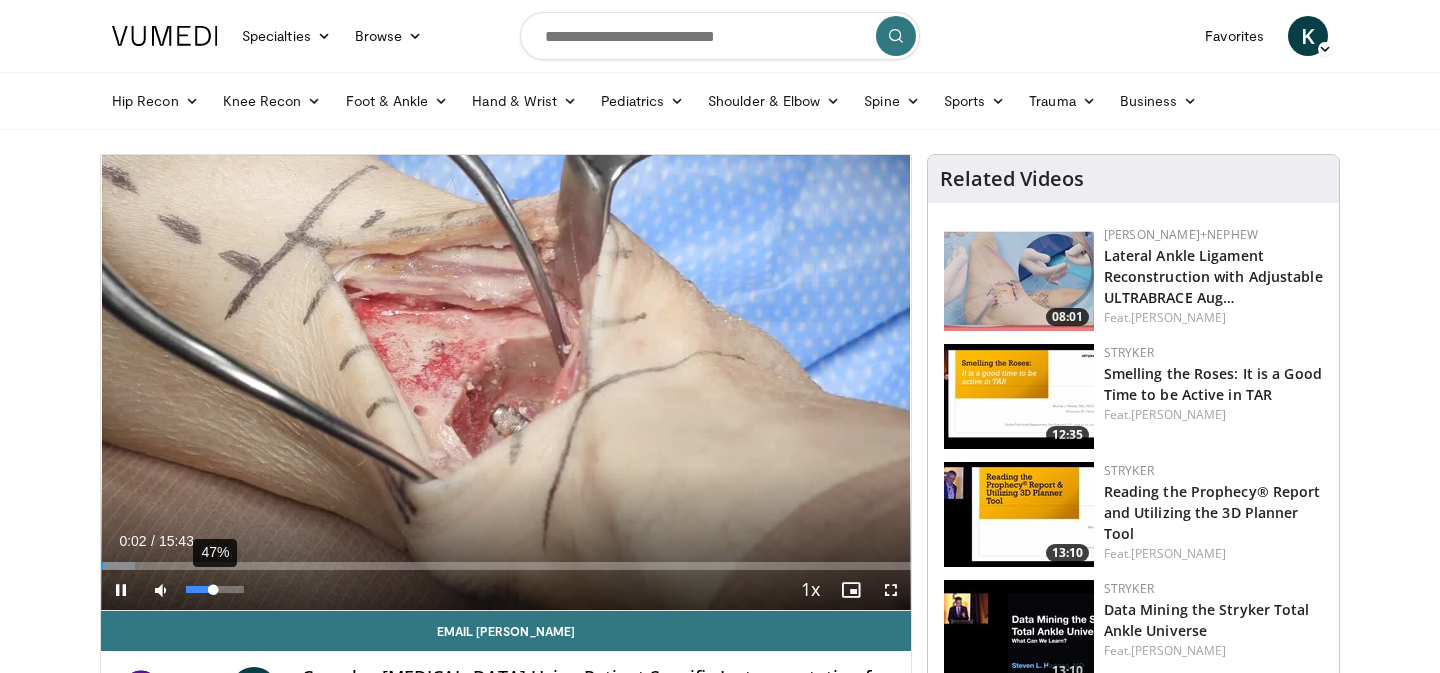 click on "47%" at bounding box center (214, 589) 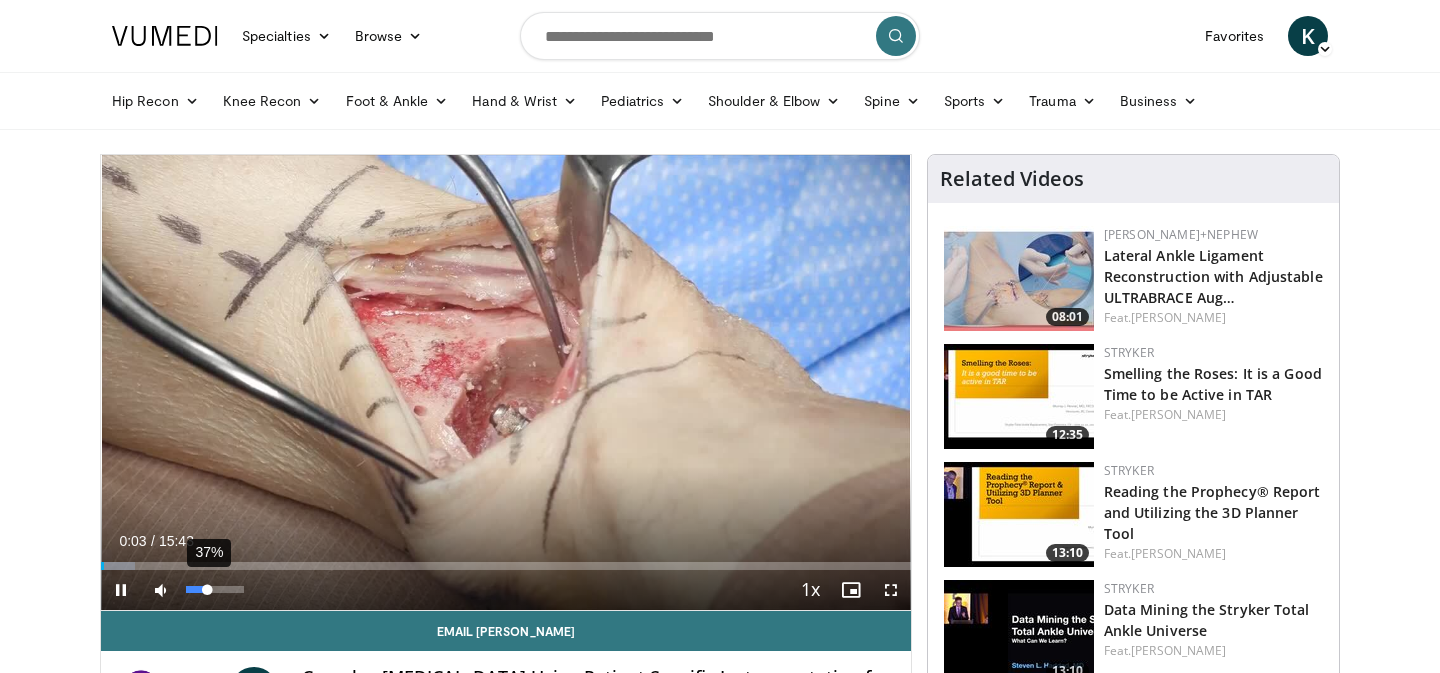 click at bounding box center (196, 589) 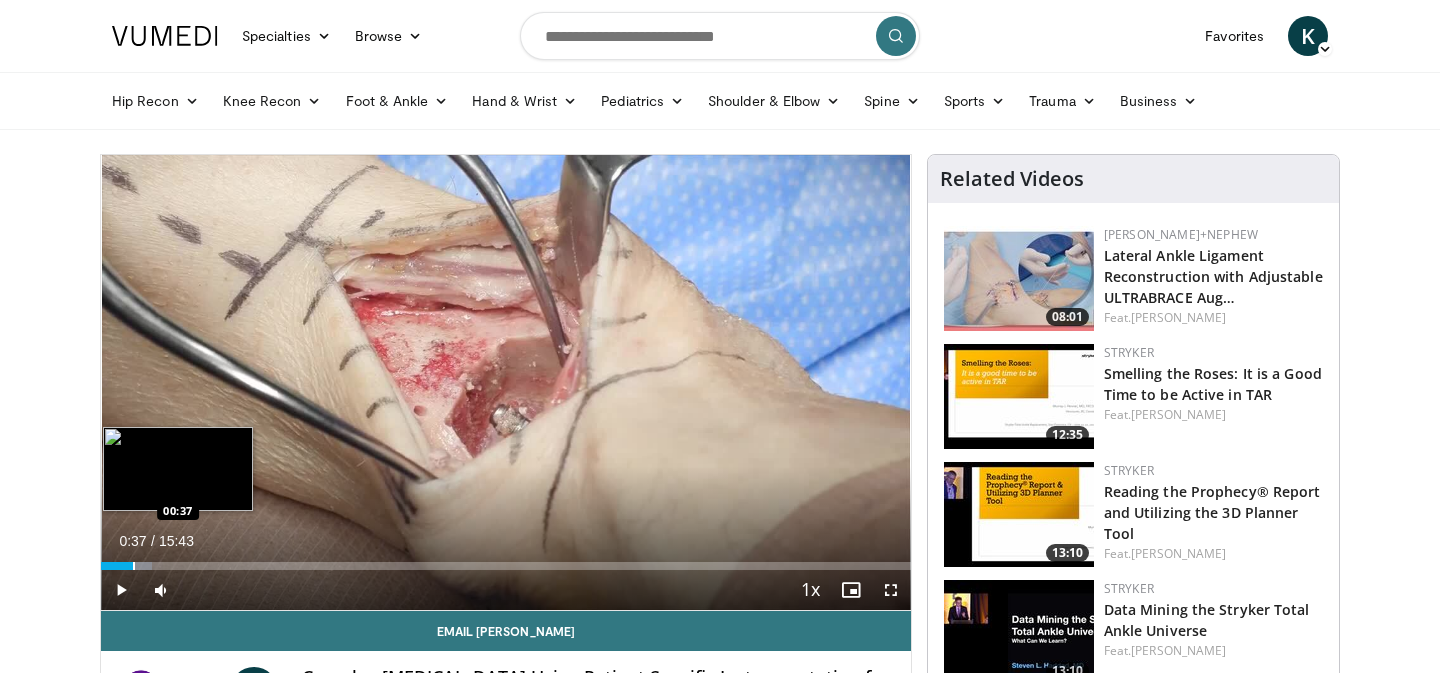 click at bounding box center [134, 566] 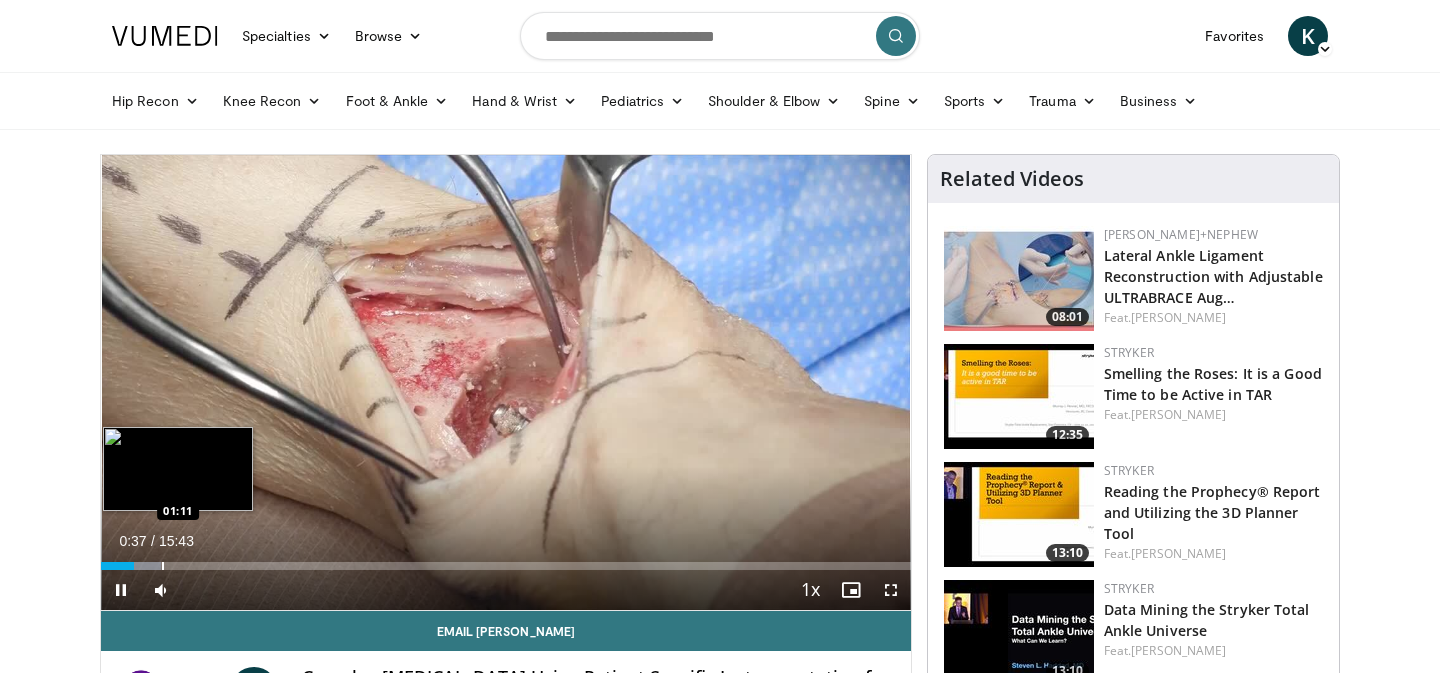 click on "Loaded :  7.43% 00:38 01:11" at bounding box center (506, 560) 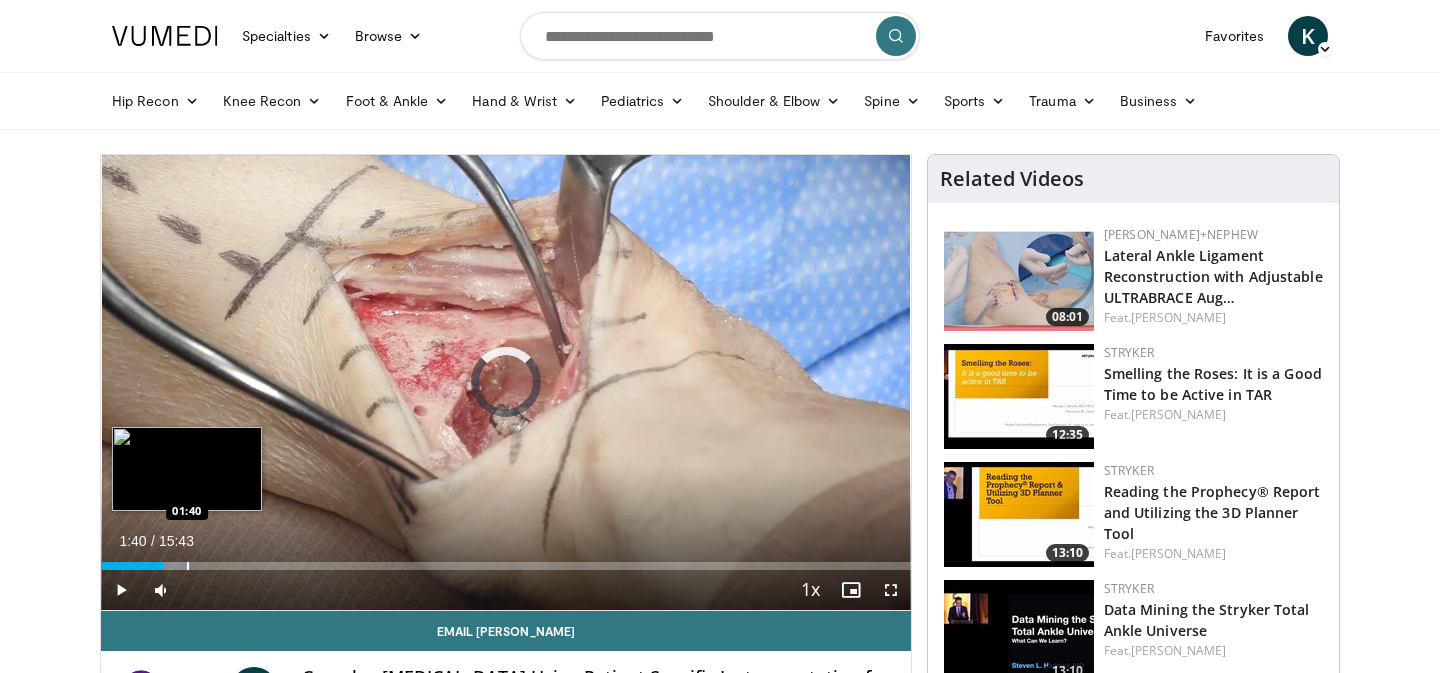 click at bounding box center [188, 566] 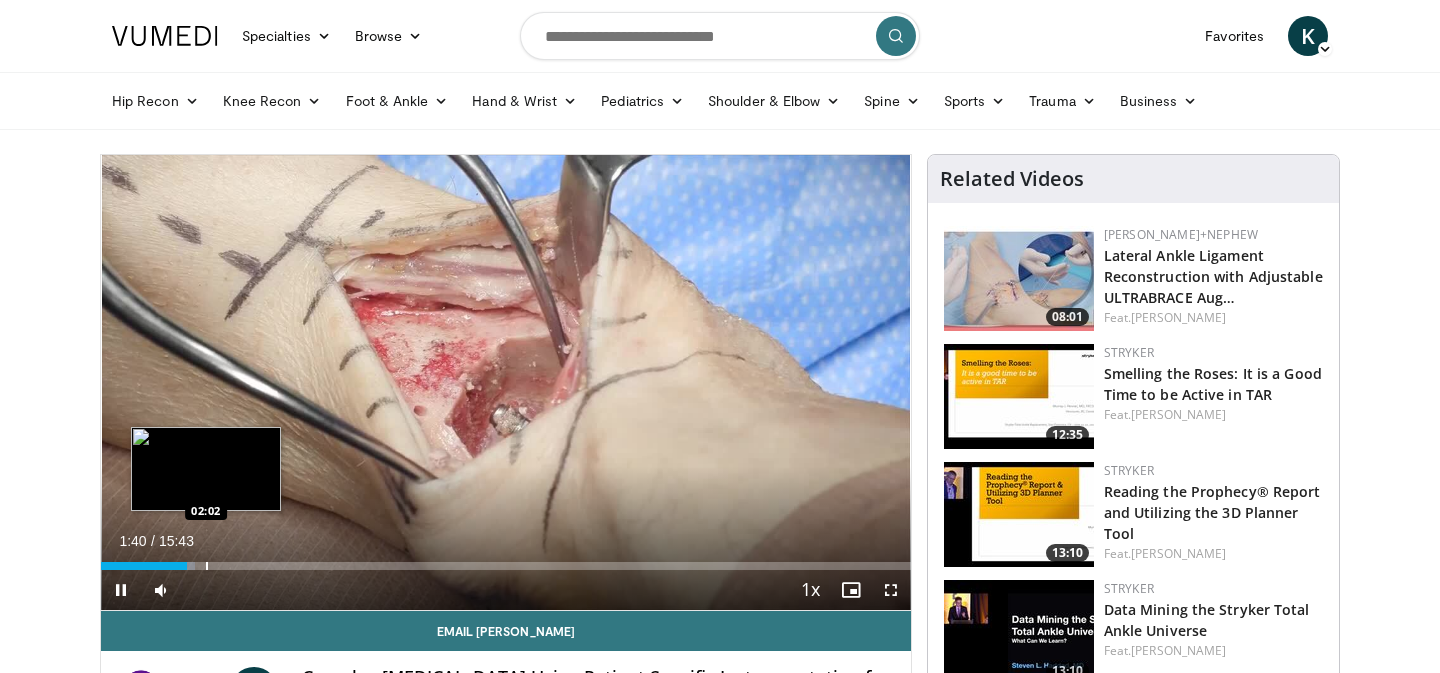click at bounding box center (207, 566) 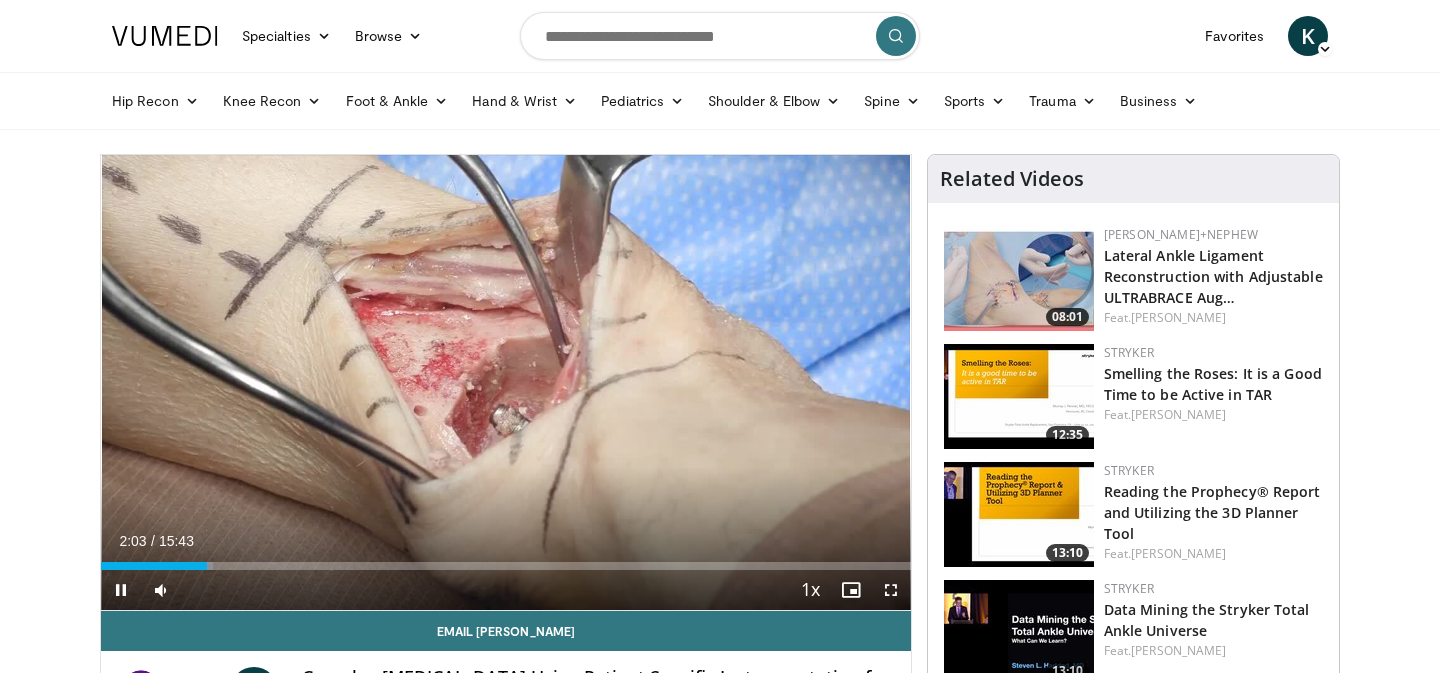 click on "Current Time  2:03 / Duration  15:43 Pause Skip Backward Skip Forward Mute 37% Loaded :  13.79% 02:03 02:02 Stream Type  LIVE Seek to live, currently behind live LIVE   1x Playback Rate 0.5x 0.75x 1x , selected 1.25x 1.5x 1.75x 2x Chapters Chapters Descriptions descriptions off , selected Captions captions settings , opens captions settings dialog captions off , selected Audio Track en (Main) , selected Fullscreen Enable picture-in-picture mode" at bounding box center (506, 590) 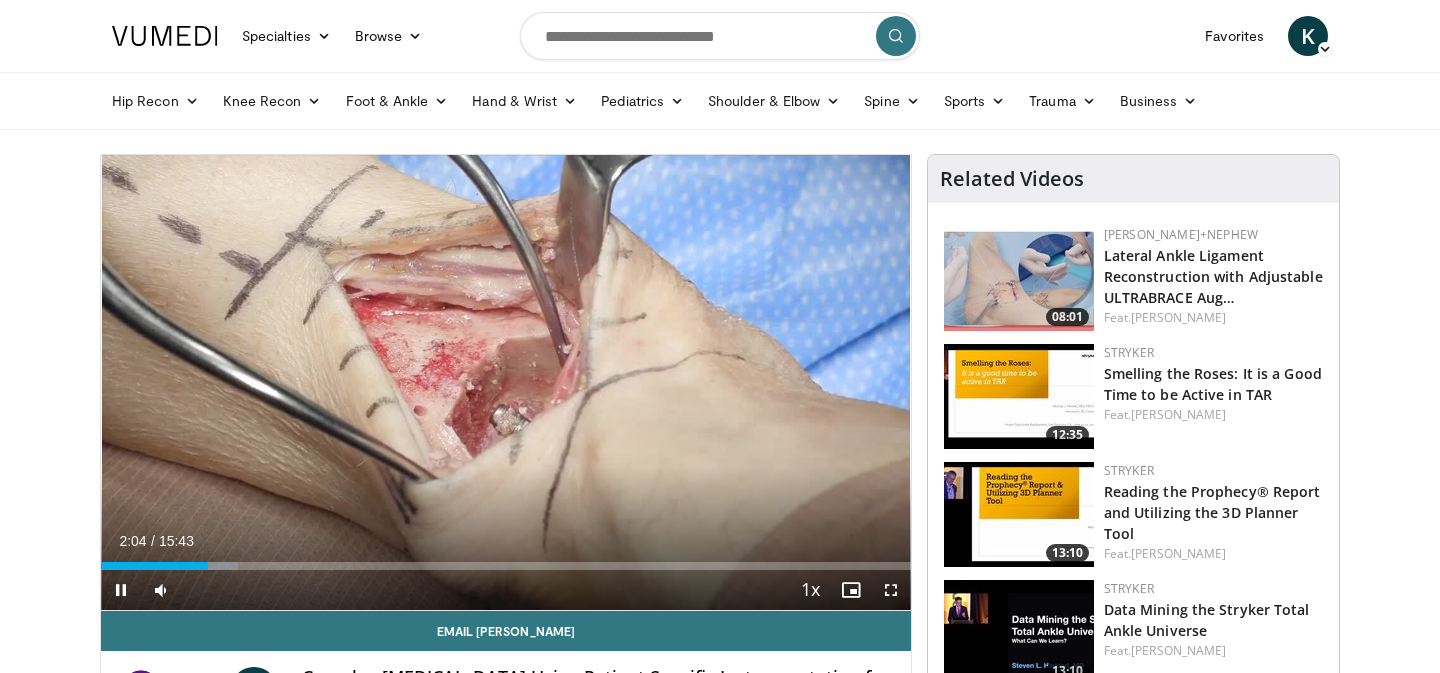 click on "Current Time  2:04 / Duration  15:43 Pause Skip Backward Skip Forward Mute 37% Loaded :  16.98% 02:04 02:02 Stream Type  LIVE Seek to live, currently behind live LIVE   1x Playback Rate 0.5x 0.75x 1x , selected 1.25x 1.5x 1.75x 2x Chapters Chapters Descriptions descriptions off , selected Captions captions settings , opens captions settings dialog captions off , selected Audio Track en (Main) , selected Fullscreen Enable picture-in-picture mode" at bounding box center (506, 590) 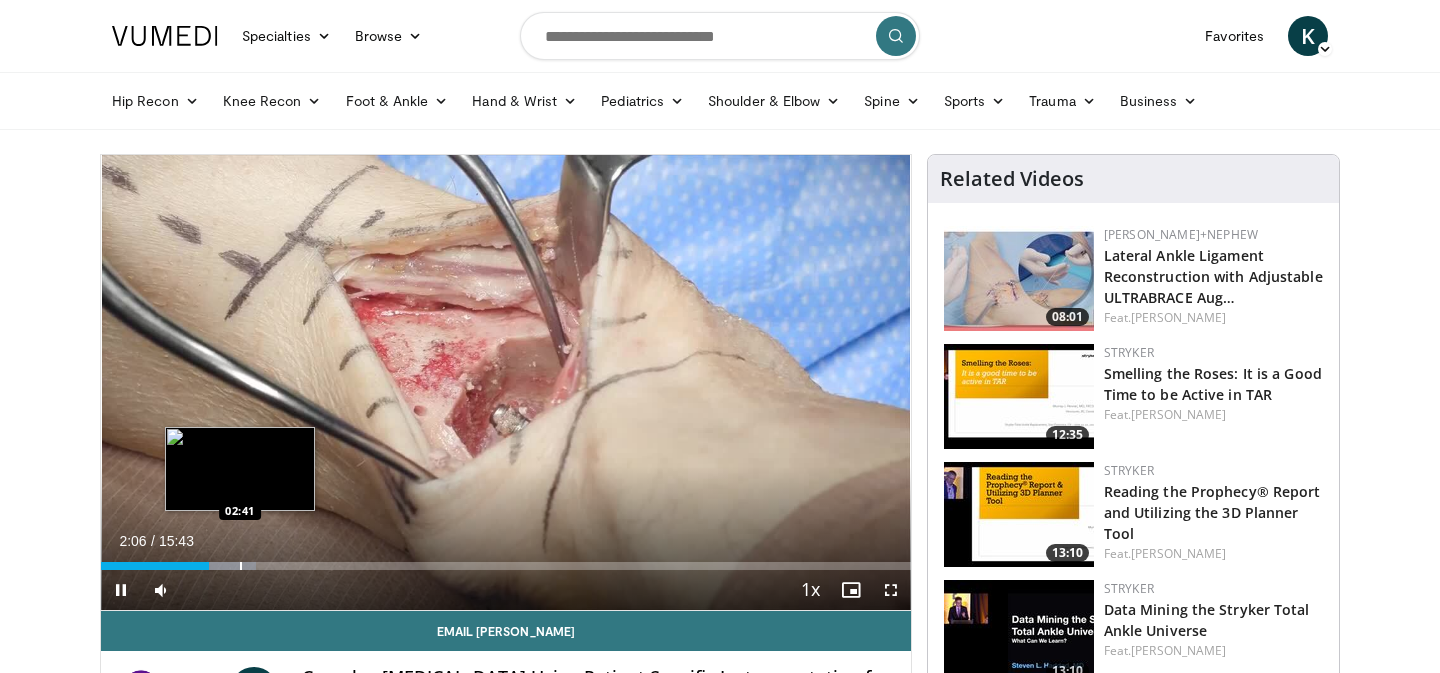 click on "Loaded :  19.10% 02:06 02:41" at bounding box center [506, 560] 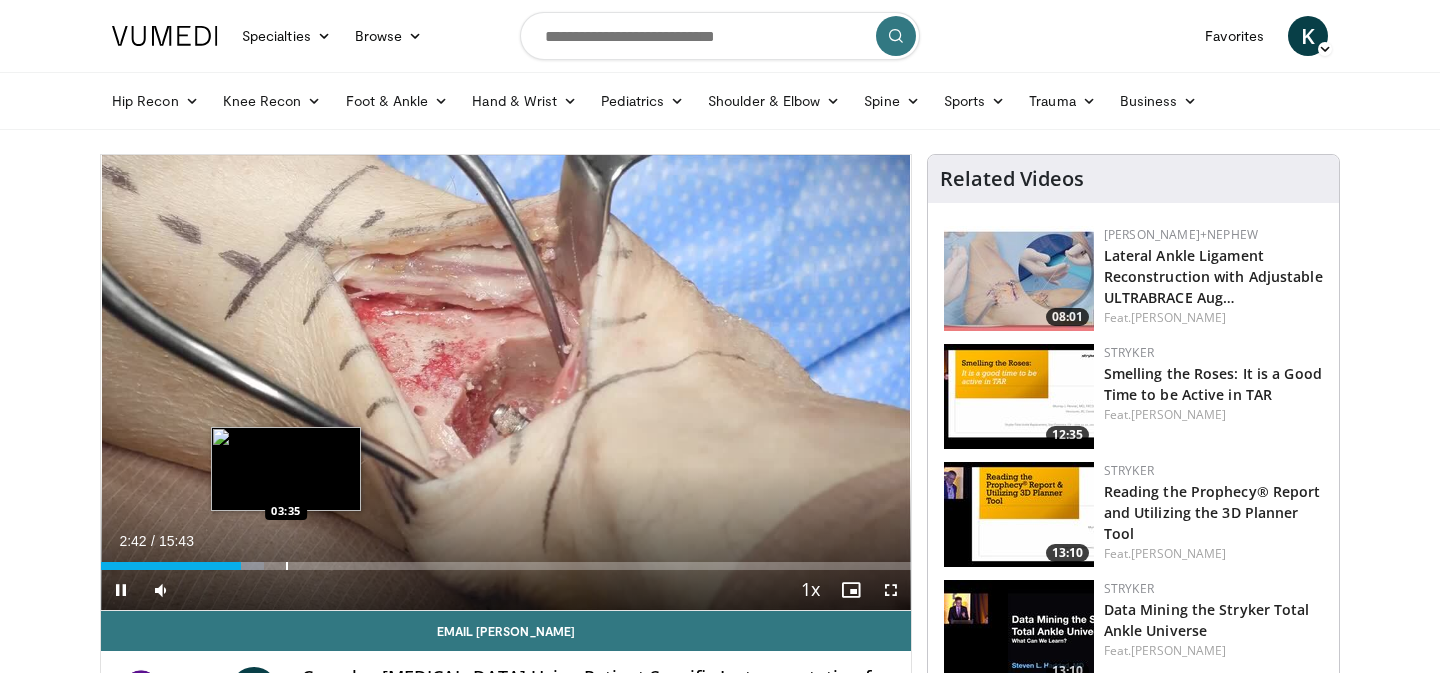 click at bounding box center (287, 566) 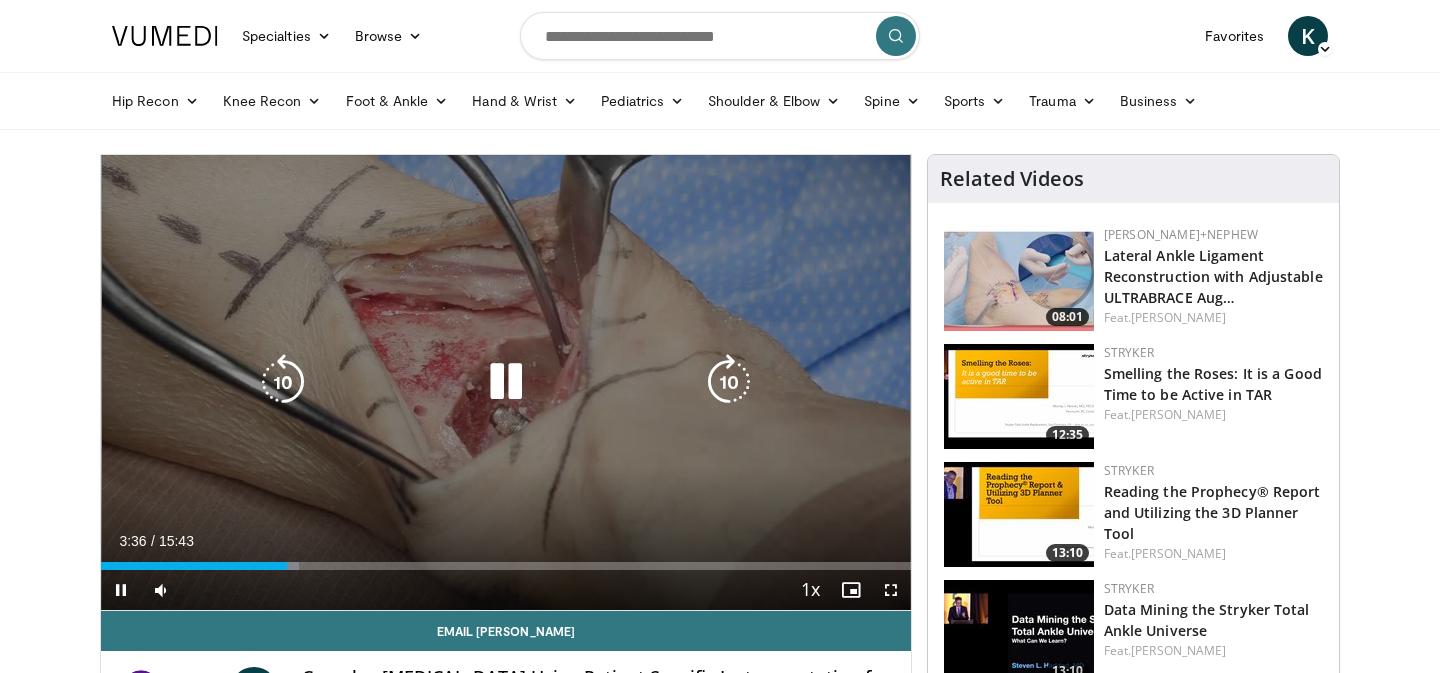 click on "**********" at bounding box center [506, 383] 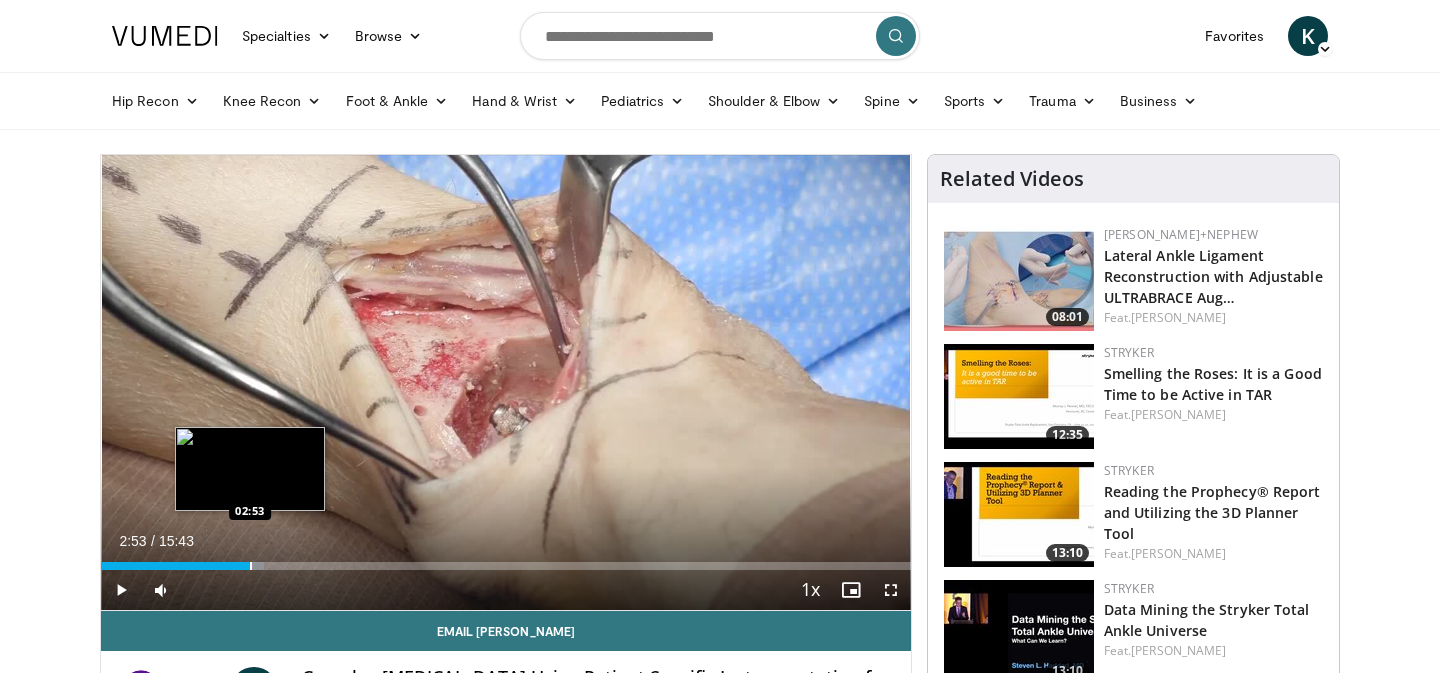 click at bounding box center [251, 566] 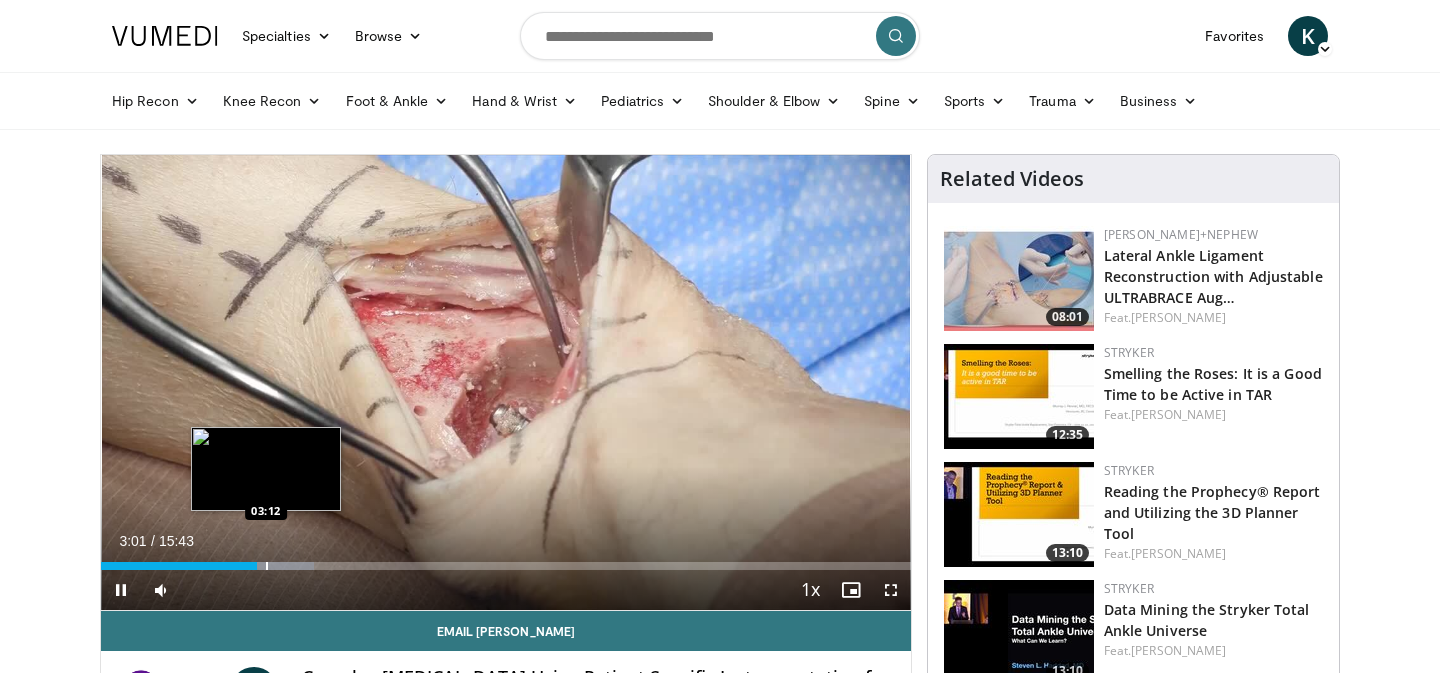 click on "Loaded :  26.28% 03:01 03:12" at bounding box center (506, 560) 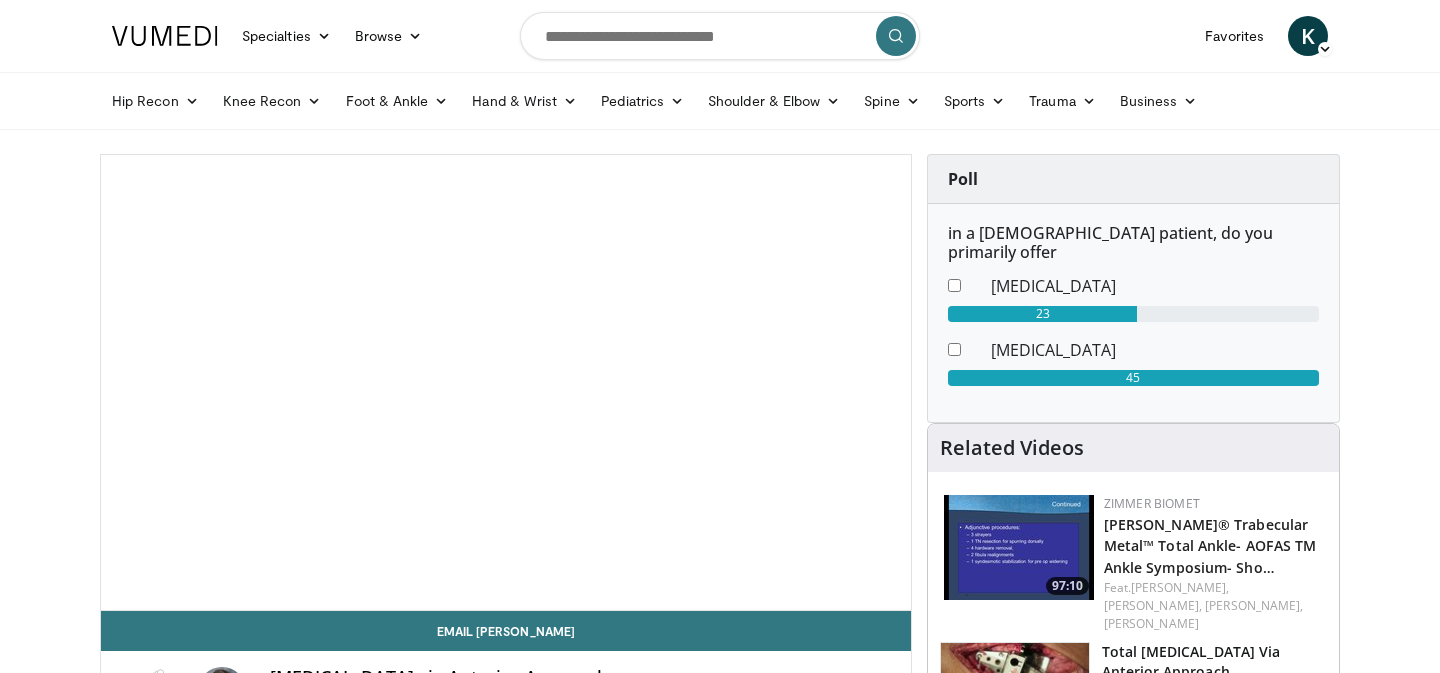scroll, scrollTop: 0, scrollLeft: 0, axis: both 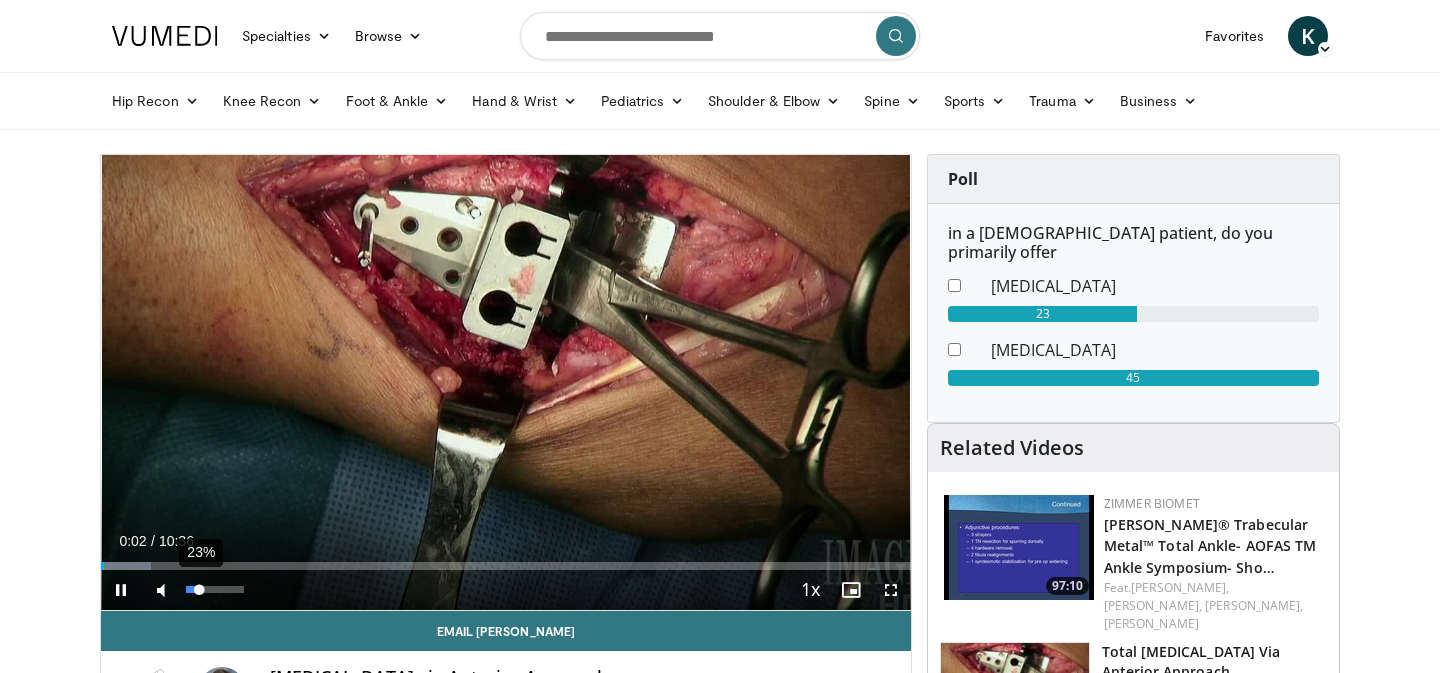 click on "23%" at bounding box center (214, 589) 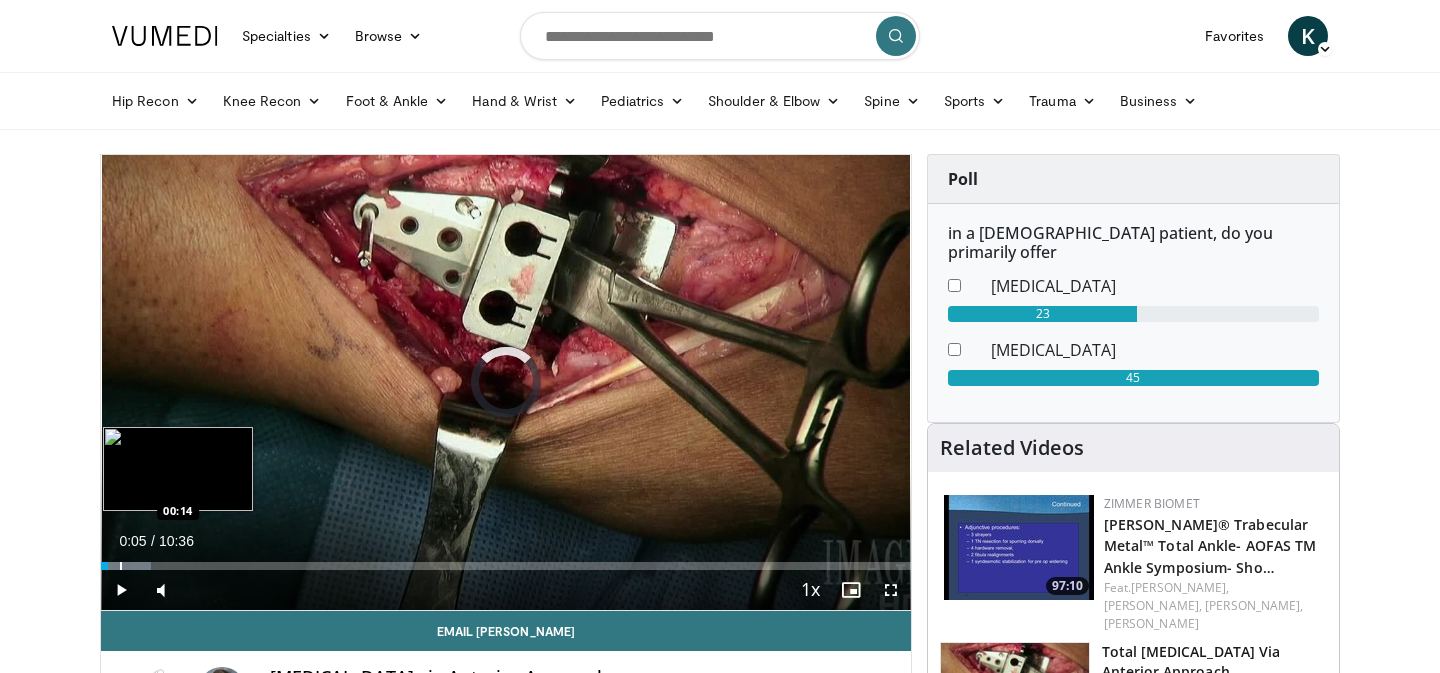 click at bounding box center (121, 566) 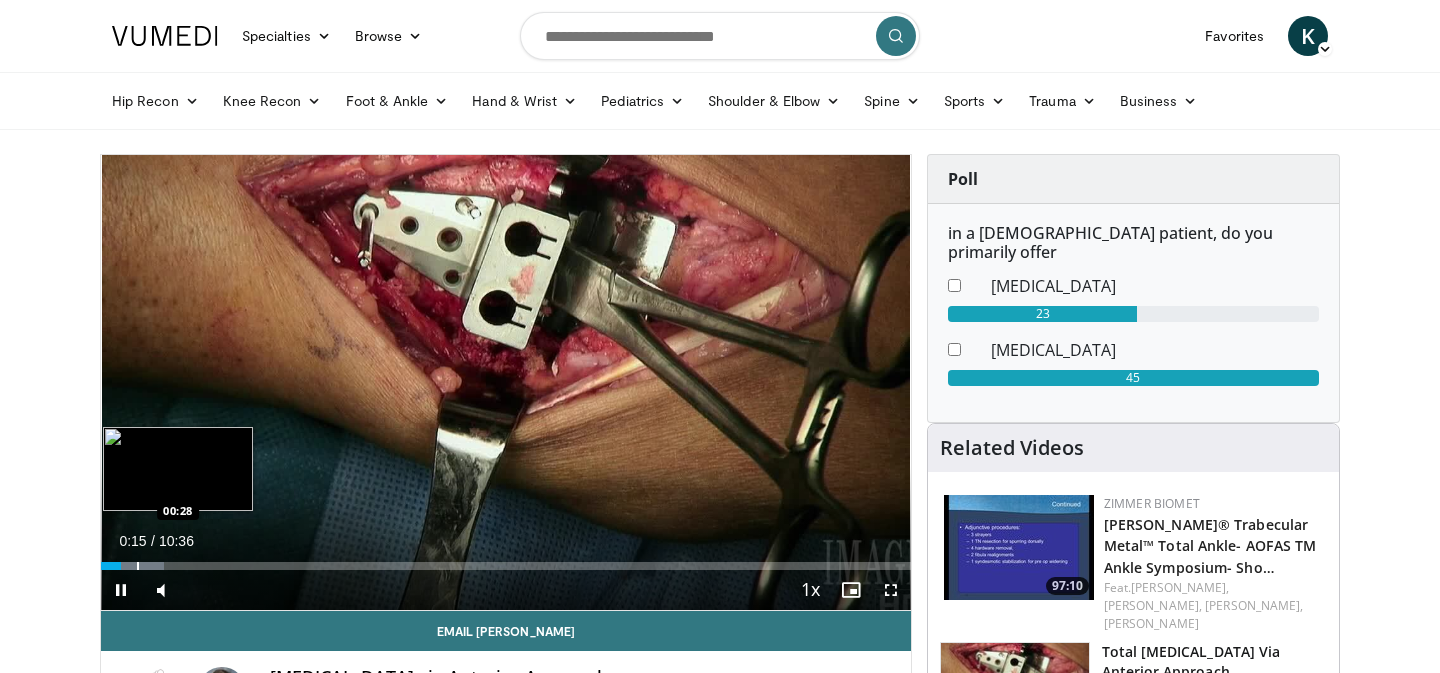 click at bounding box center [138, 566] 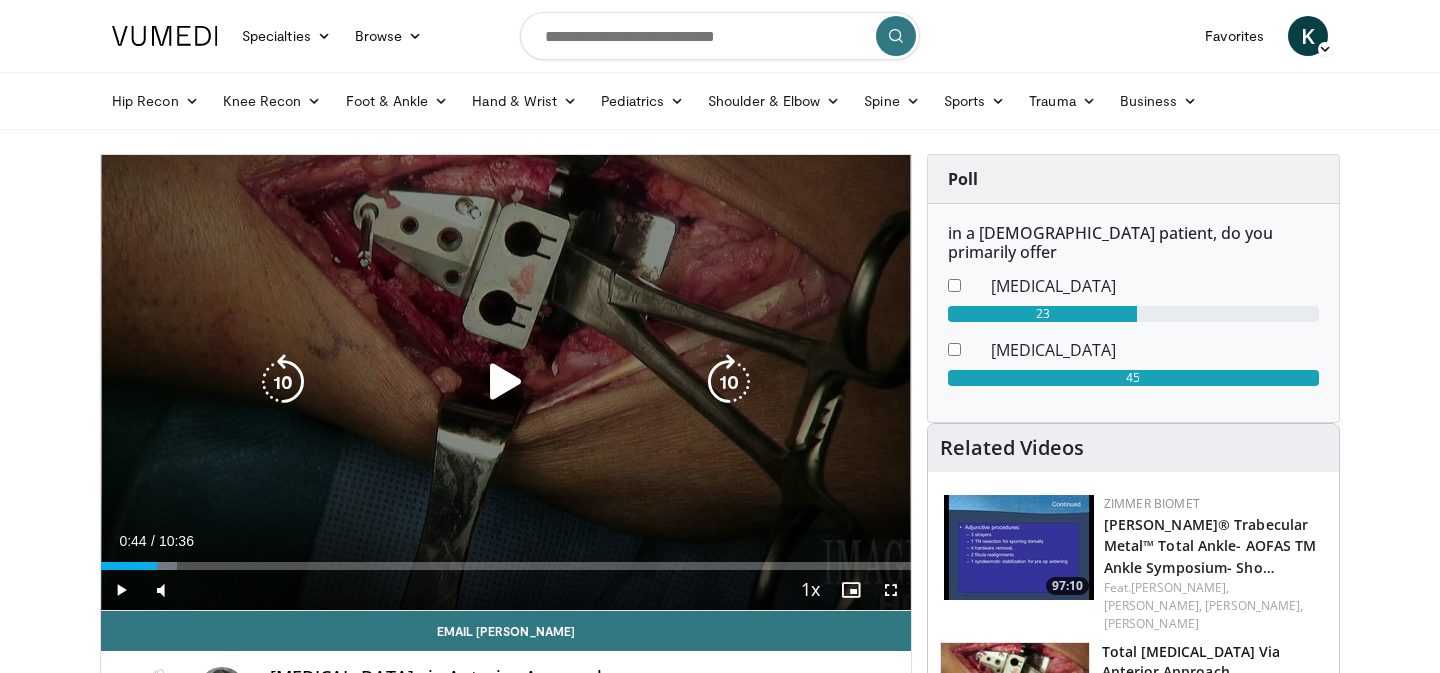 click on "Loaded :  9.43% 00:44 00:28" at bounding box center (506, 566) 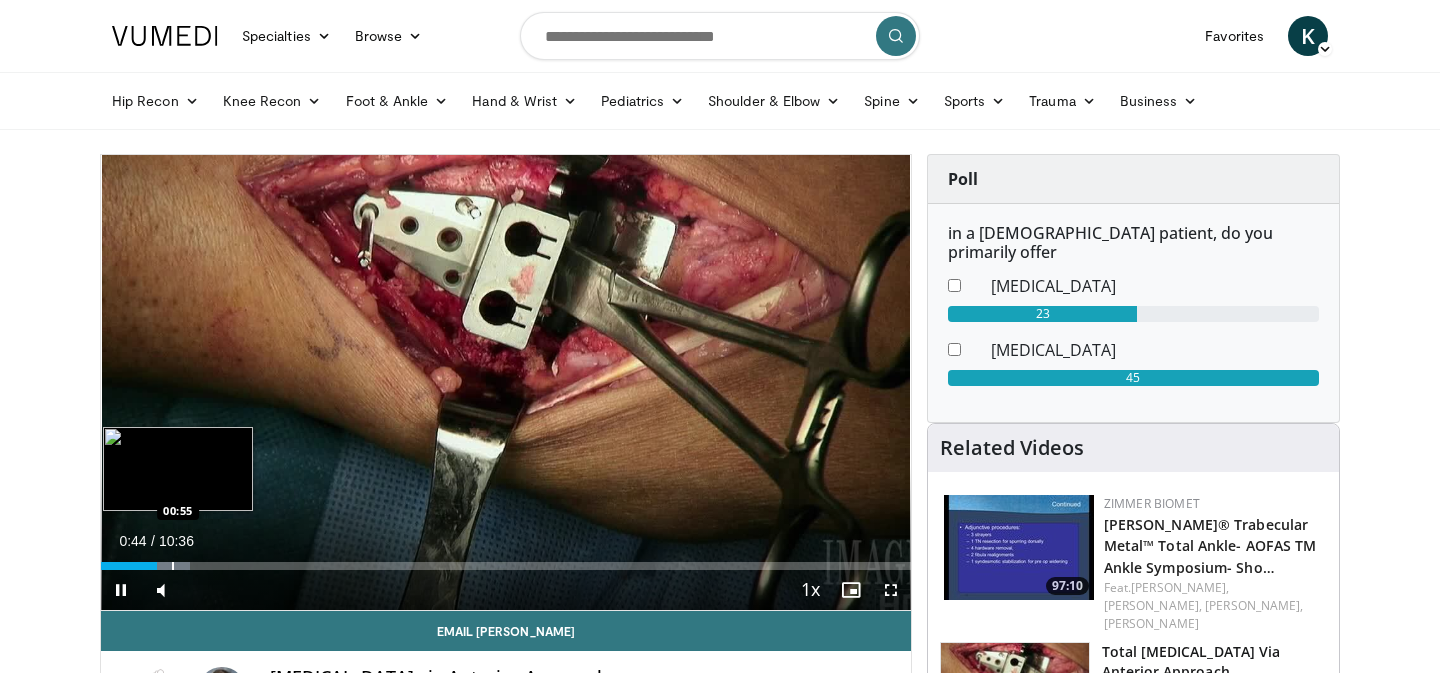 click at bounding box center [173, 566] 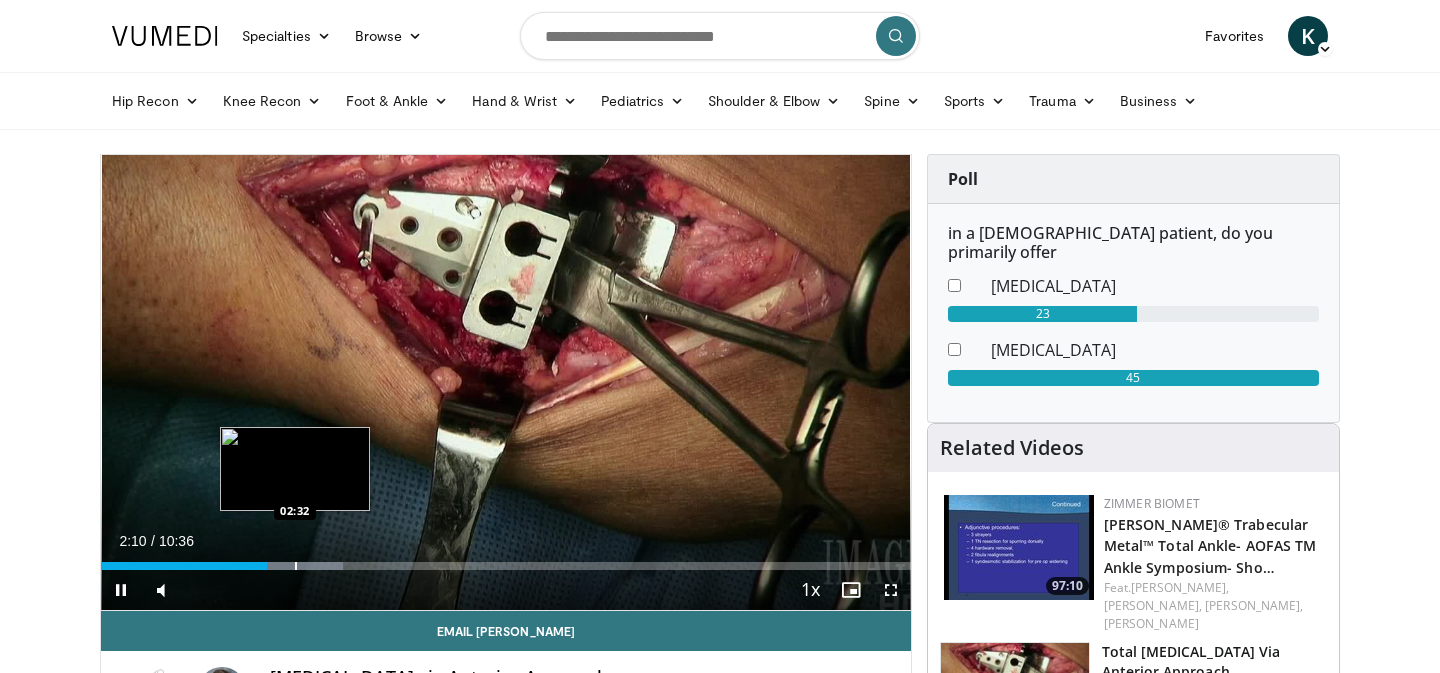 click at bounding box center [296, 566] 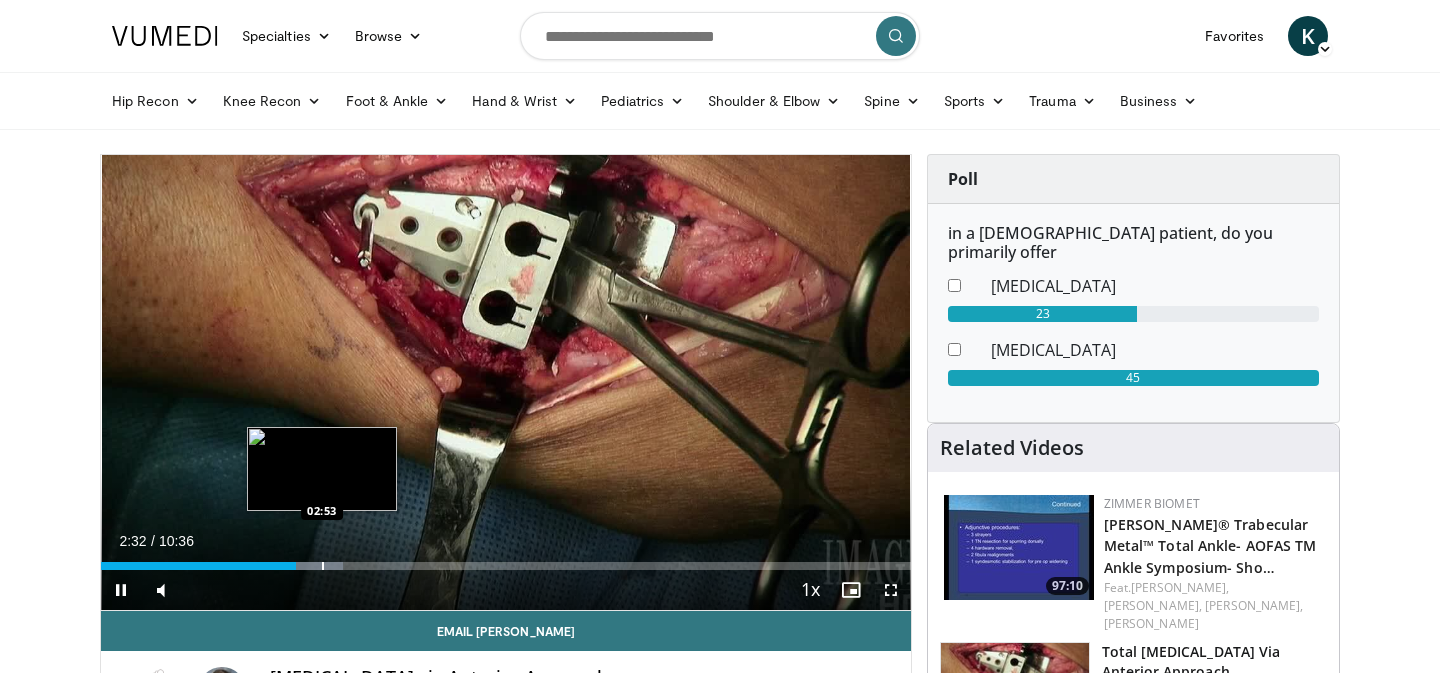 click at bounding box center [323, 566] 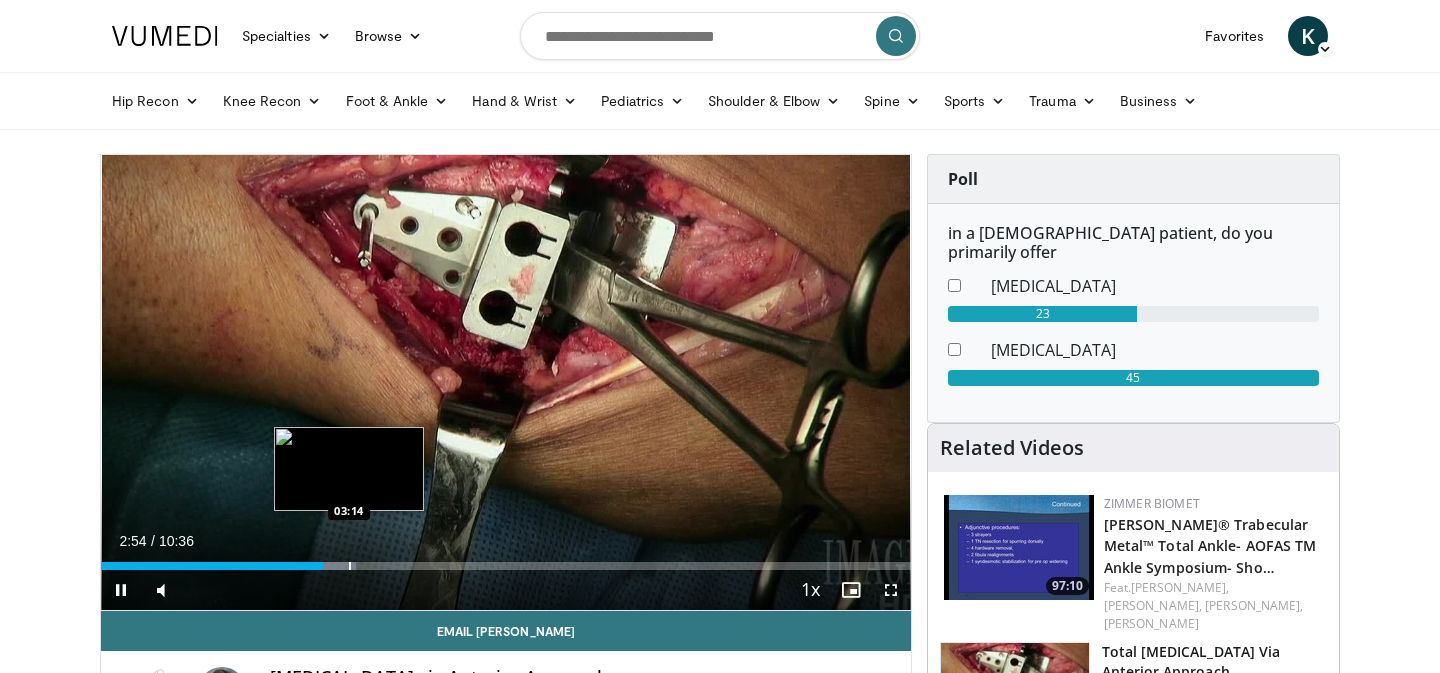 click at bounding box center [350, 566] 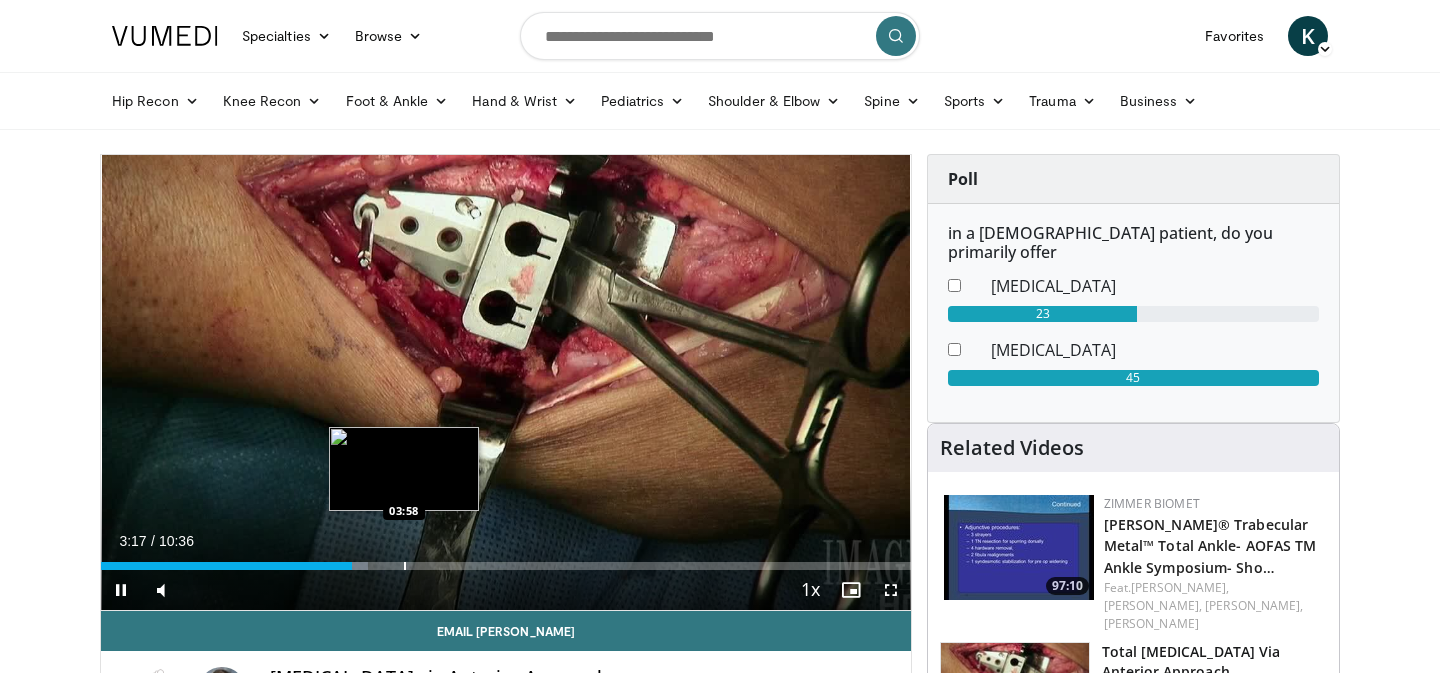 click at bounding box center [405, 566] 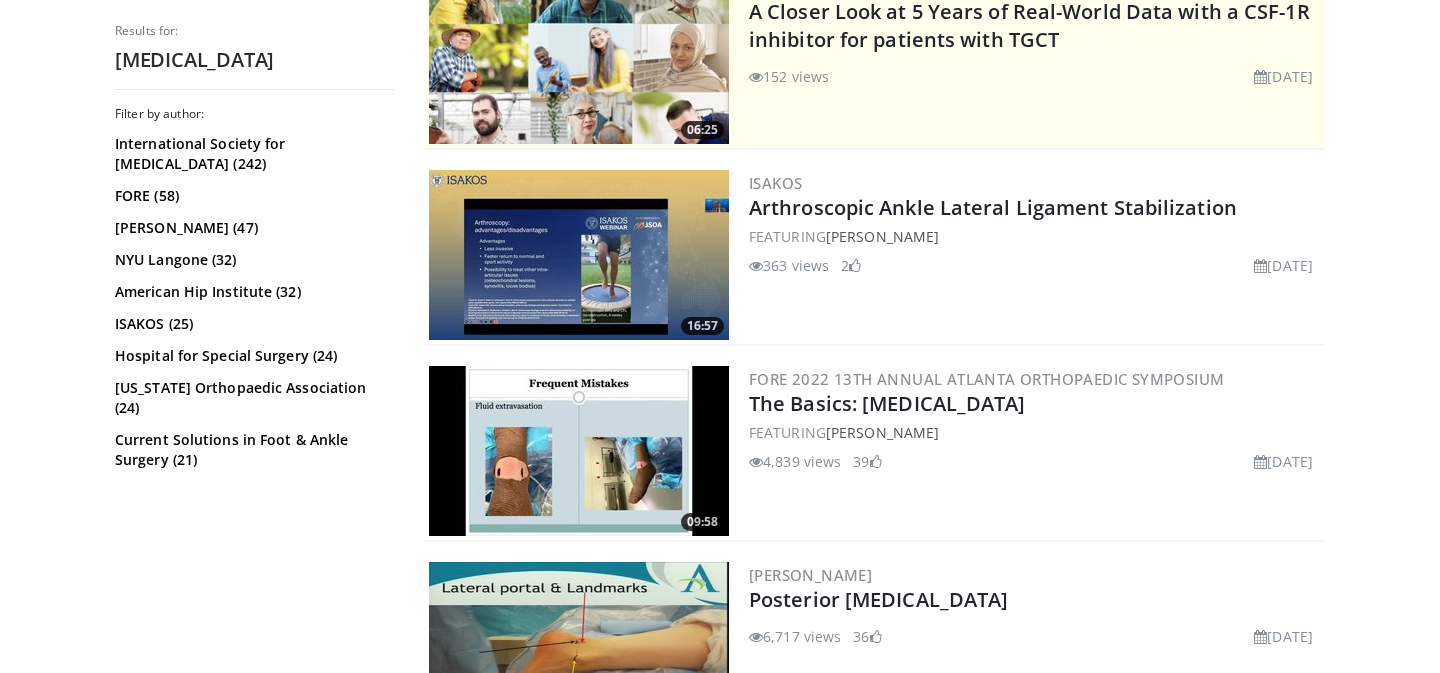 scroll, scrollTop: 453, scrollLeft: 0, axis: vertical 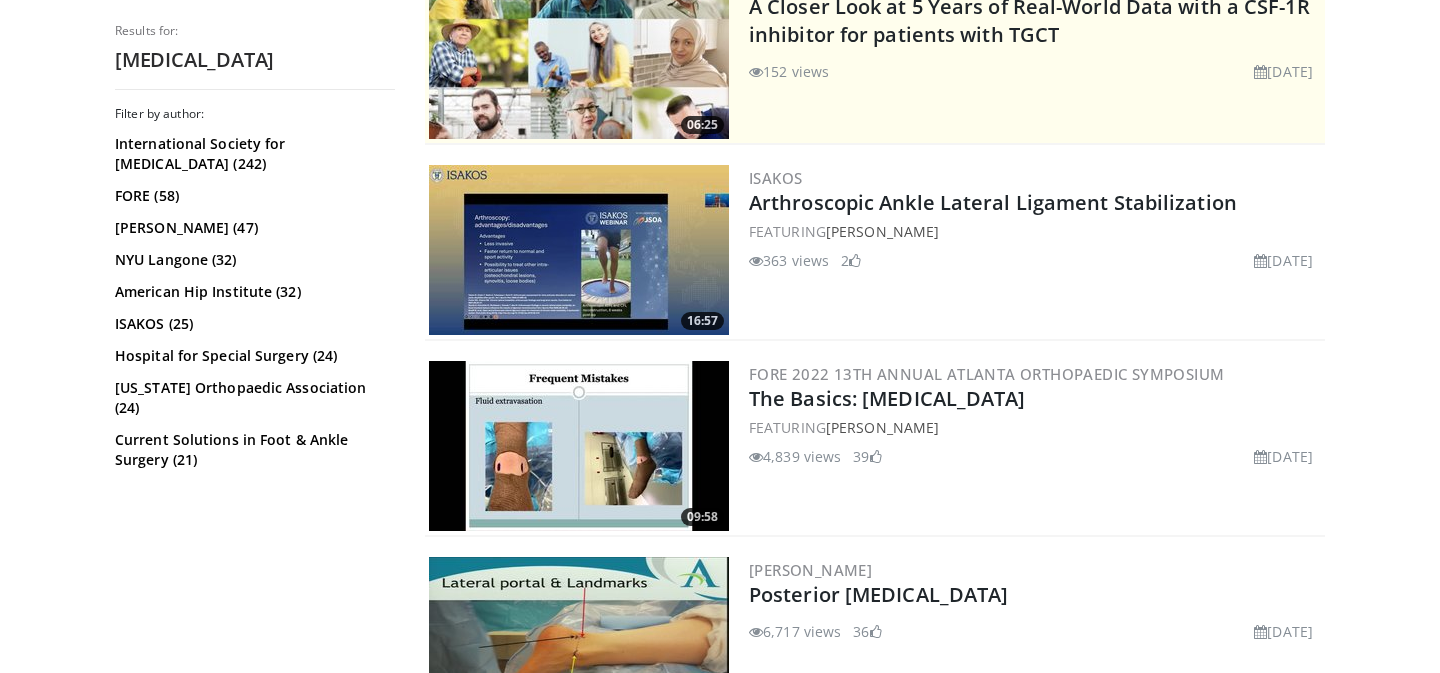 click at bounding box center [579, 446] 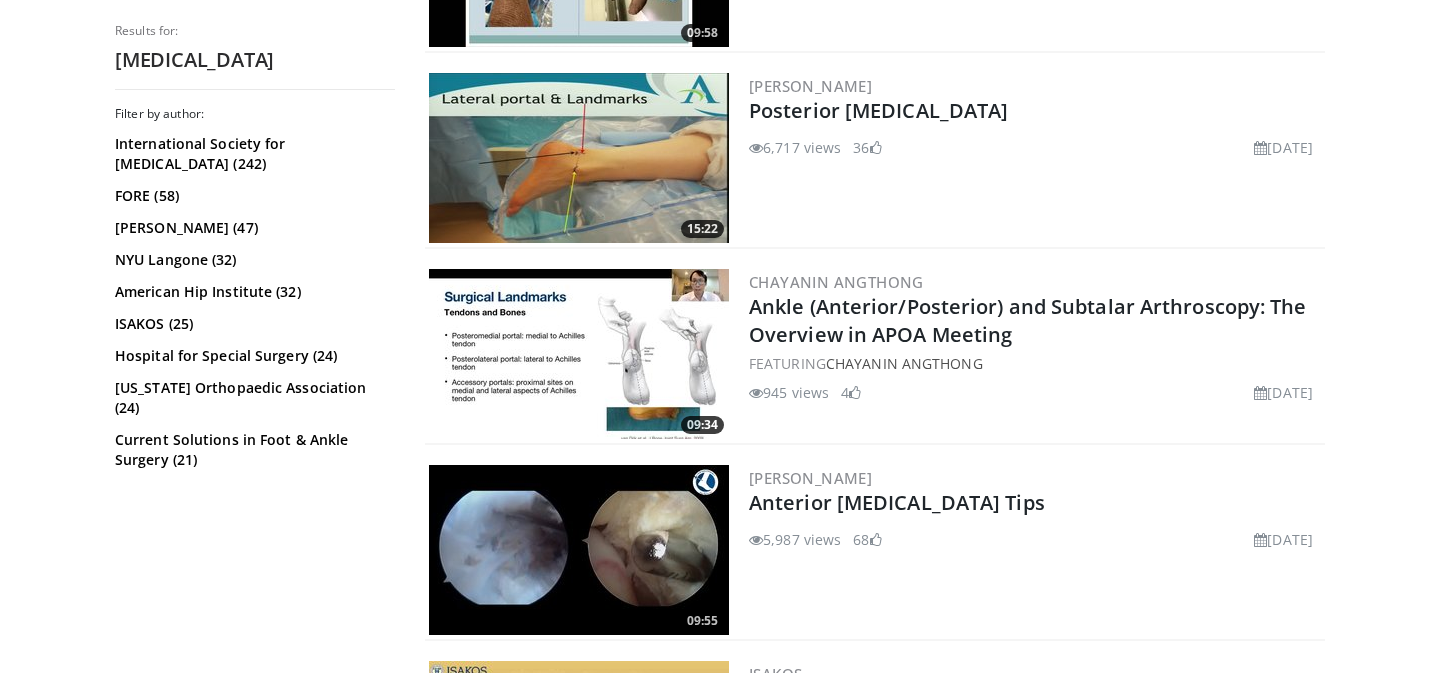 scroll, scrollTop: 942, scrollLeft: 0, axis: vertical 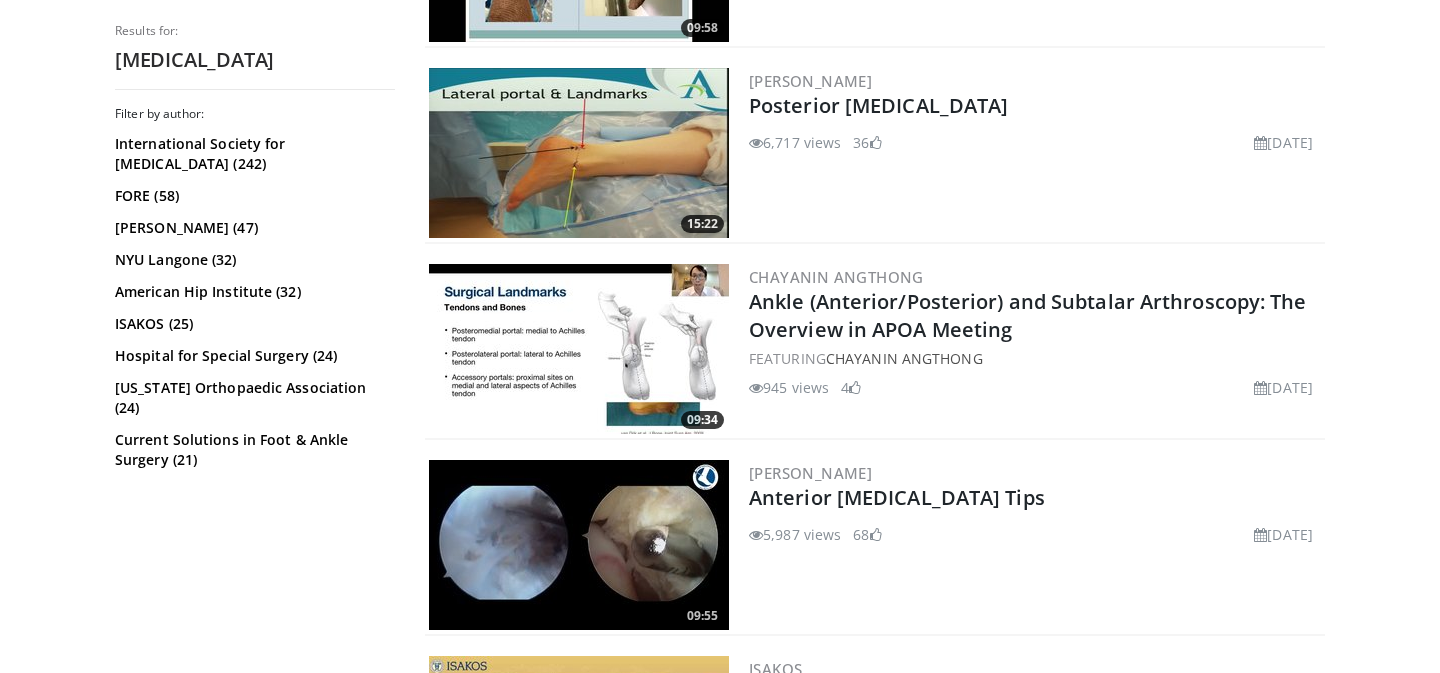 click at bounding box center (579, 545) 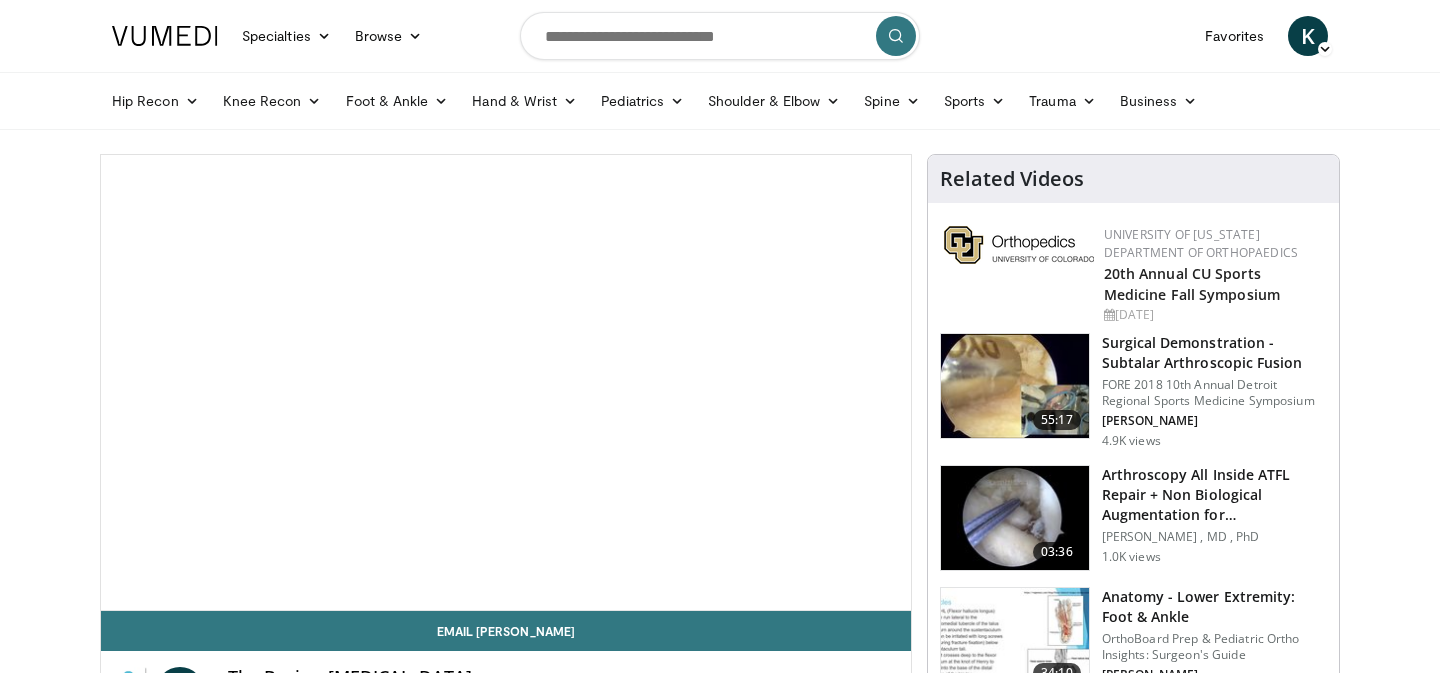 scroll, scrollTop: 0, scrollLeft: 0, axis: both 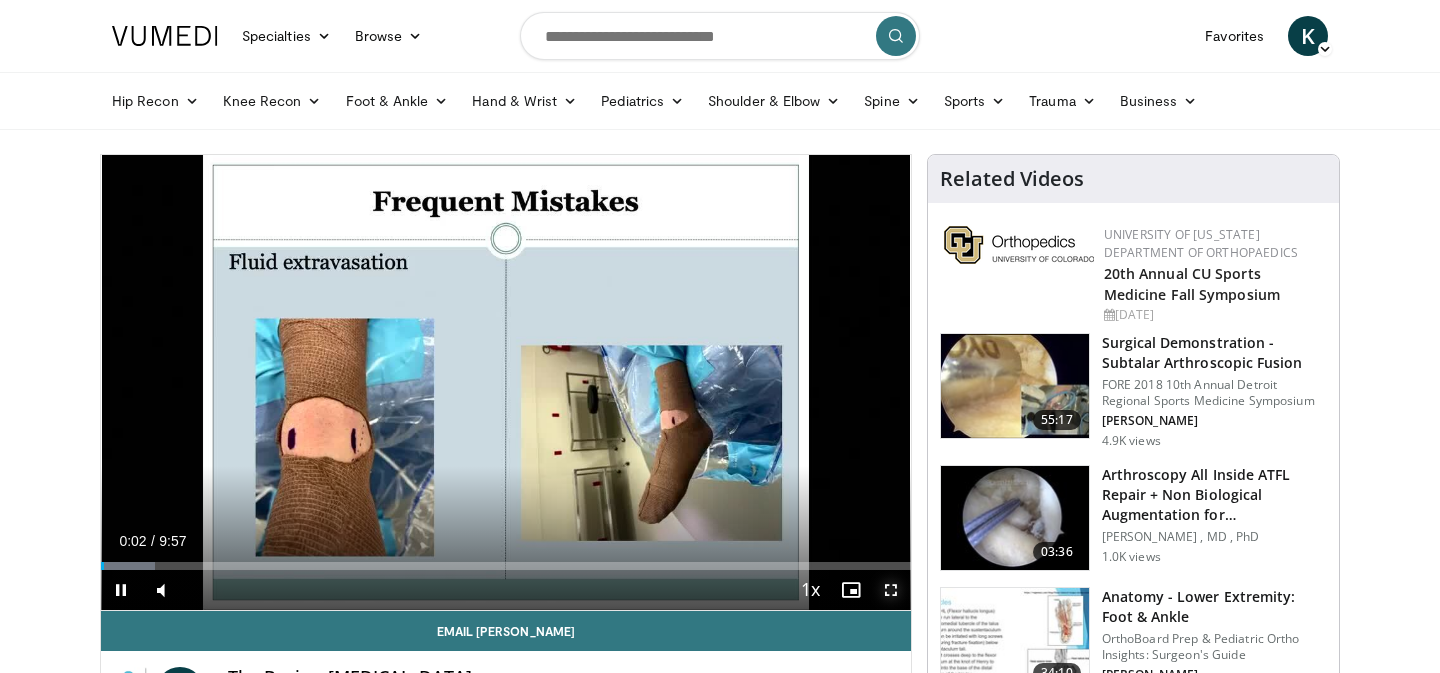 click at bounding box center (891, 590) 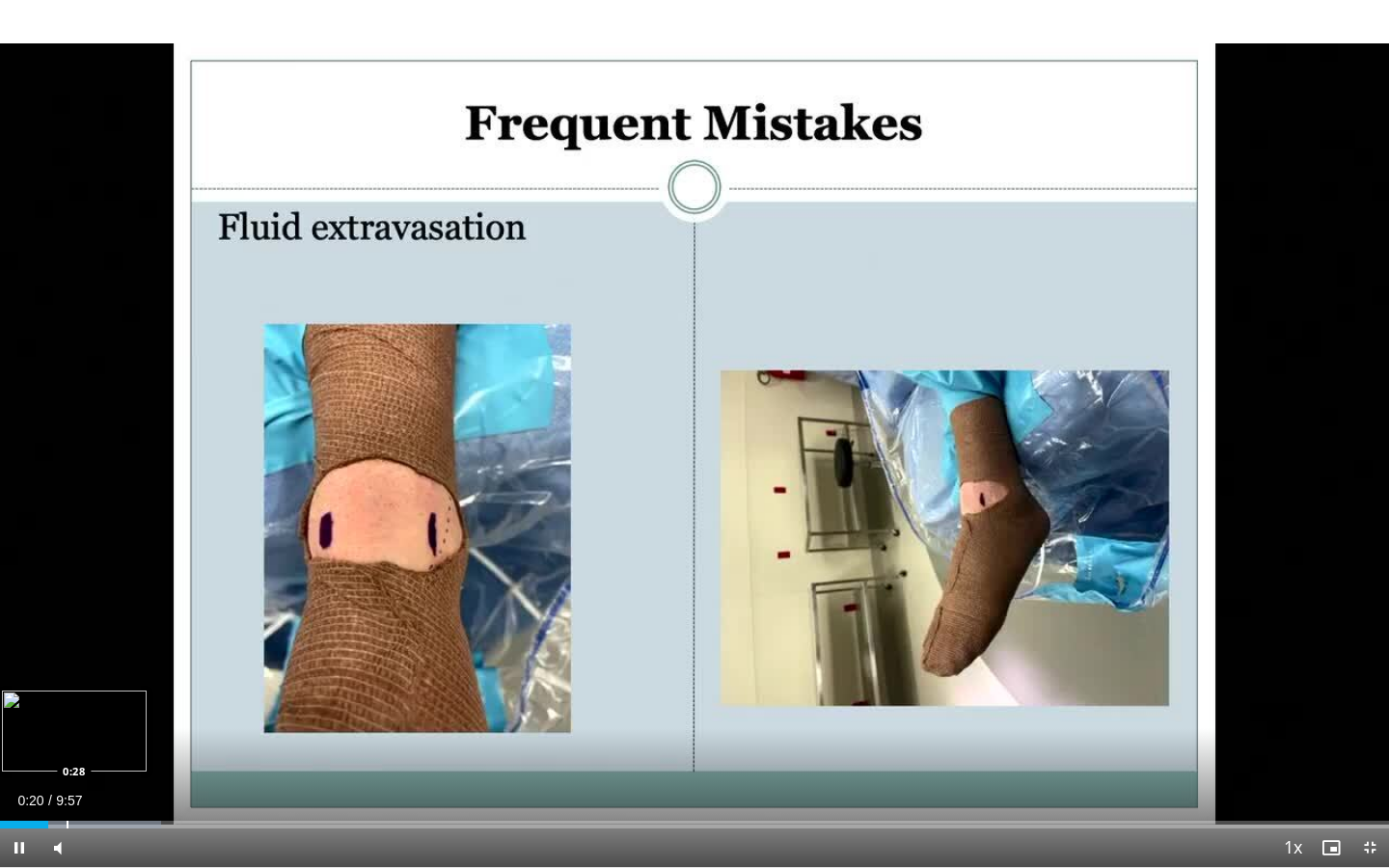 click on "Loaded :  11.62% 0:20 0:28" at bounding box center [694, 819] 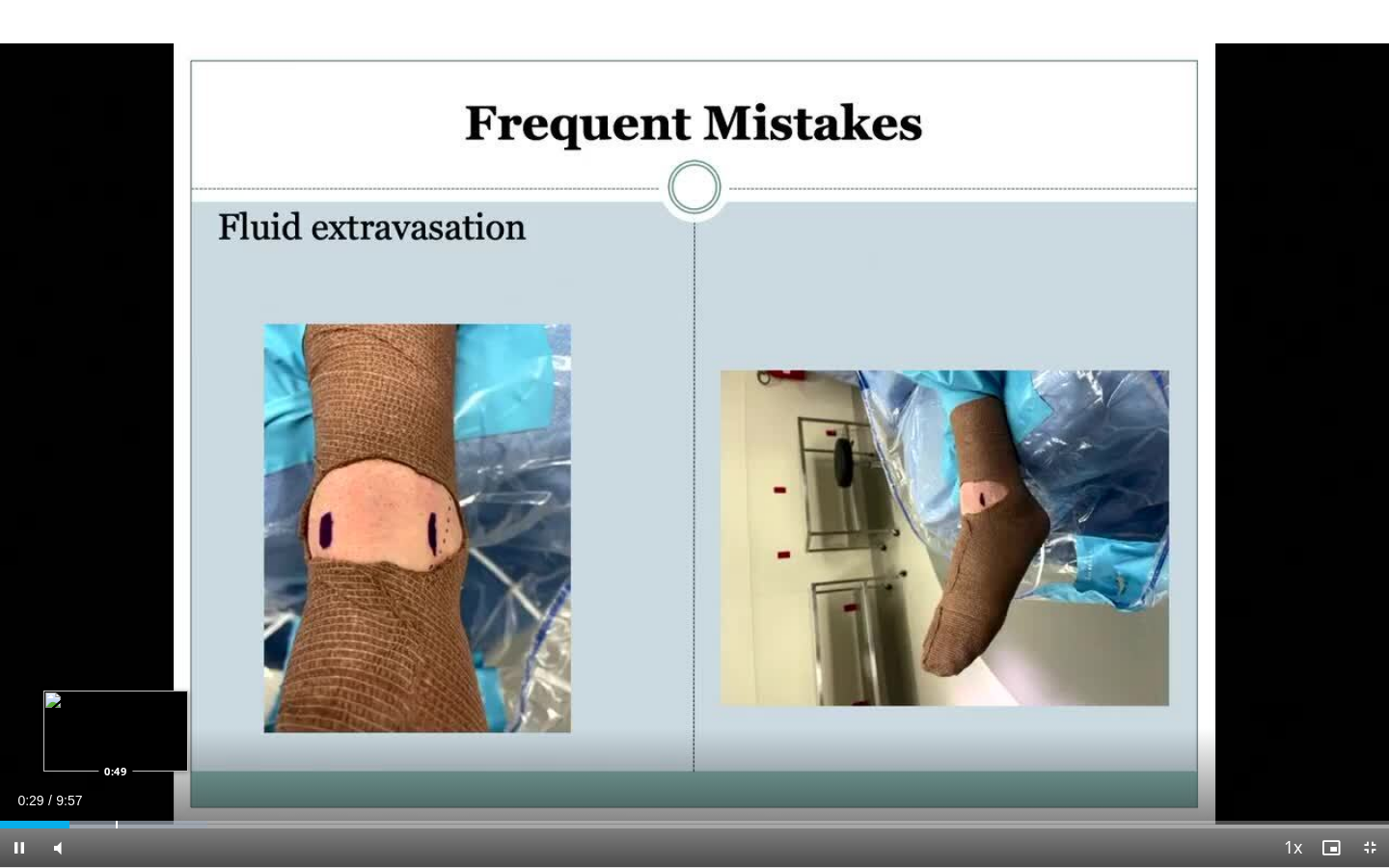 click at bounding box center [117, 825] 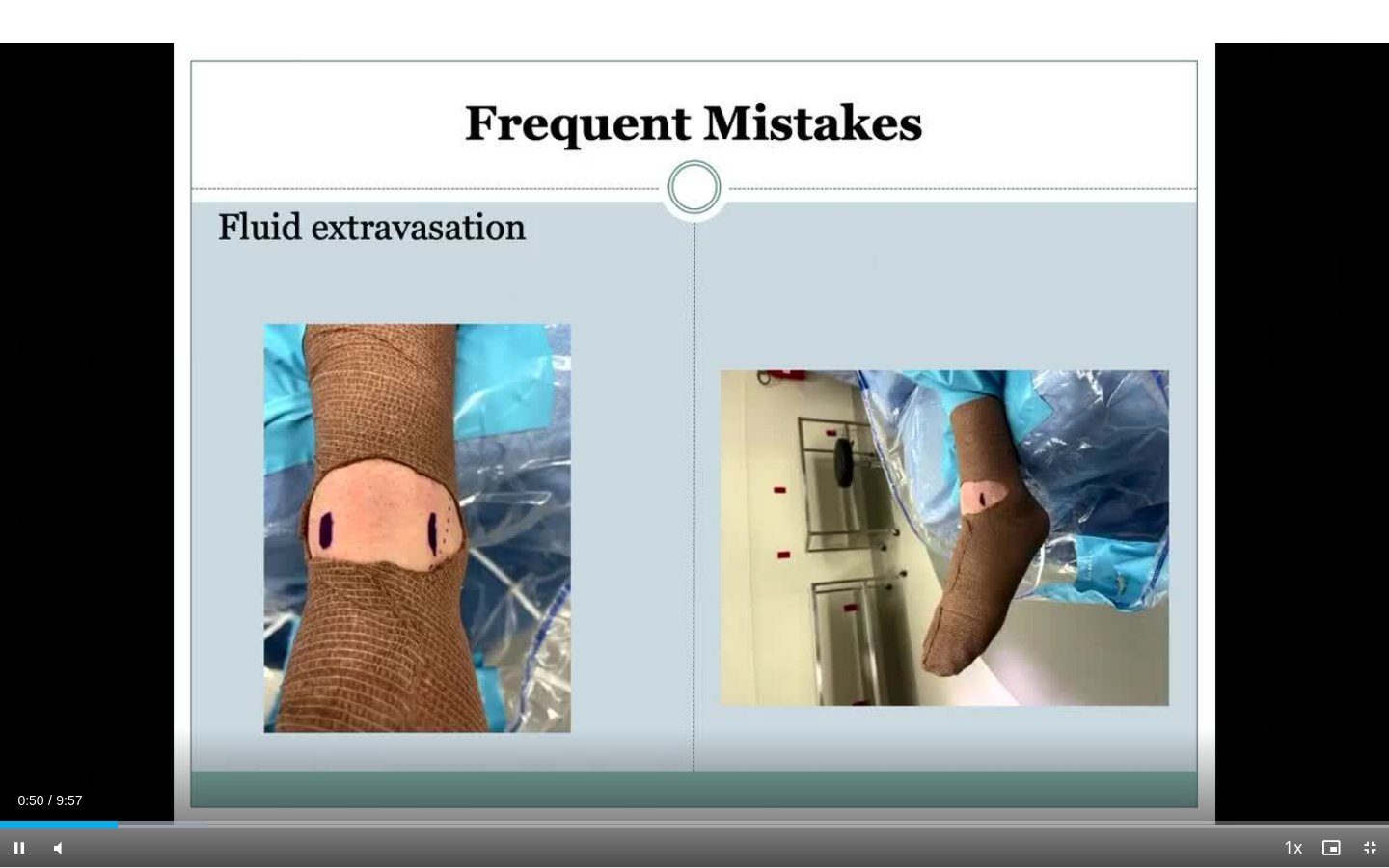click on "Current Time  0:50 / Duration  9:57 Pause Skip Backward Skip Forward Mute Loaded :  14.94% 0:50 1:00 Stream Type  LIVE Seek to live, currently behind live LIVE   1x Playback Rate 0.5x 0.75x 1x , selected 1.25x 1.5x 1.75x 2x Chapters Chapters Descriptions descriptions off , selected Captions captions settings , opens captions settings dialog captions off , selected Audio Track en (Main) , selected Exit Fullscreen Enable picture-in-picture mode" at bounding box center (694, 848) 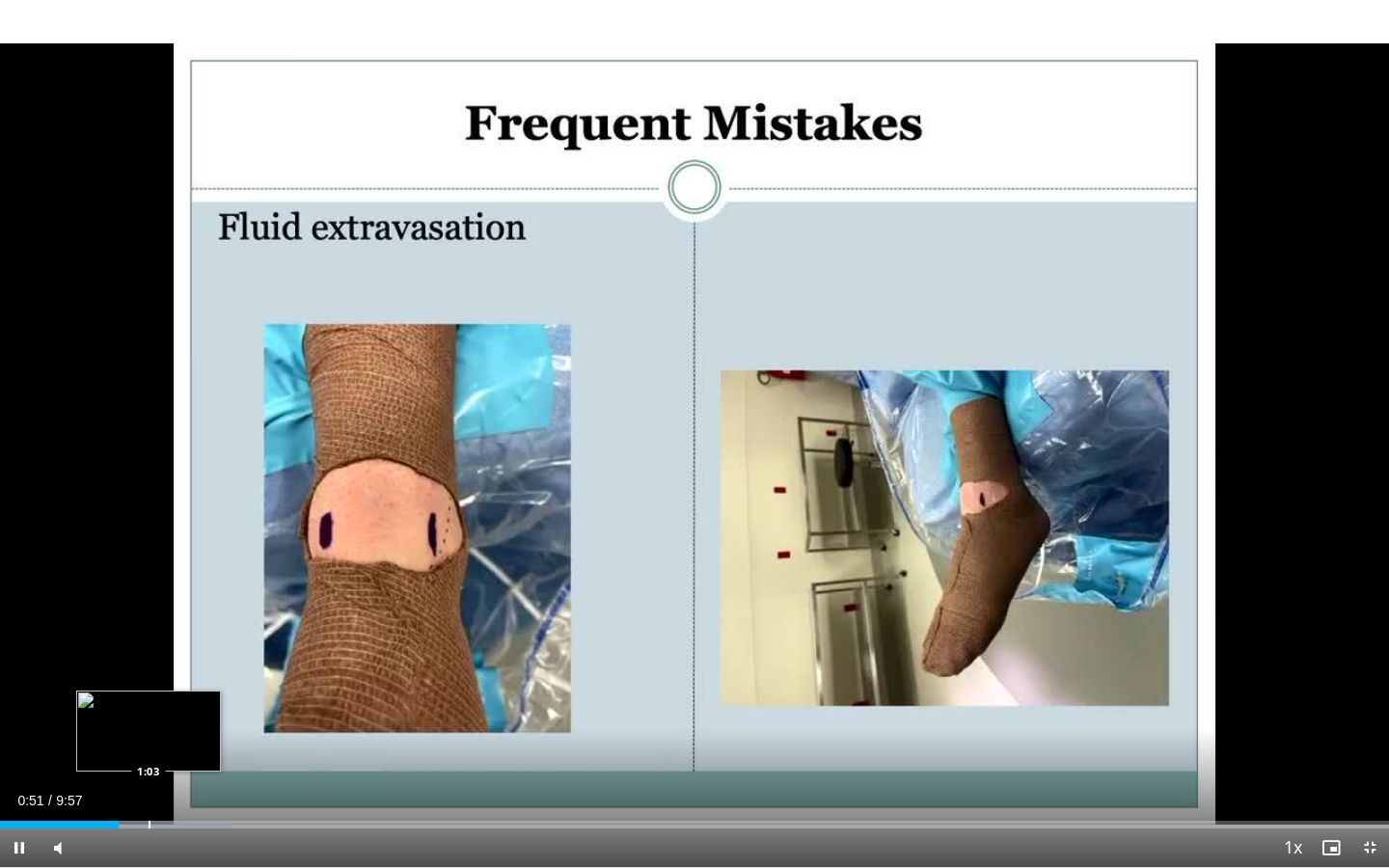 click at bounding box center (150, 825) 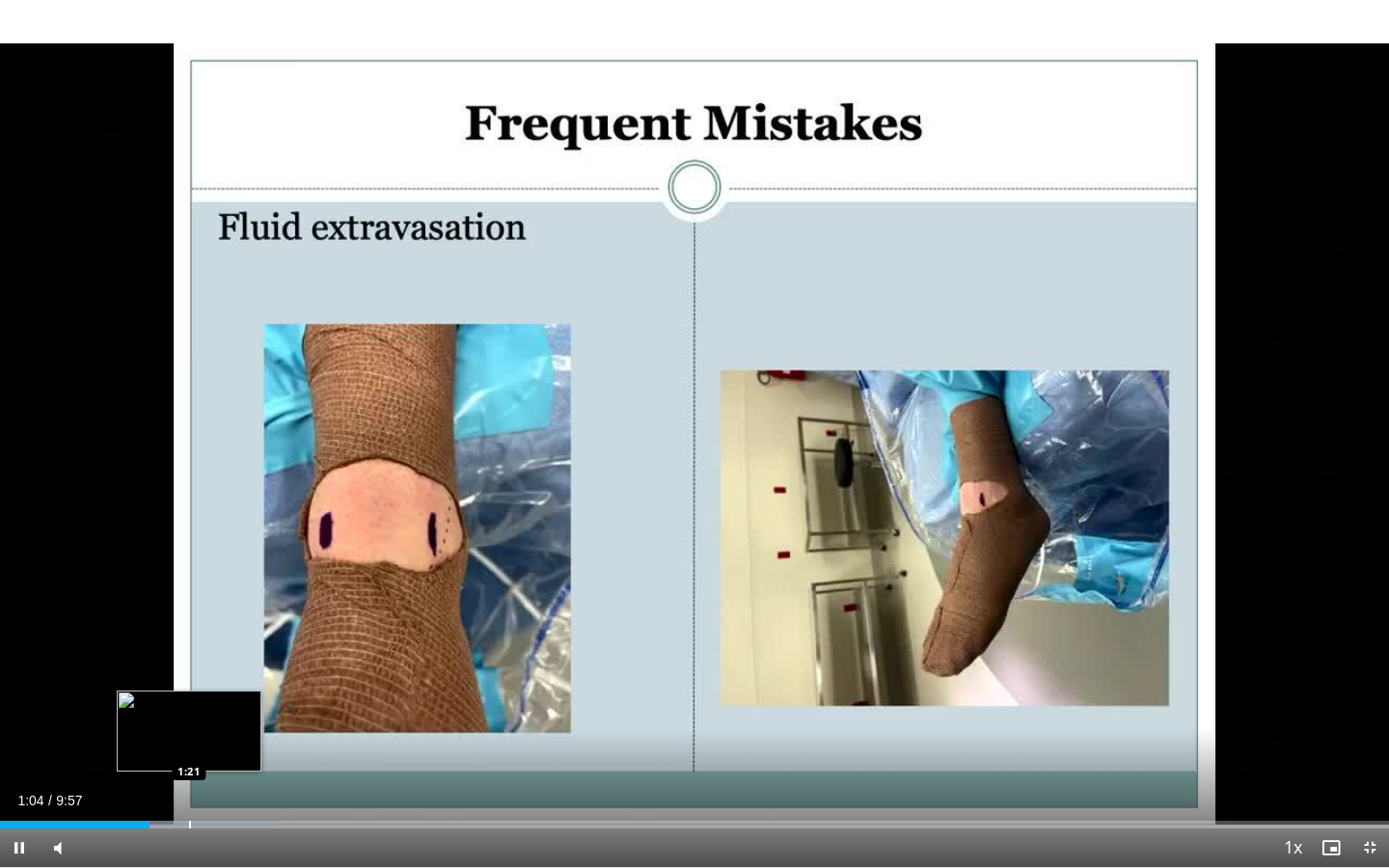 click at bounding box center (190, 825) 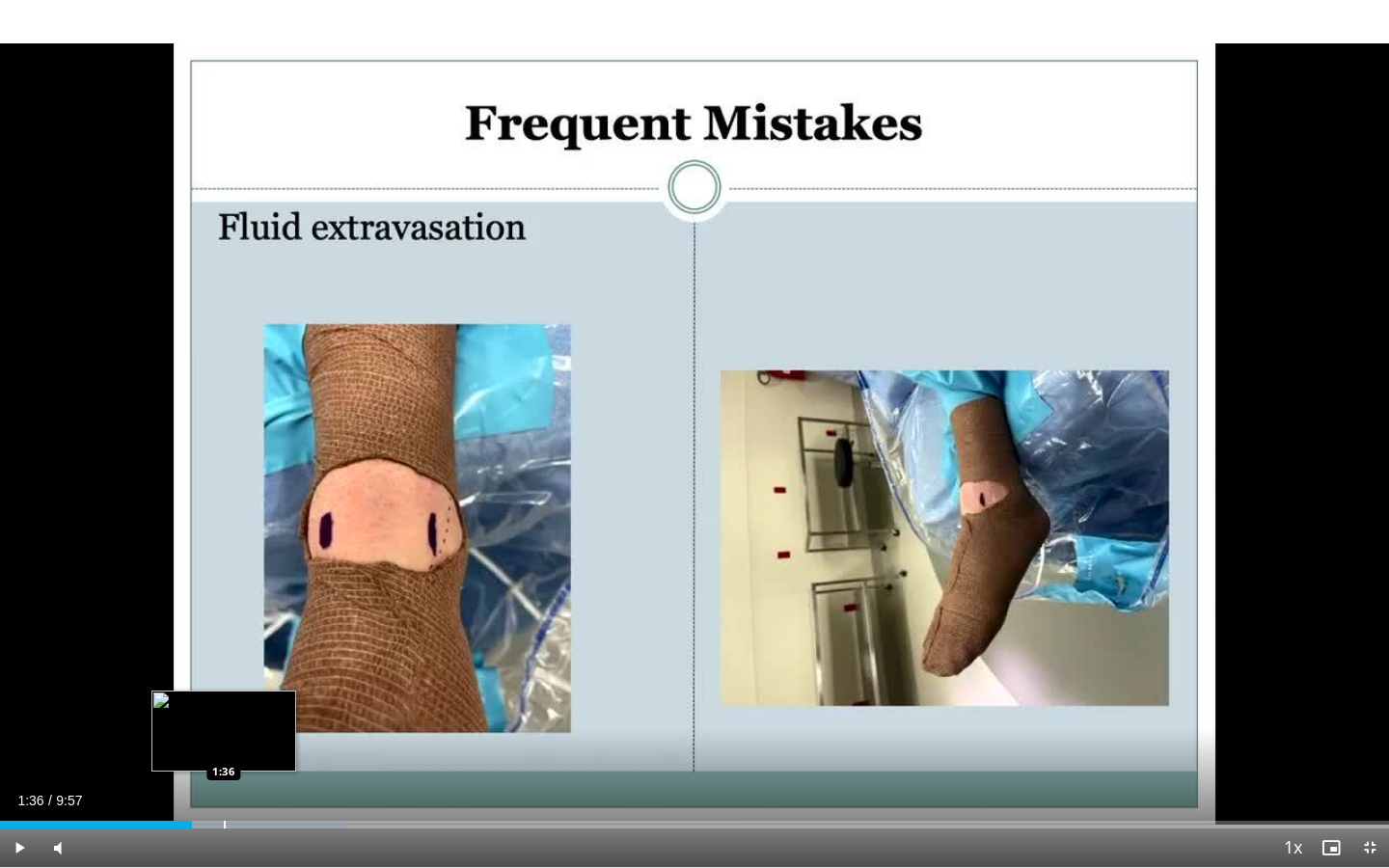 click at bounding box center (225, 825) 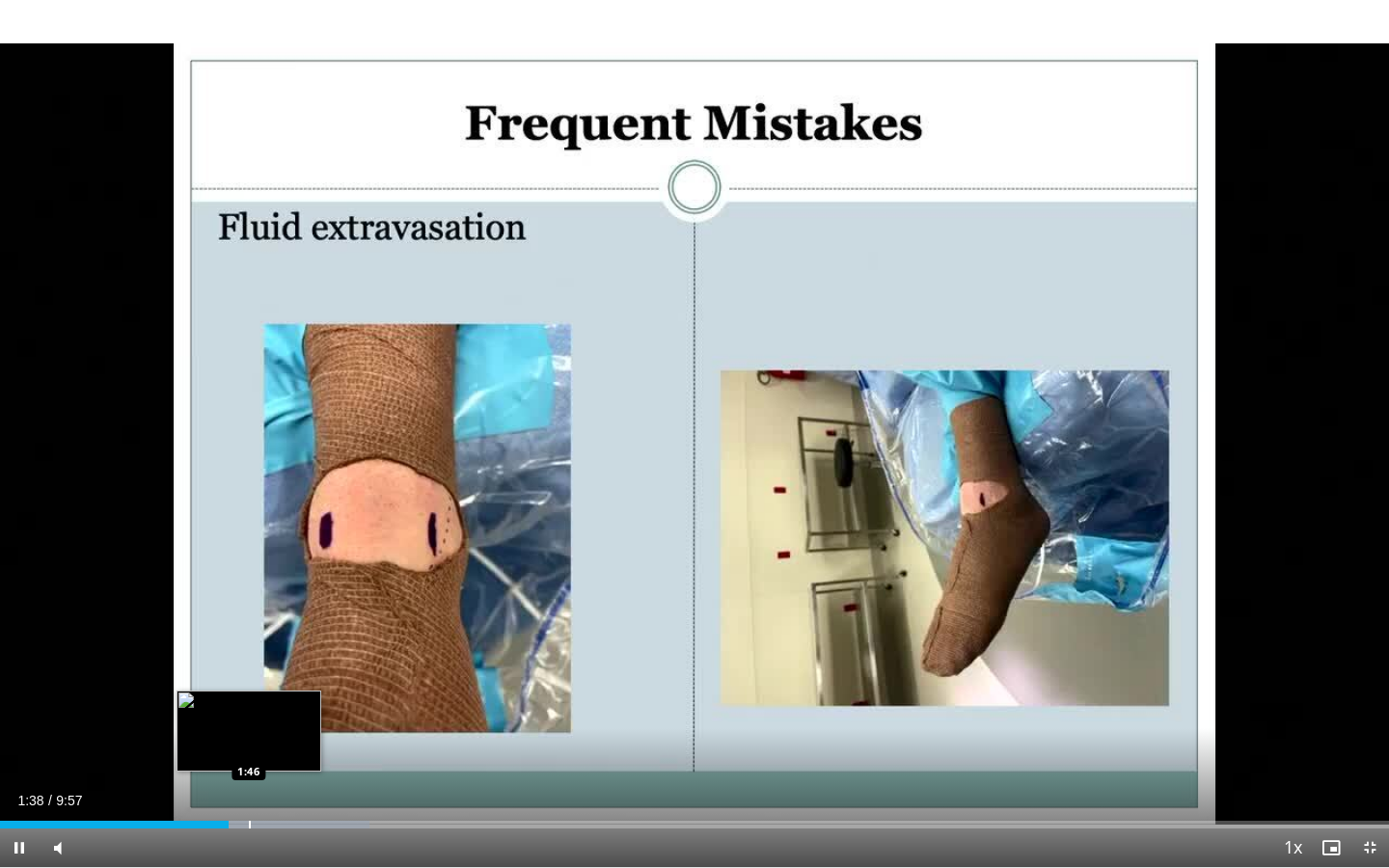 click at bounding box center (250, 825) 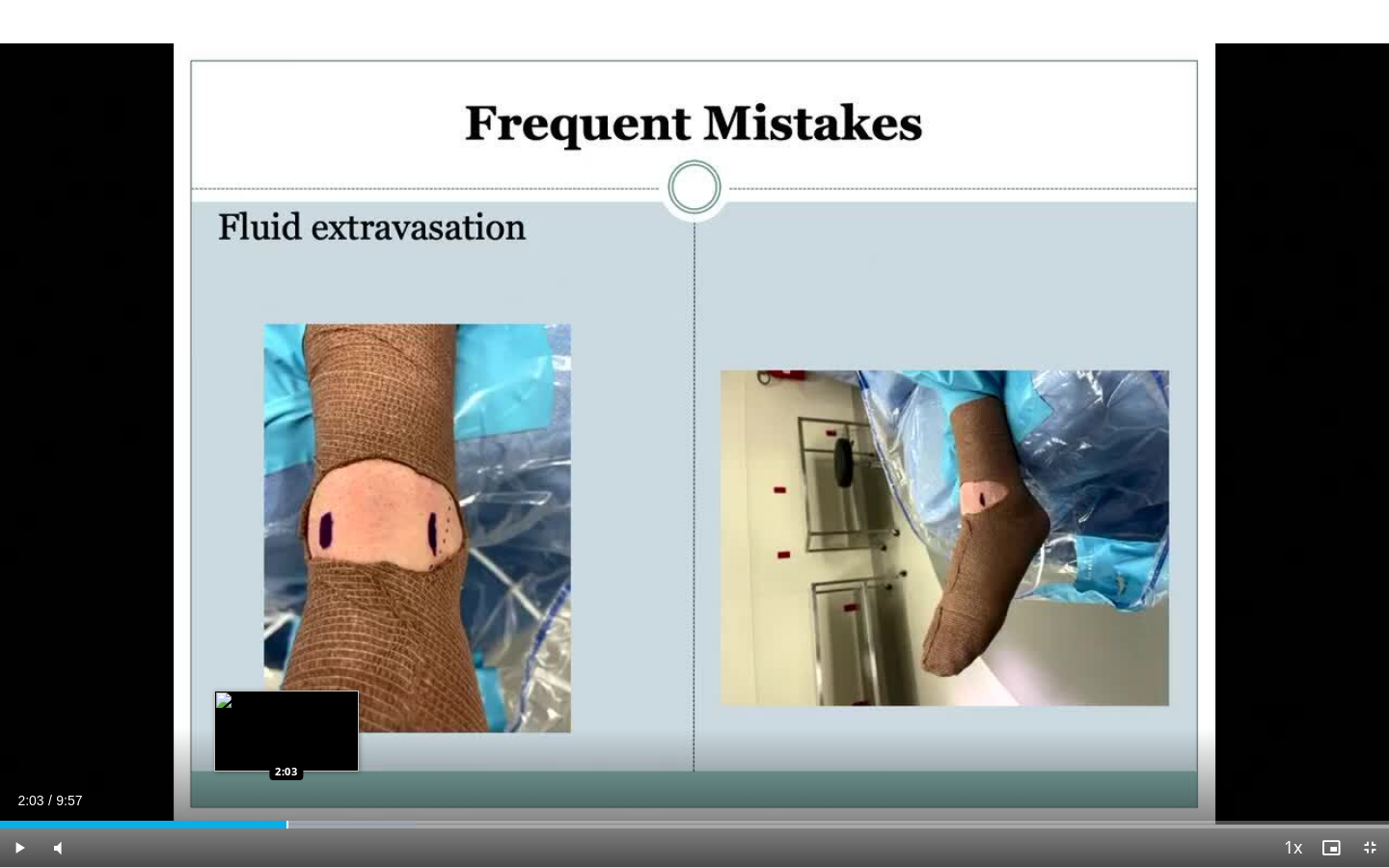 click at bounding box center [287, 825] 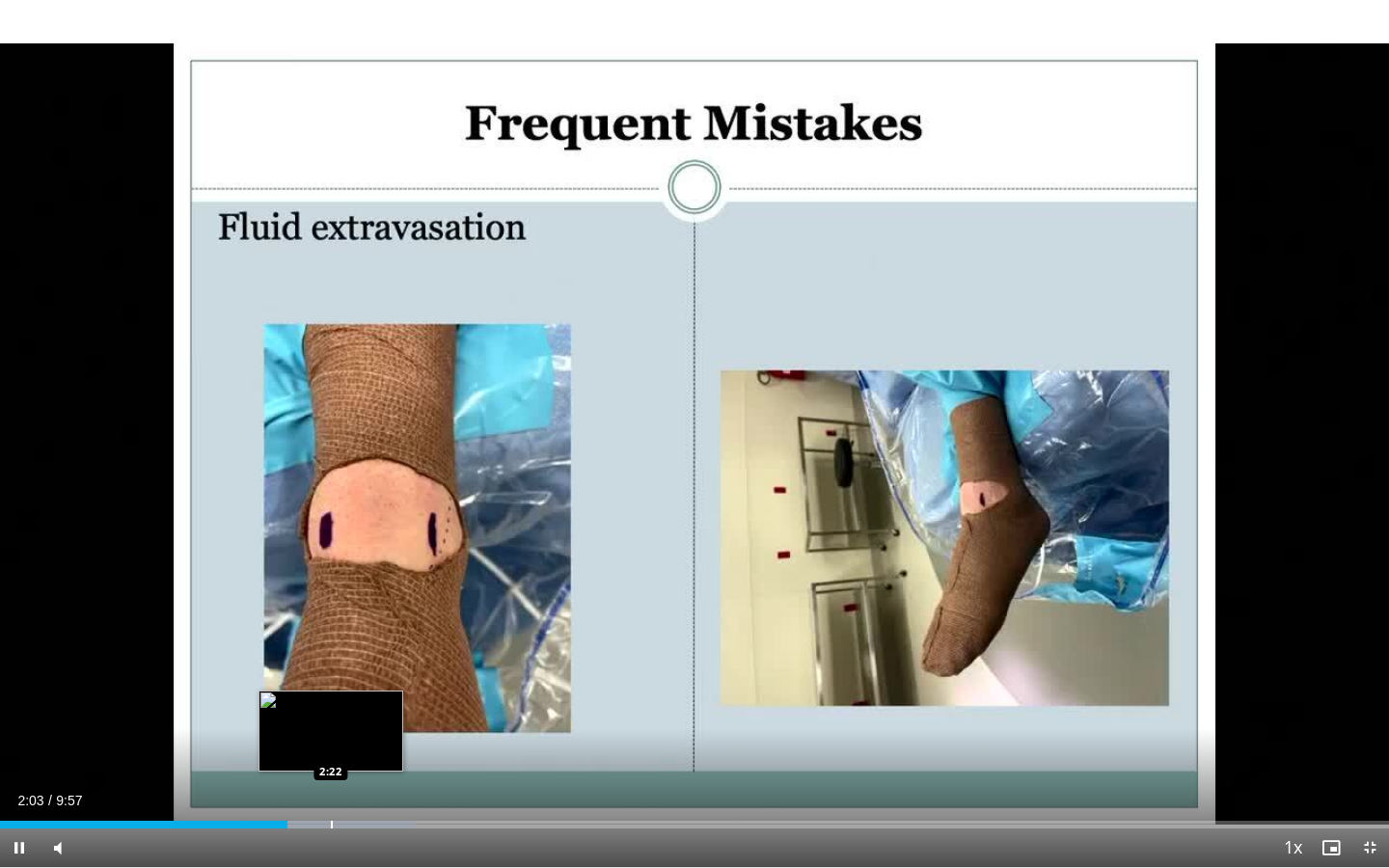 click at bounding box center [332, 825] 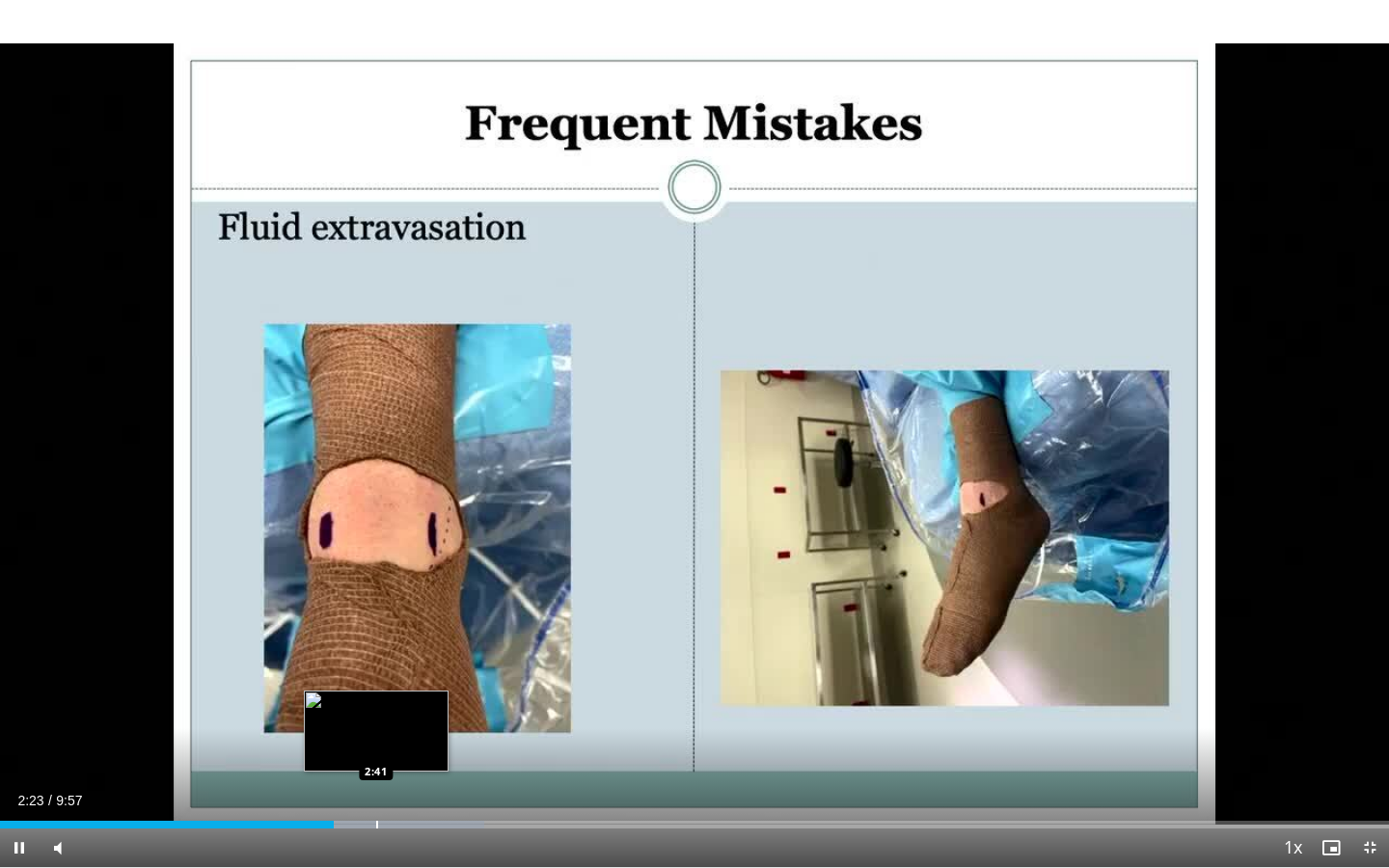 click at bounding box center [377, 825] 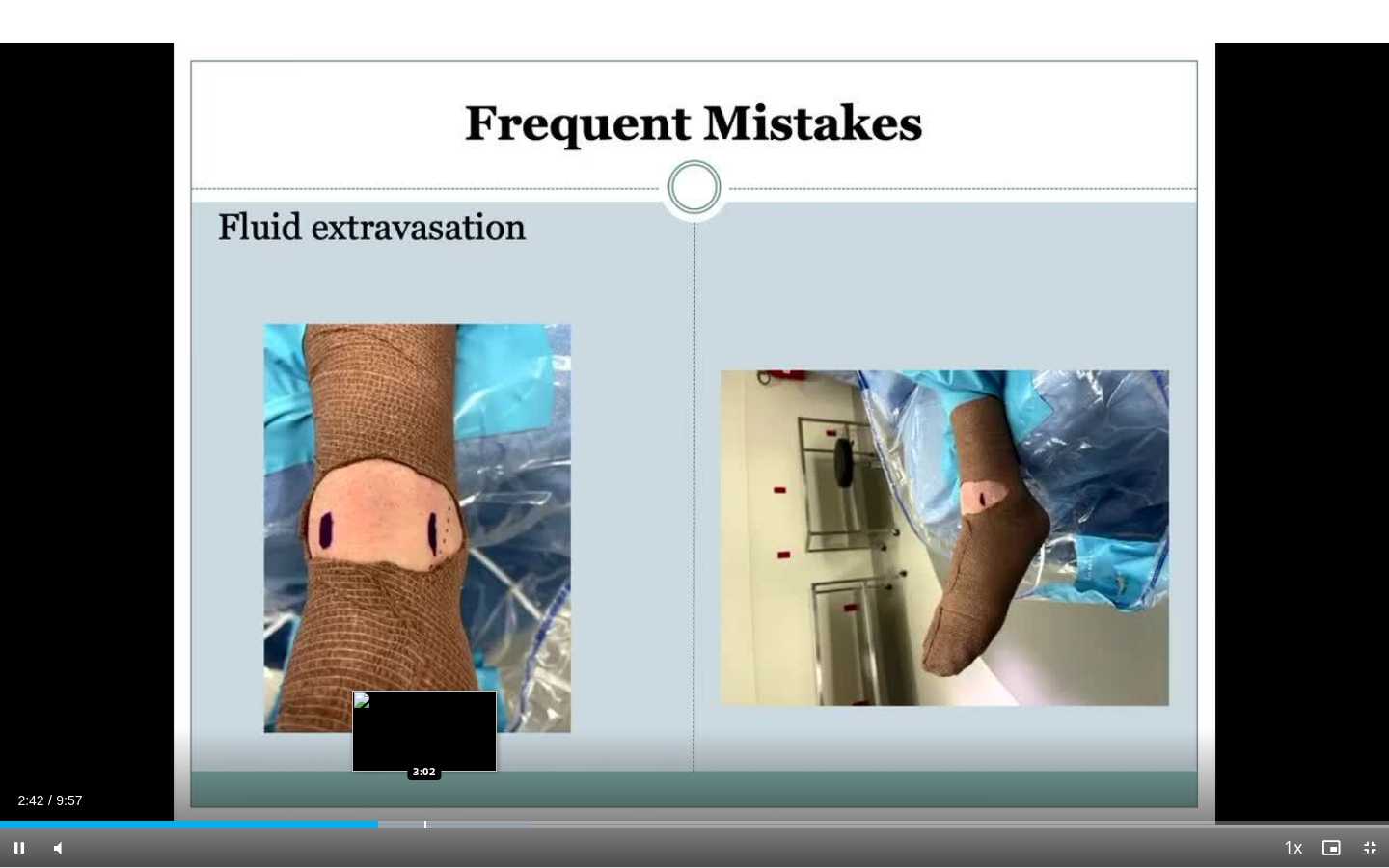 click at bounding box center [425, 825] 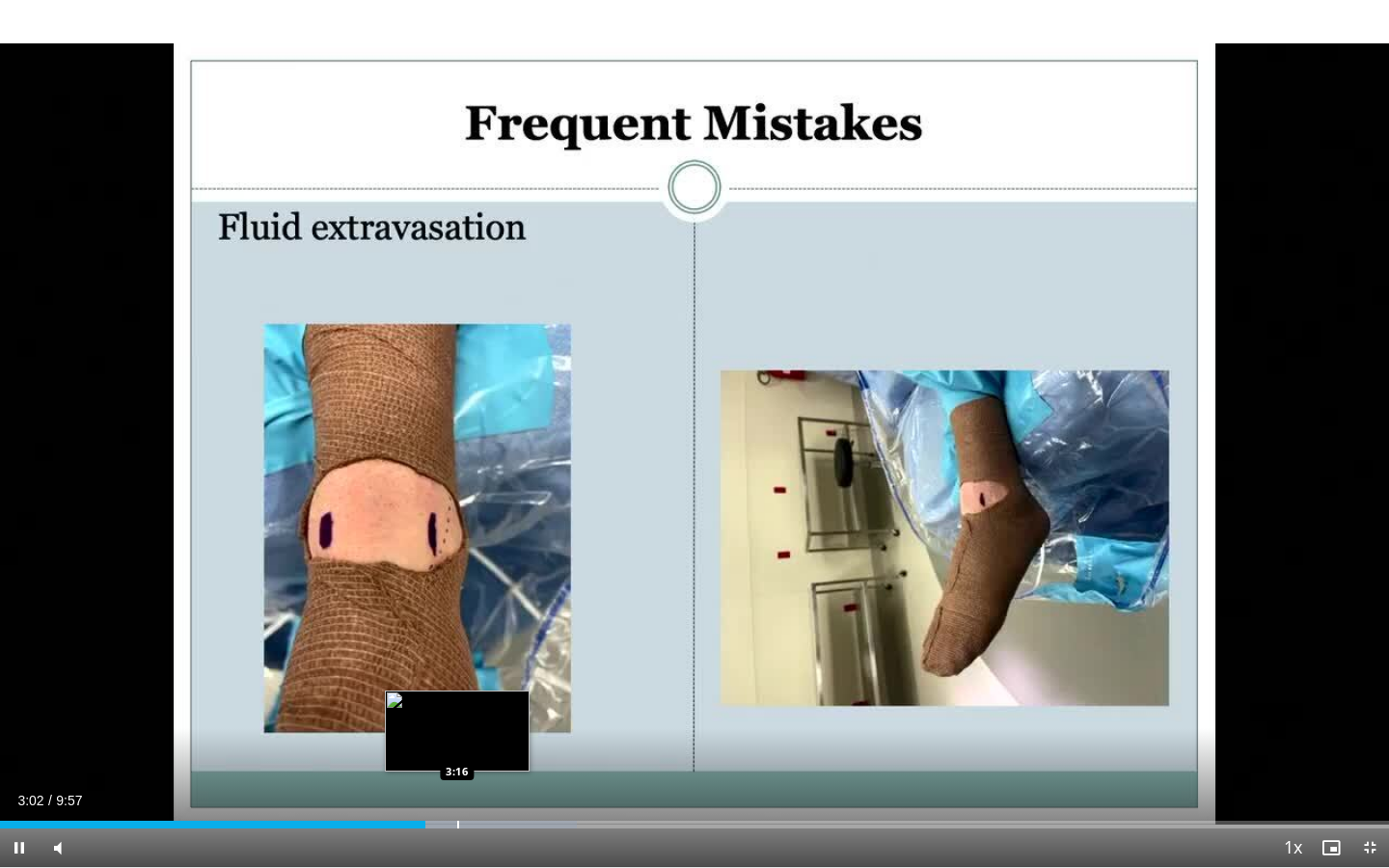 click at bounding box center (458, 825) 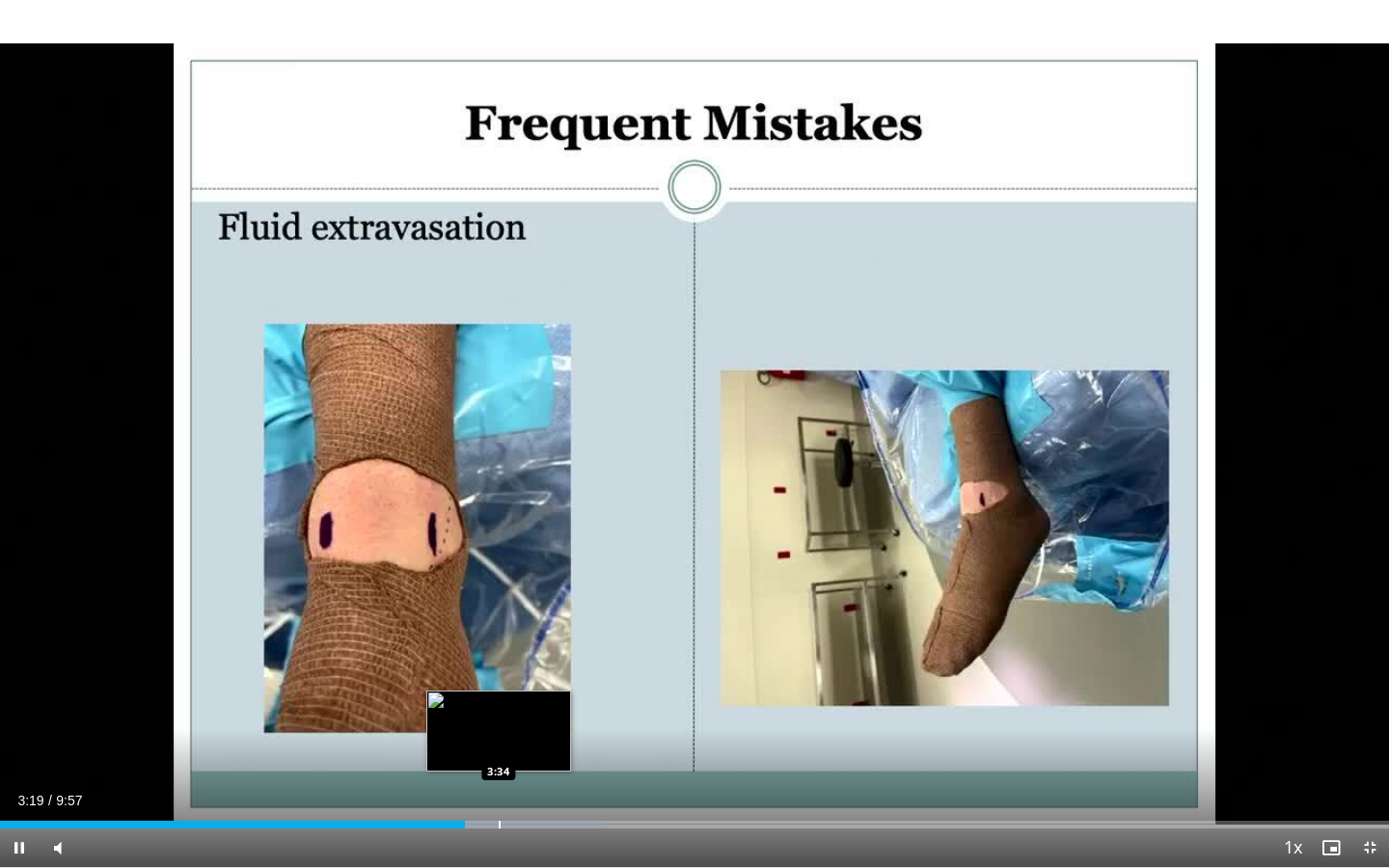 click at bounding box center (500, 825) 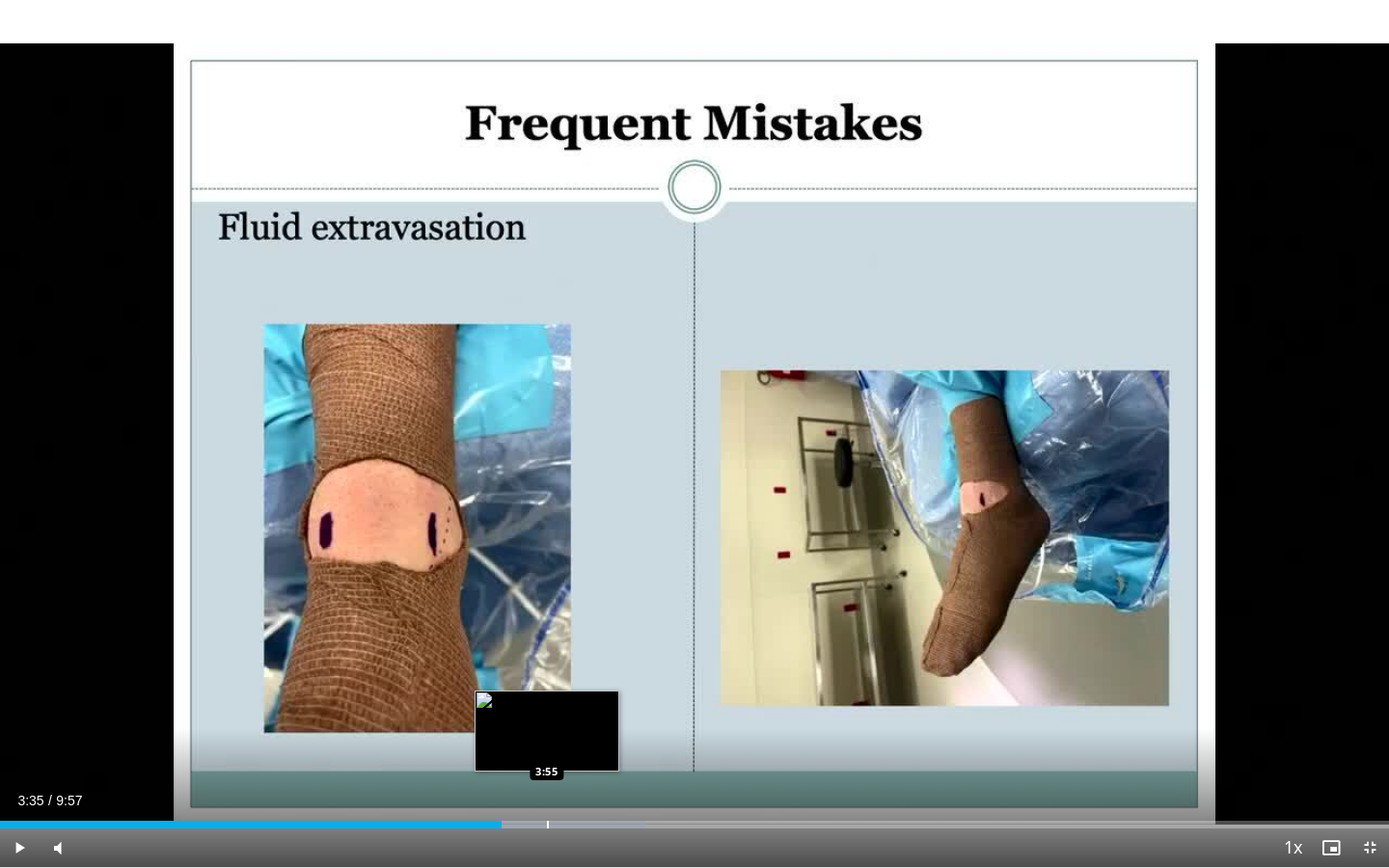 click at bounding box center (548, 825) 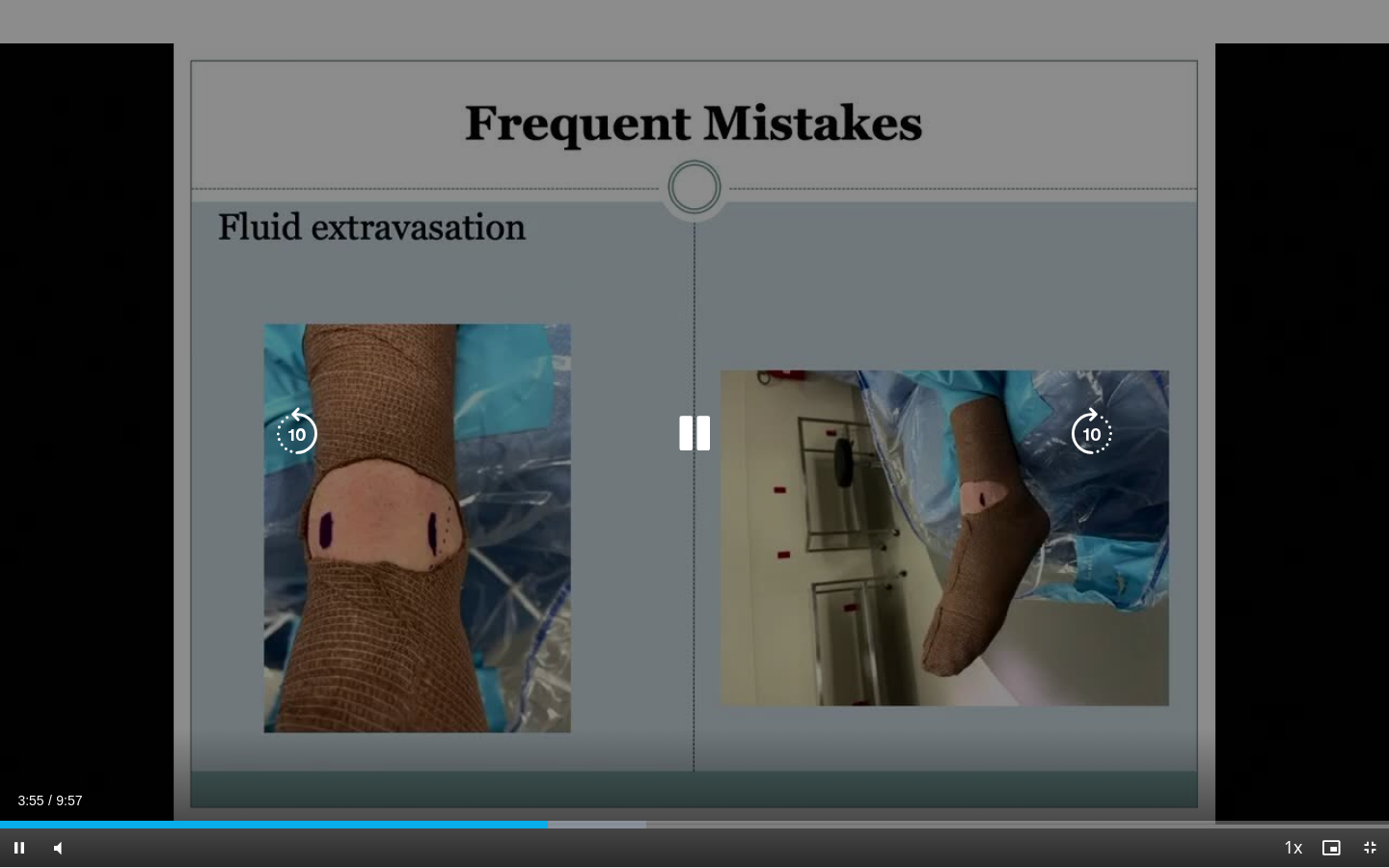 click on "**********" at bounding box center (694, 434) 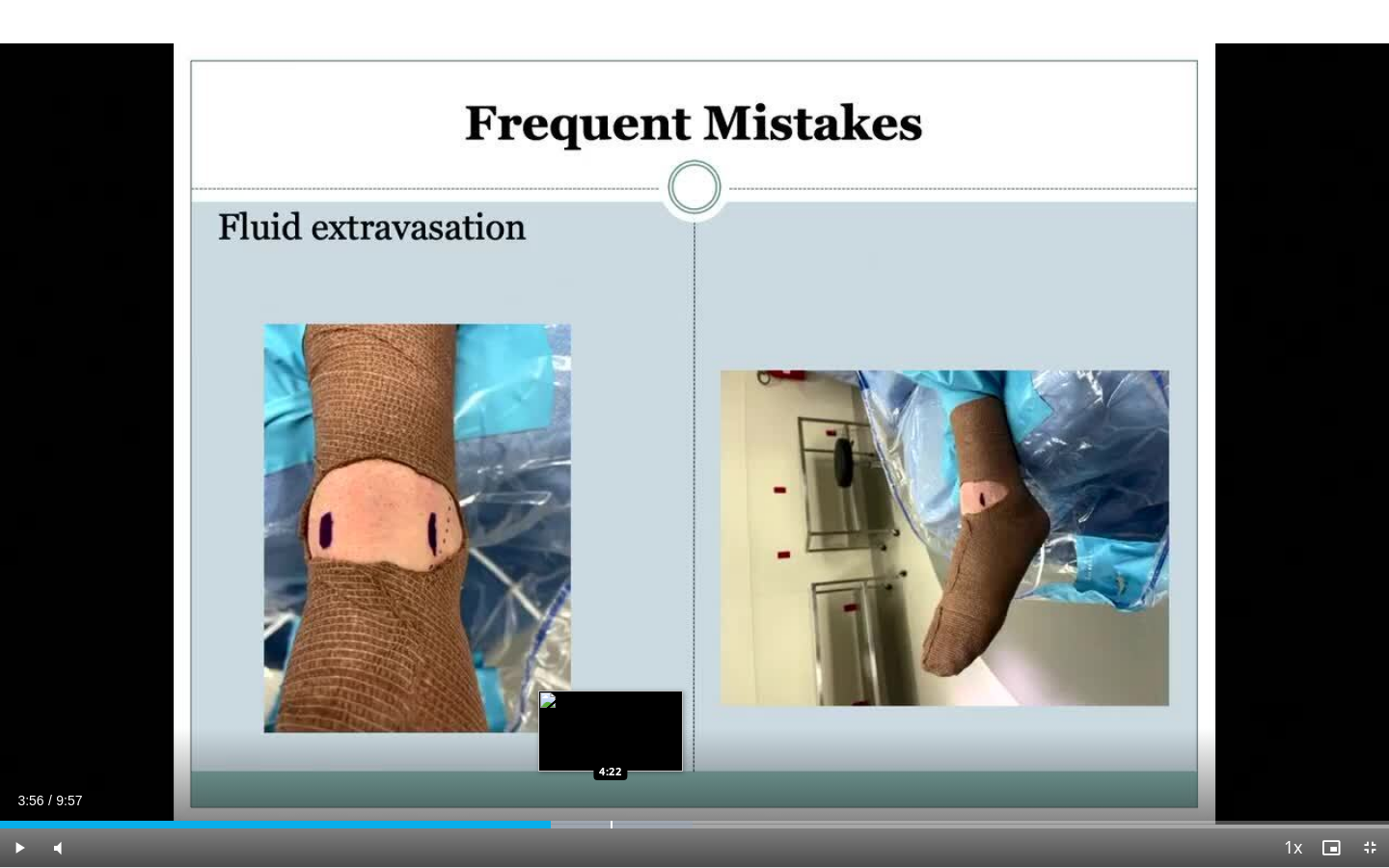 click on "Loaded :  49.83% 3:56 4:22" at bounding box center [694, 819] 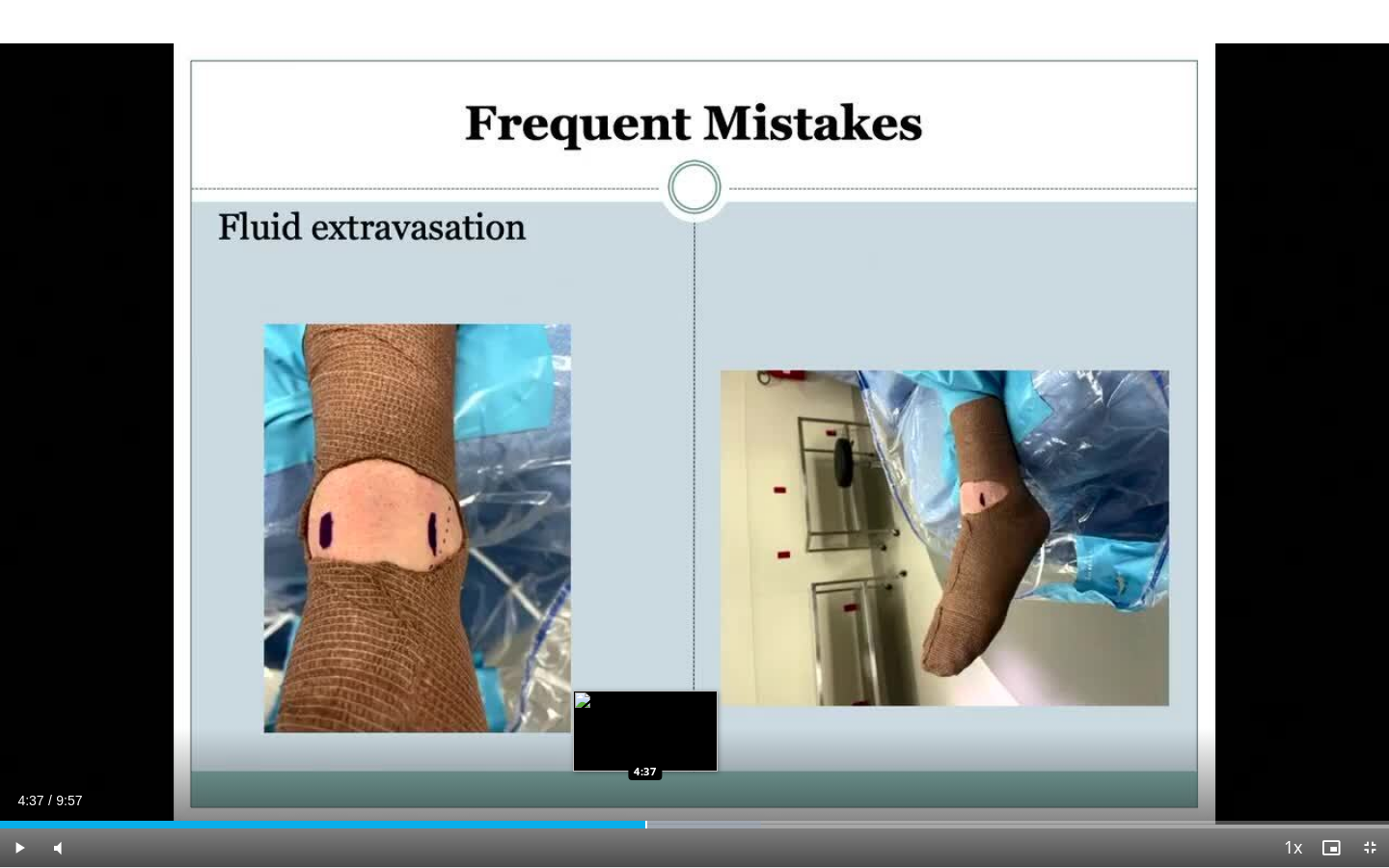 click at bounding box center (646, 825) 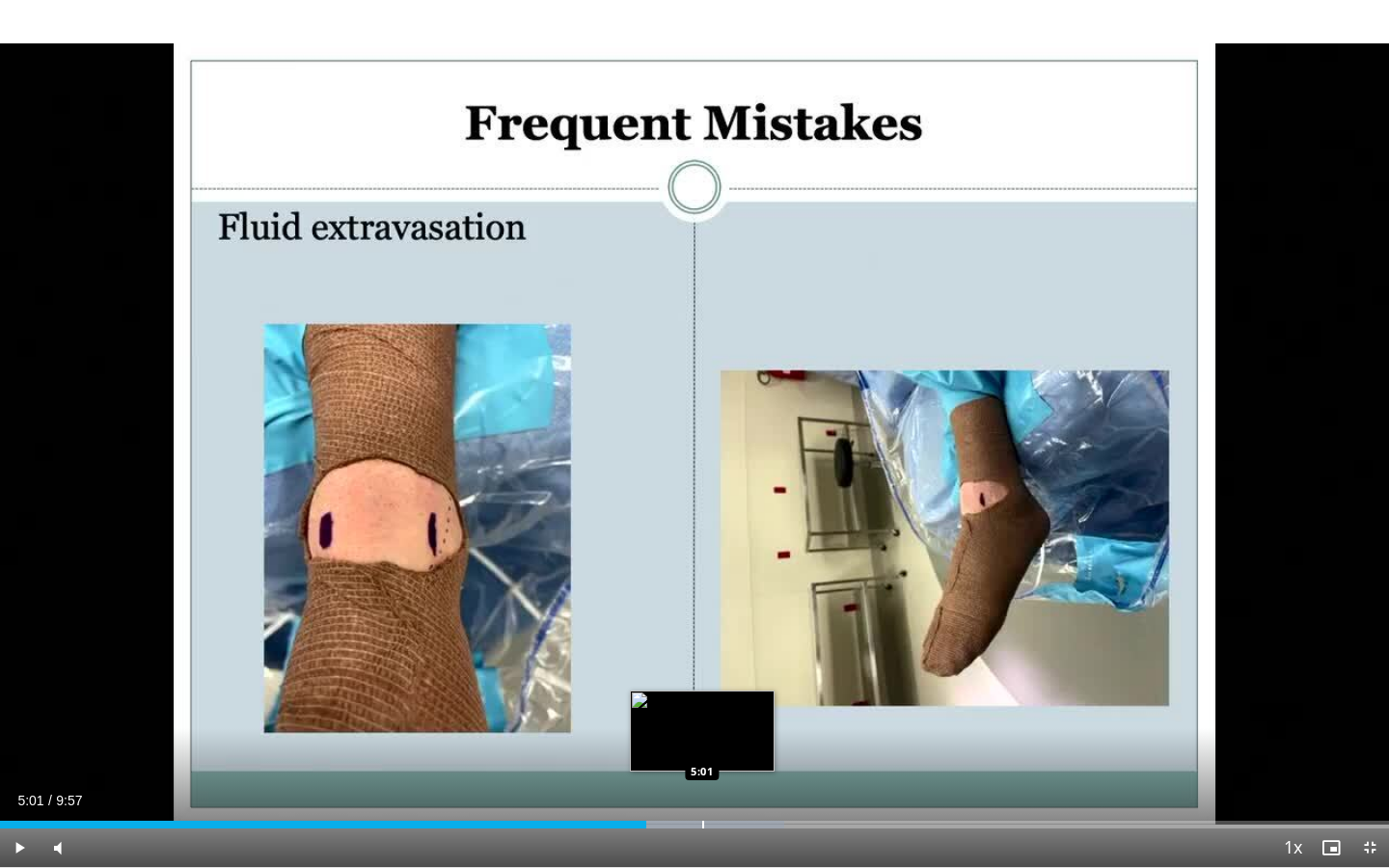 click at bounding box center (703, 825) 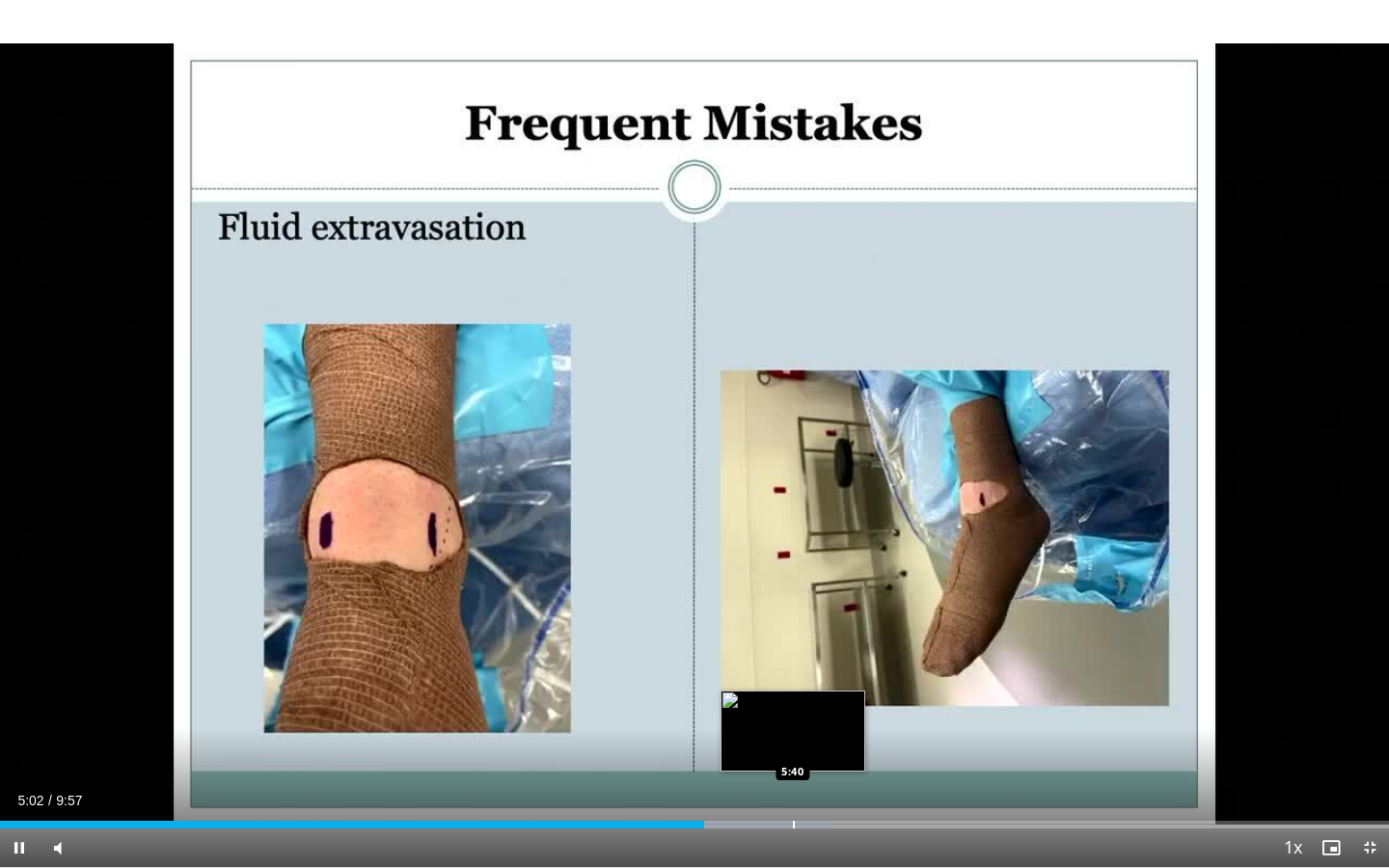 click at bounding box center [794, 825] 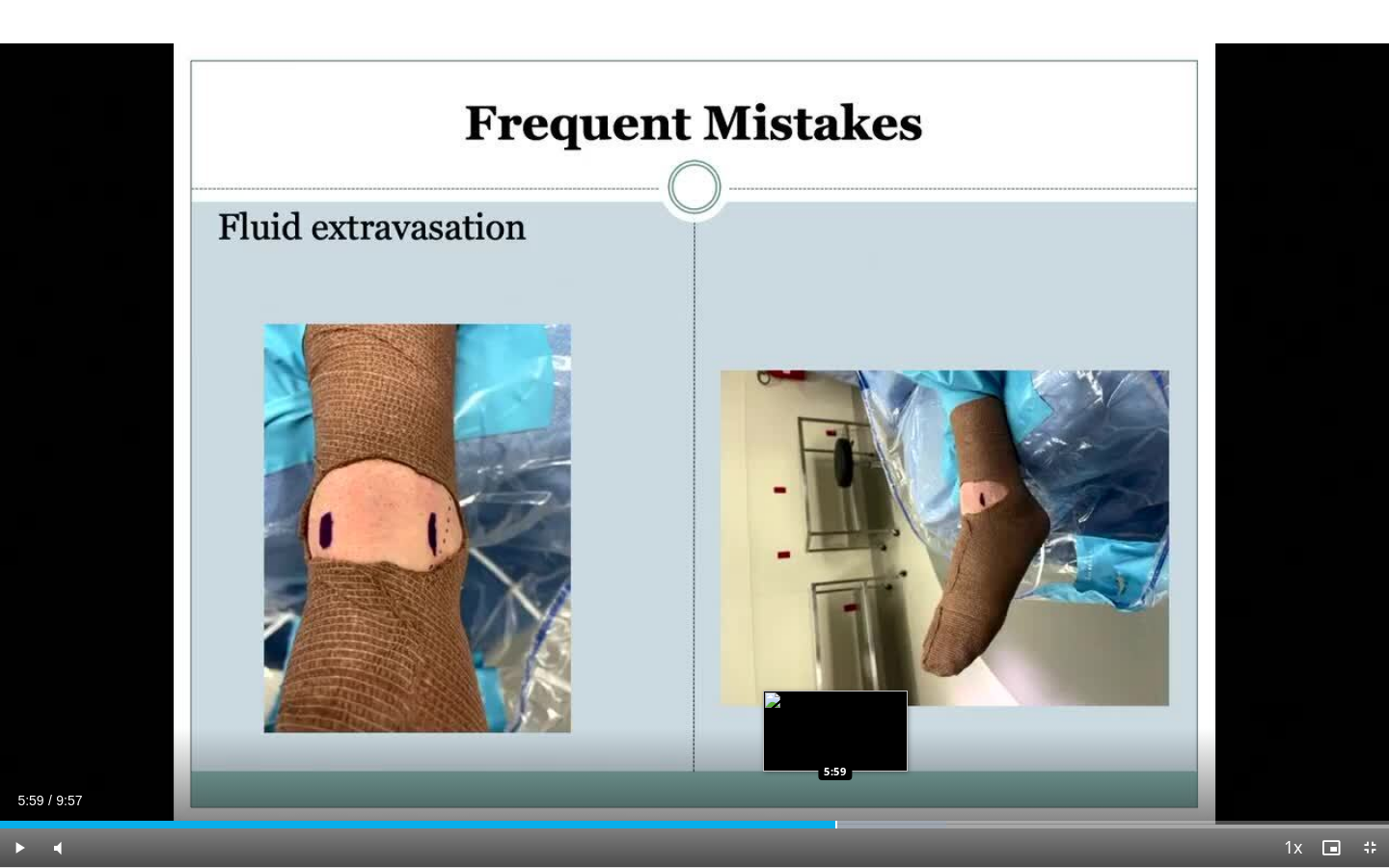 click at bounding box center [836, 825] 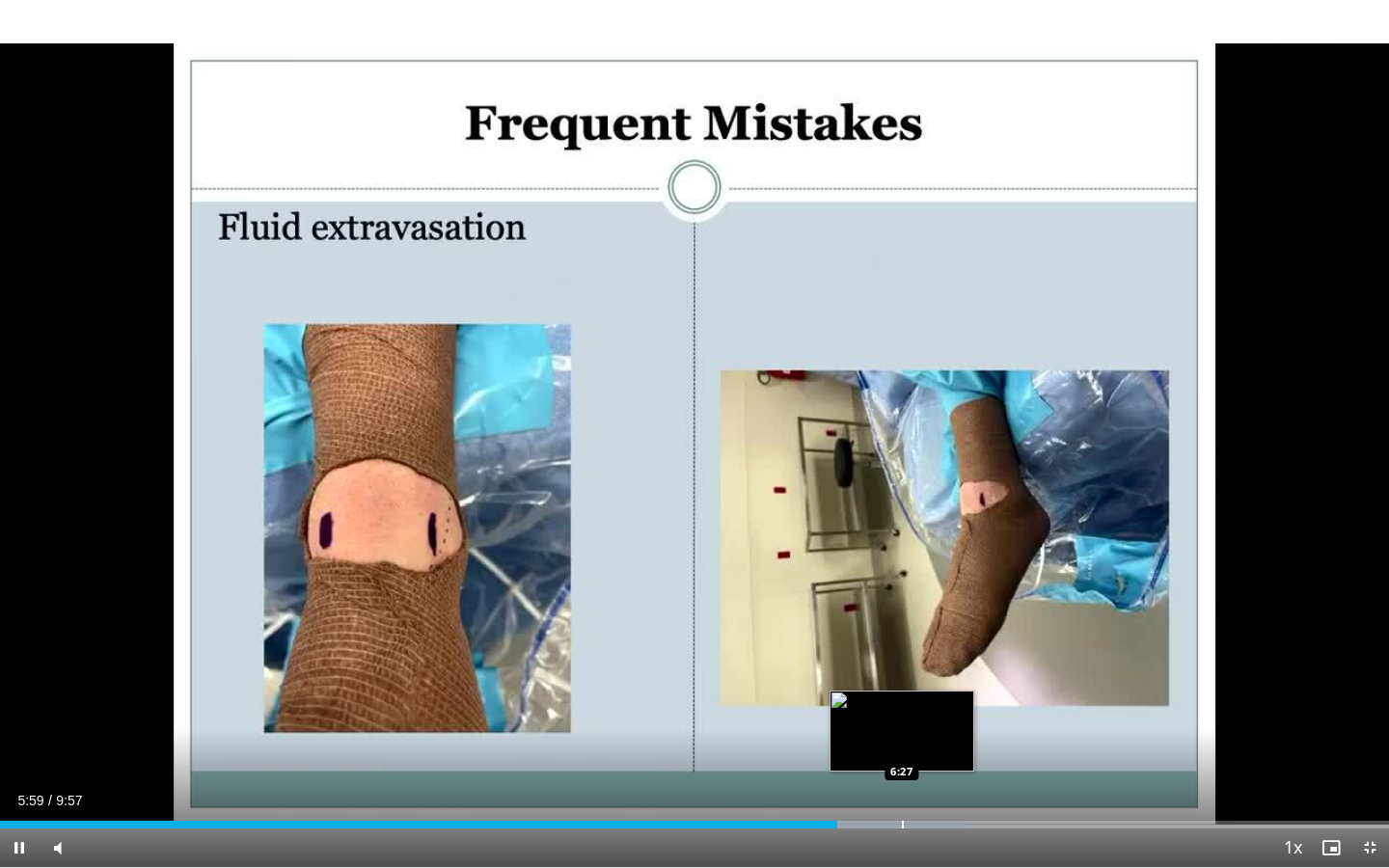 click at bounding box center (903, 825) 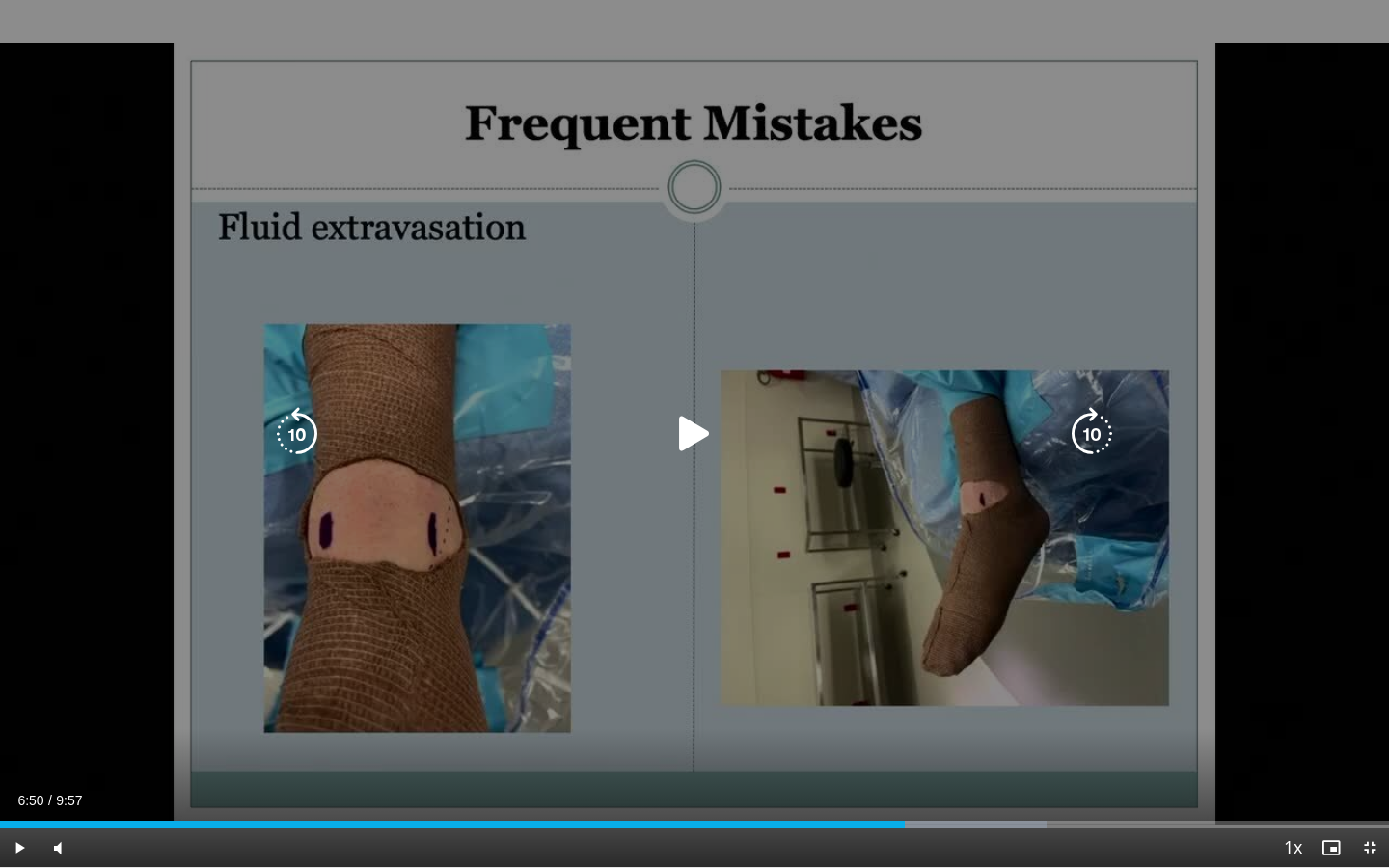click at bounding box center (940, 825) 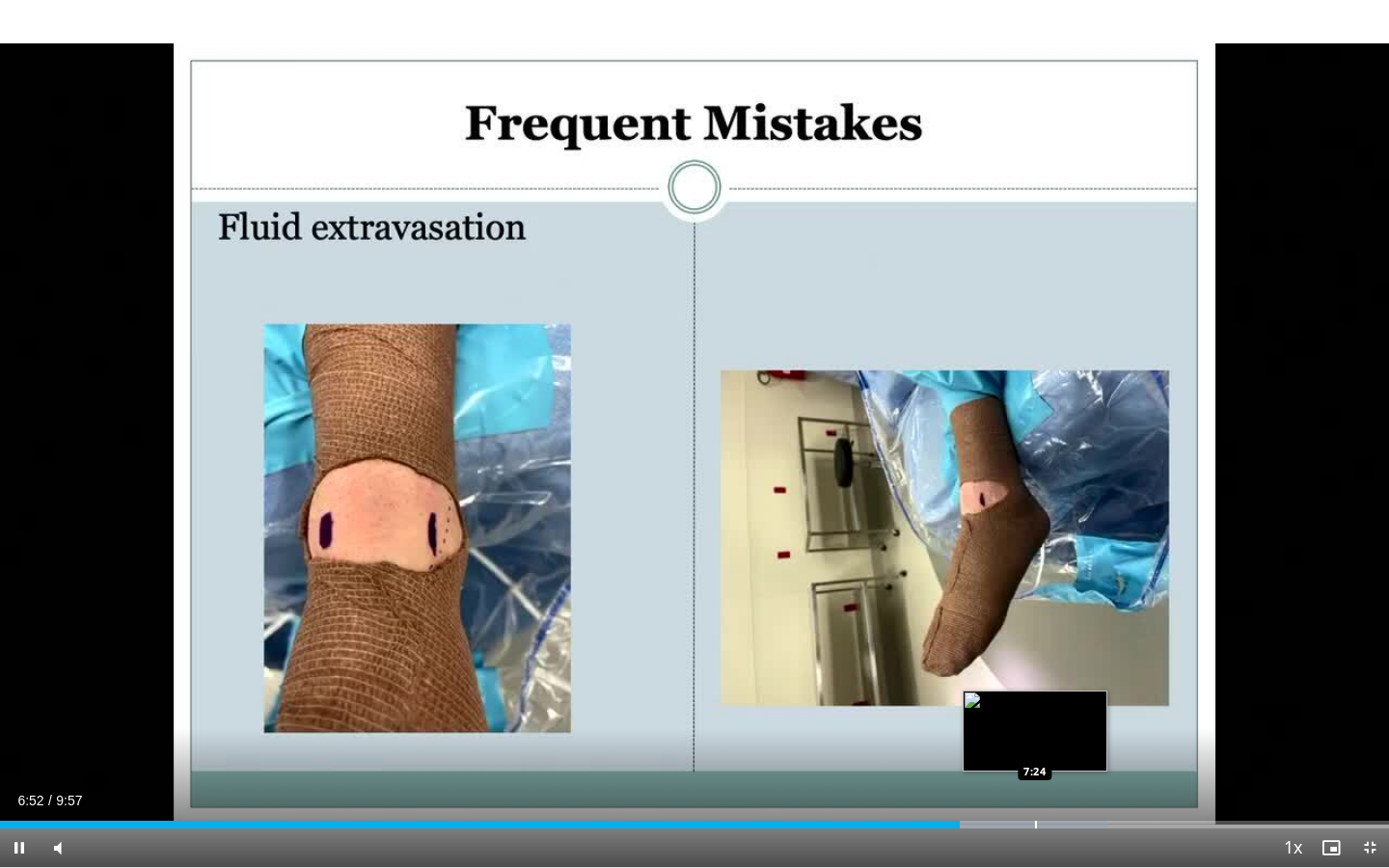click at bounding box center [1036, 825] 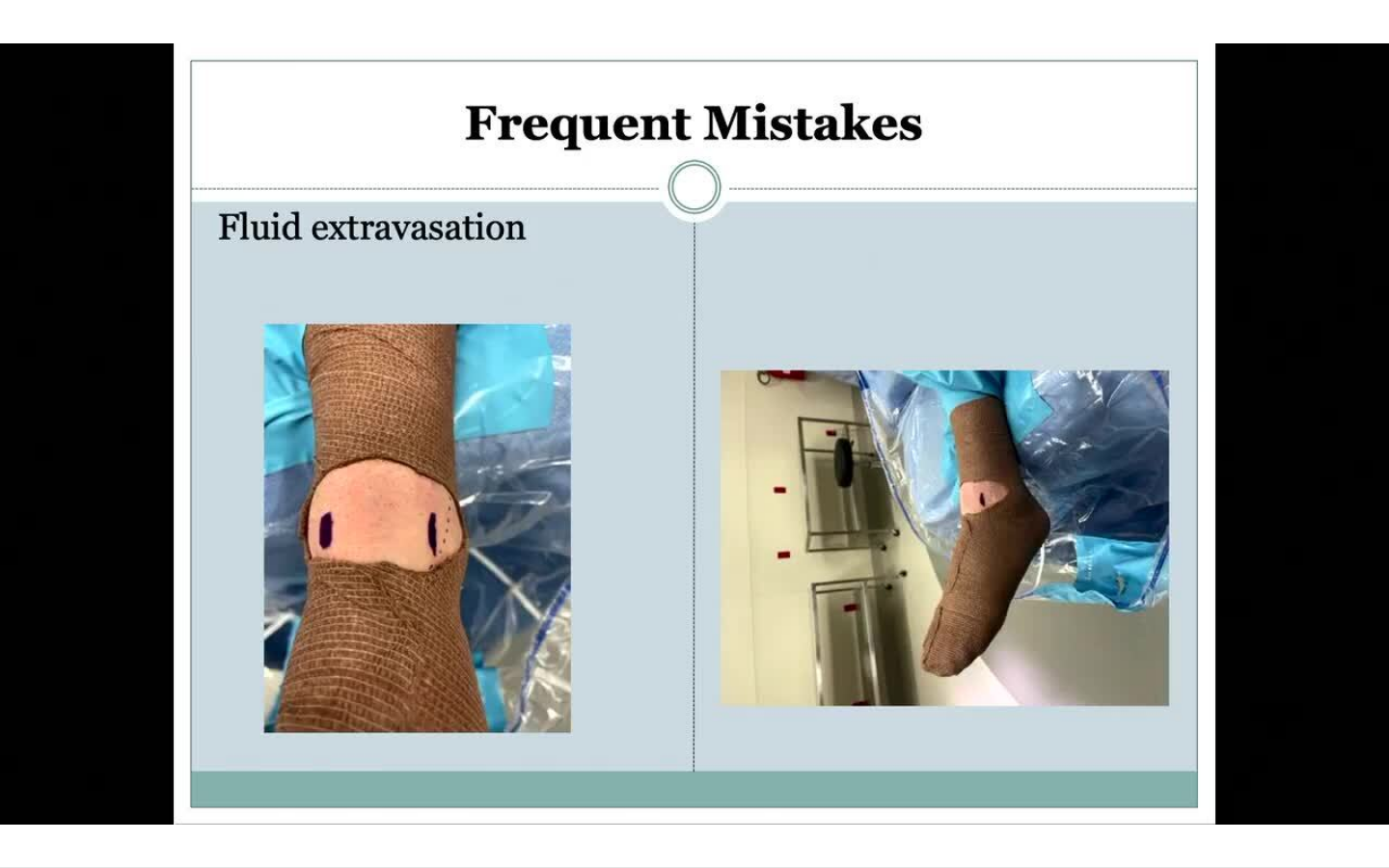 click on "10 seconds
Tap to unmute" at bounding box center (694, 433) 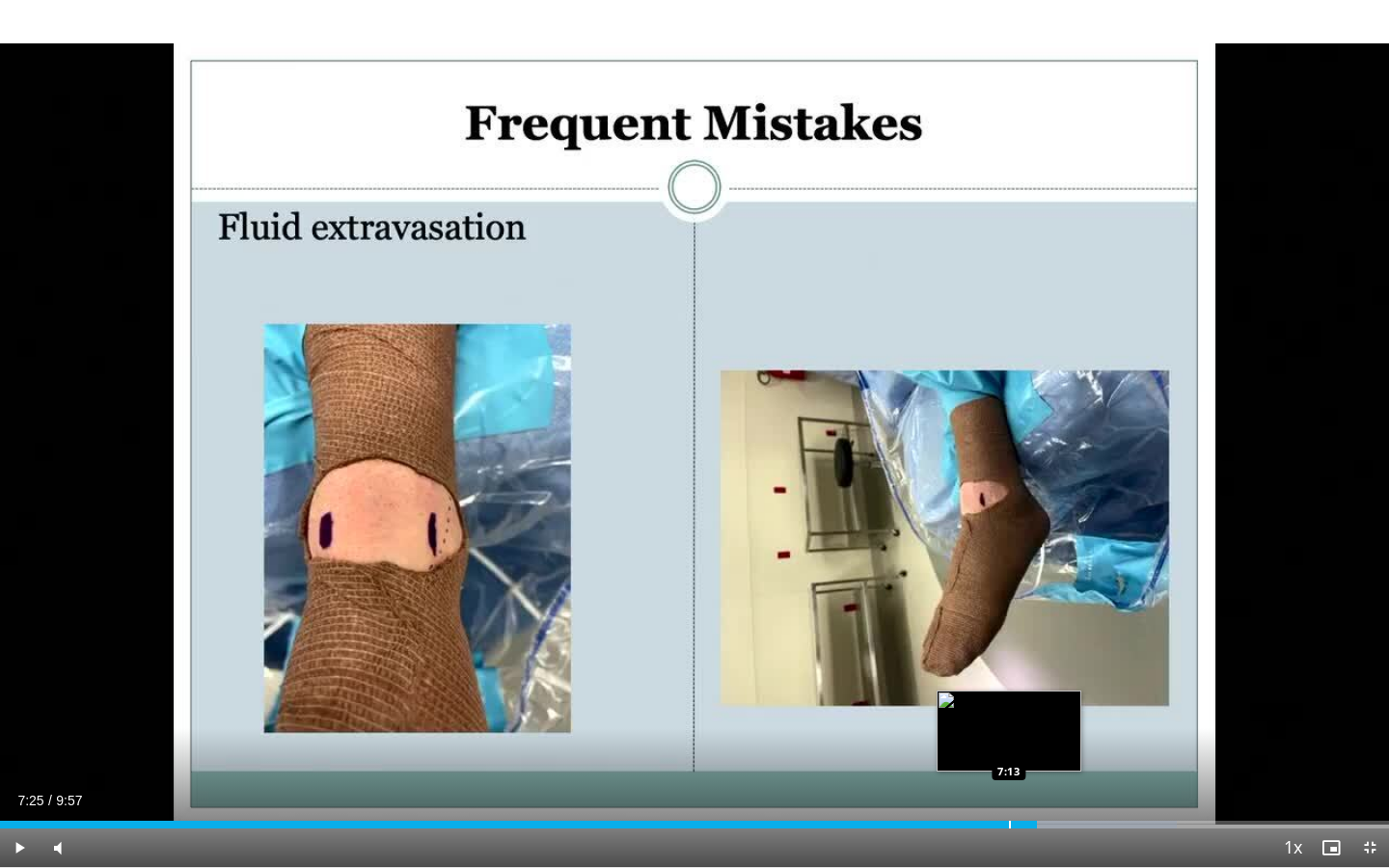 click on "Loaded :  84.72% 7:25 7:13" at bounding box center [694, 819] 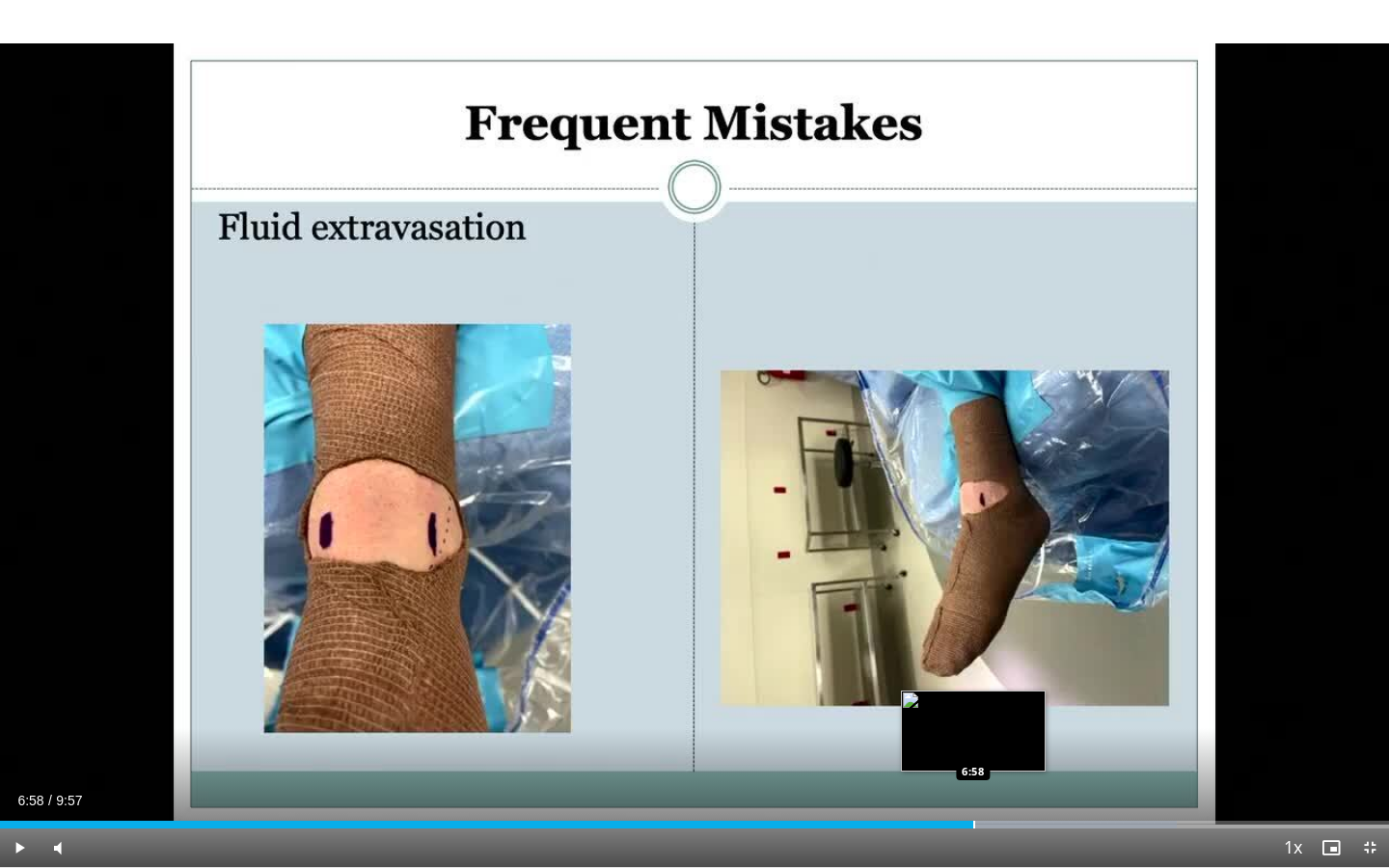 click on "Loaded :  84.72% 6:58 6:58" at bounding box center [694, 819] 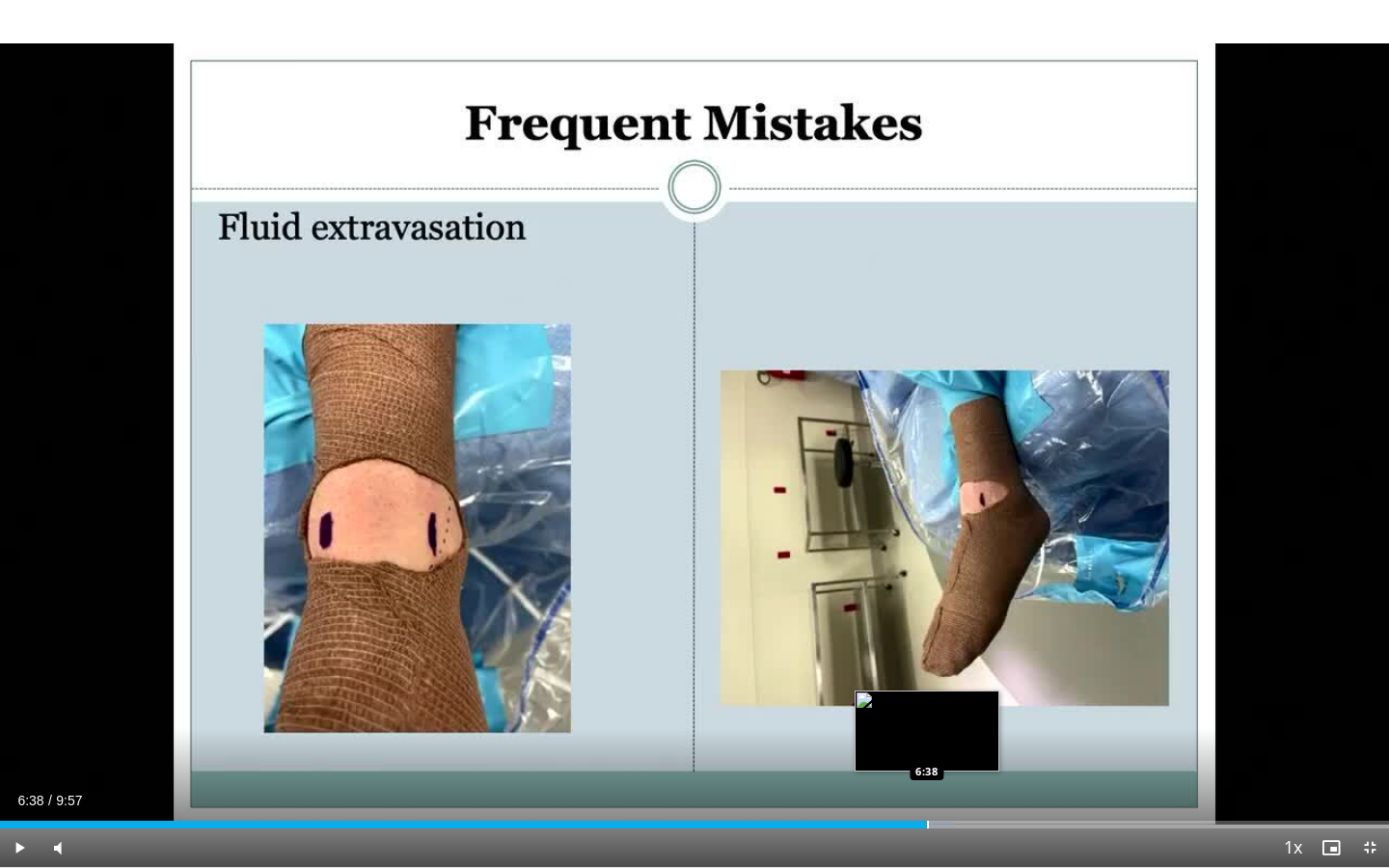 click at bounding box center [928, 825] 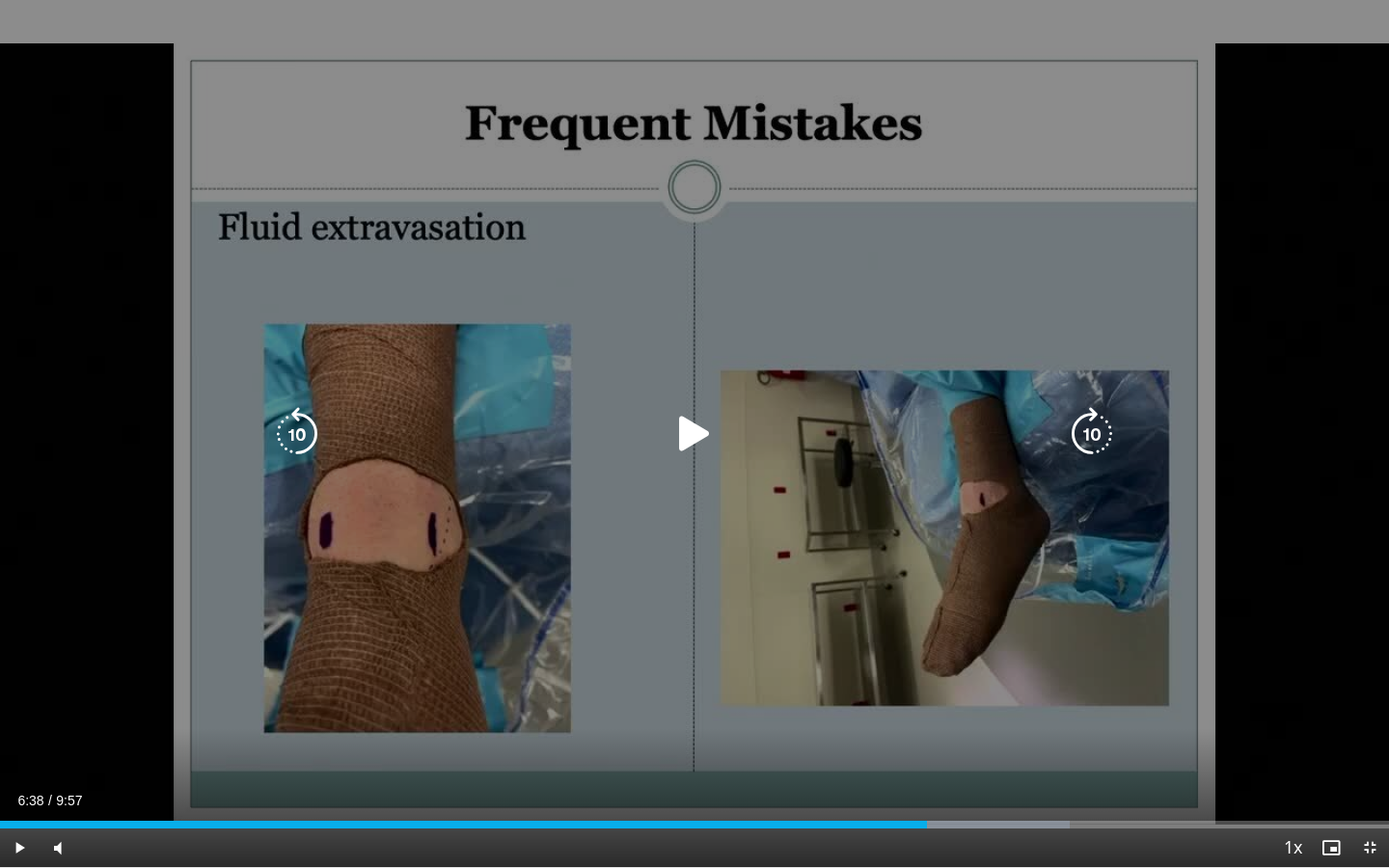 click on "10 seconds
Tap to unmute" at bounding box center (694, 433) 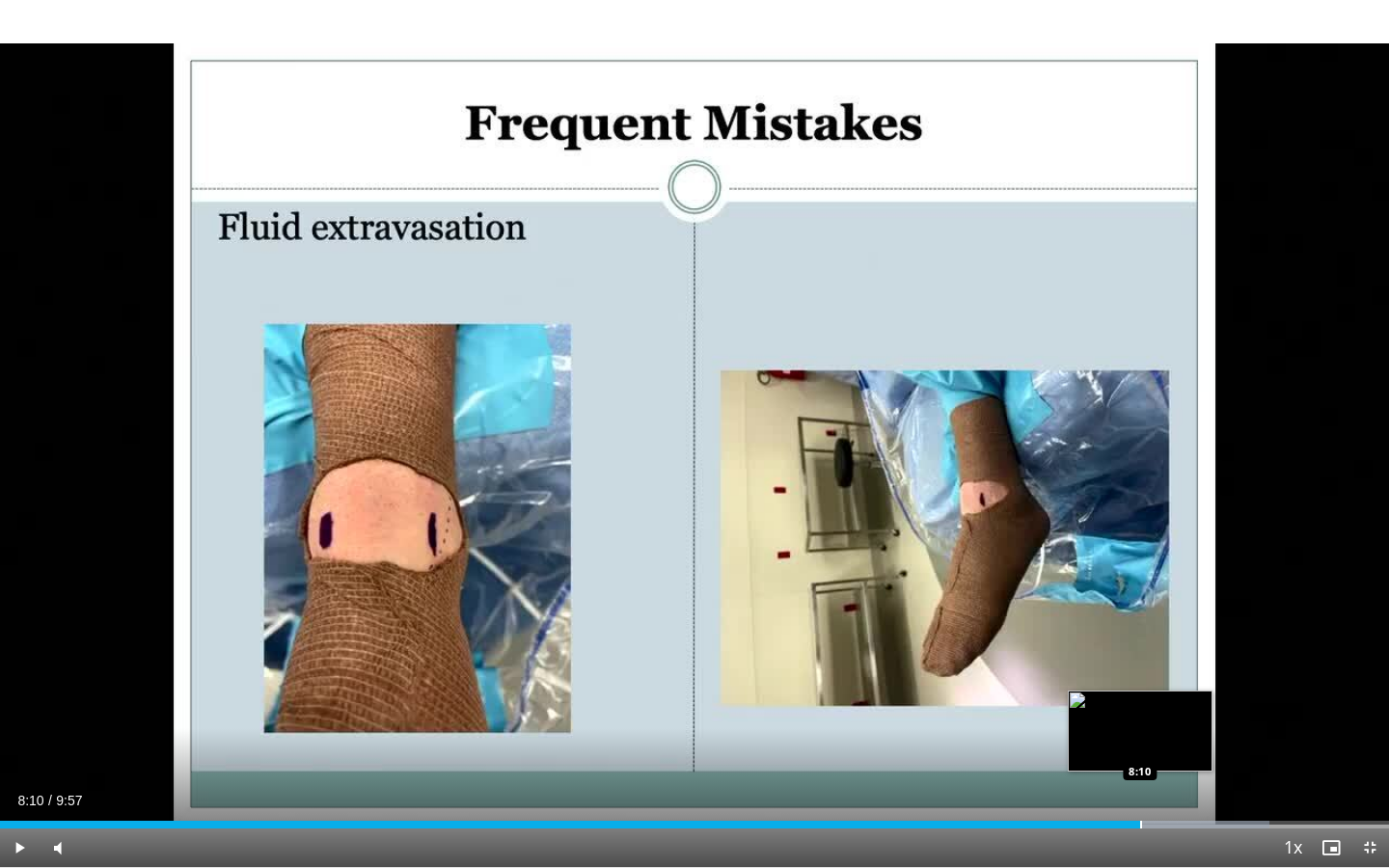 click at bounding box center (1141, 825) 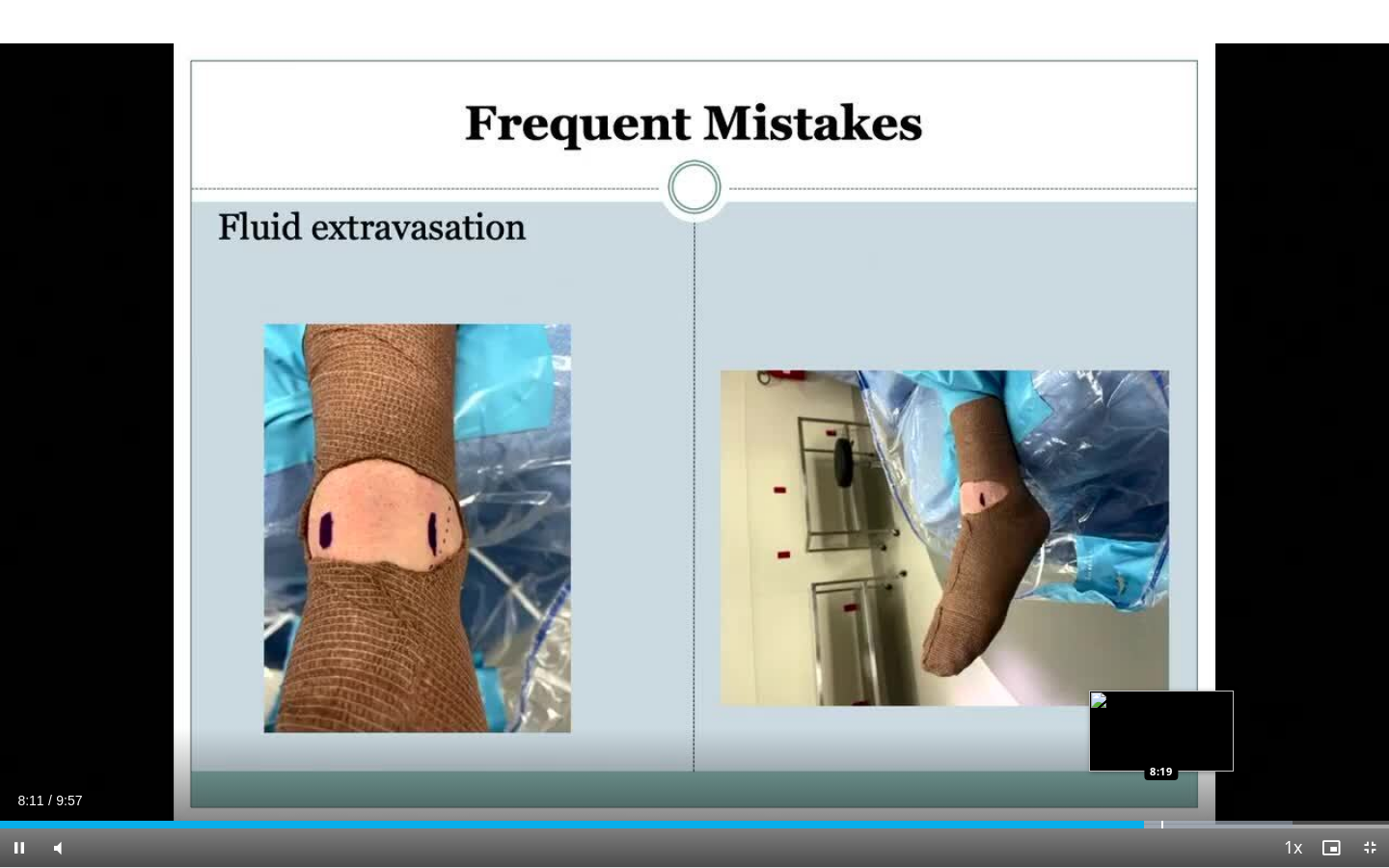 click at bounding box center [1162, 825] 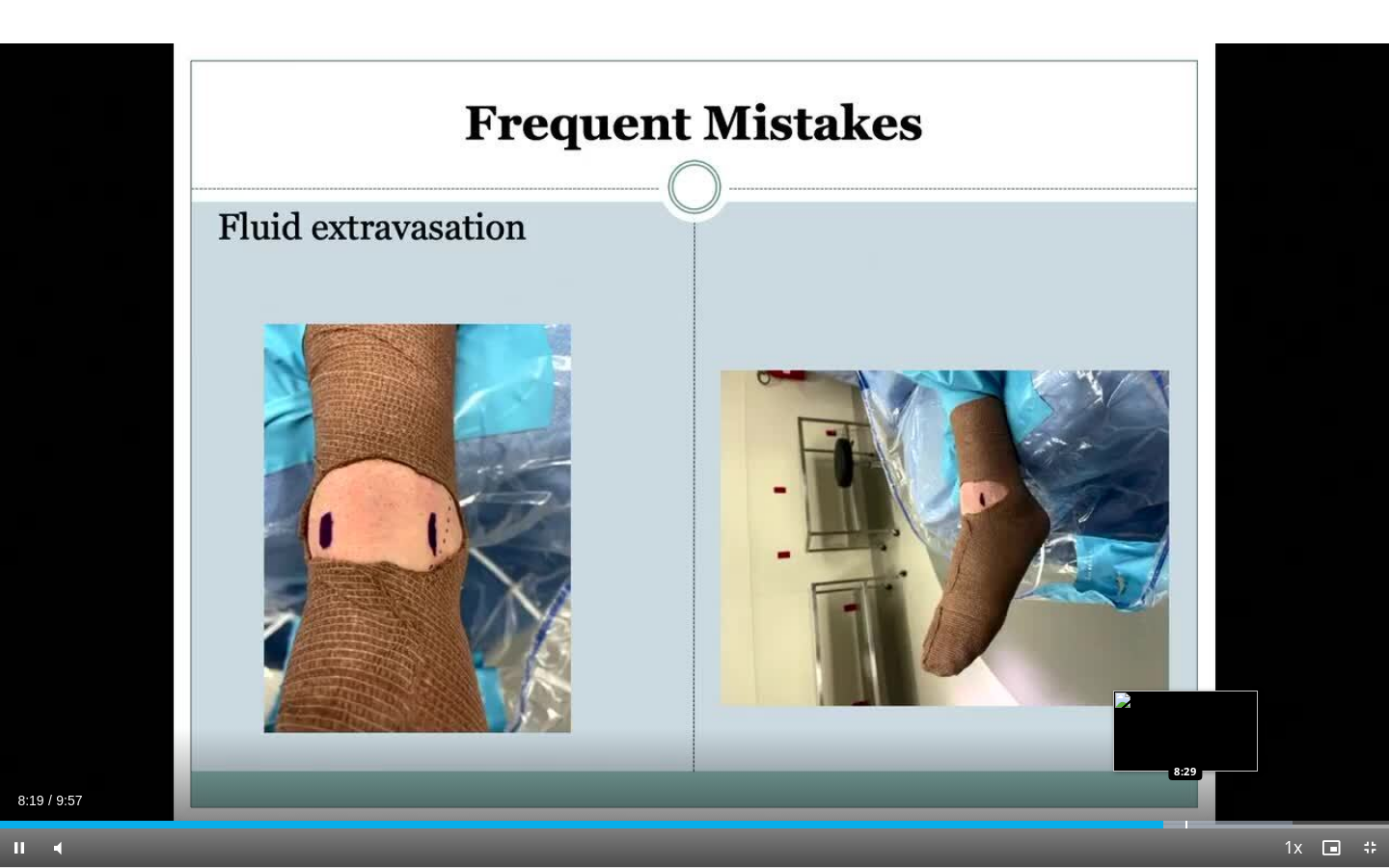click at bounding box center [1186, 825] 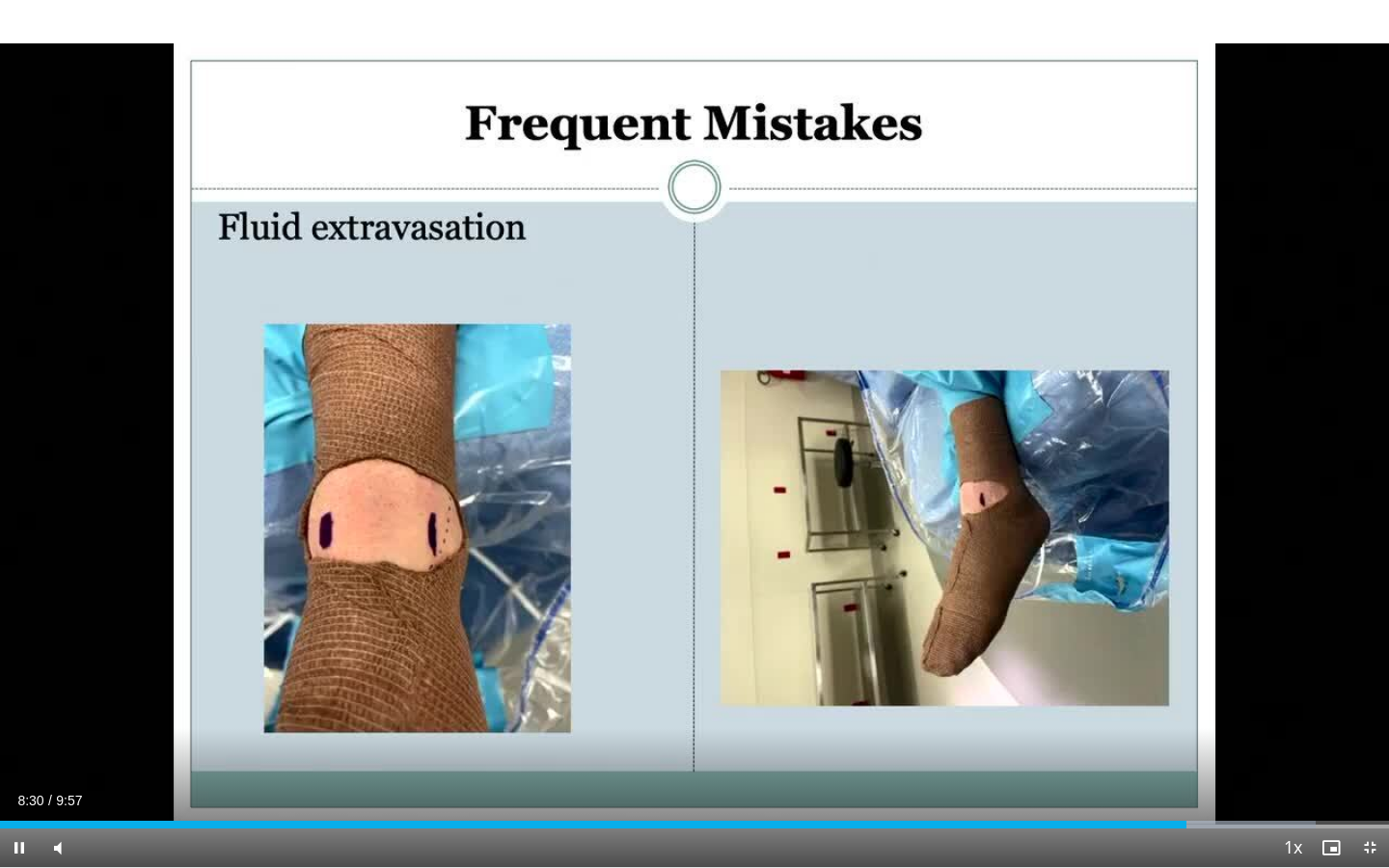 click on "Current Time  8:30 / Duration  9:57 Pause Skip Backward Skip Forward Mute Loaded :  94.69% 8:30 8:31 Stream Type  LIVE Seek to live, currently behind live LIVE   1x Playback Rate 0.5x 0.75x 1x , selected 1.25x 1.5x 1.75x 2x Chapters Chapters Descriptions descriptions off , selected Captions captions settings , opens captions settings dialog captions off , selected Audio Track en (Main) , selected Exit Fullscreen Enable picture-in-picture mode" at bounding box center [694, 848] 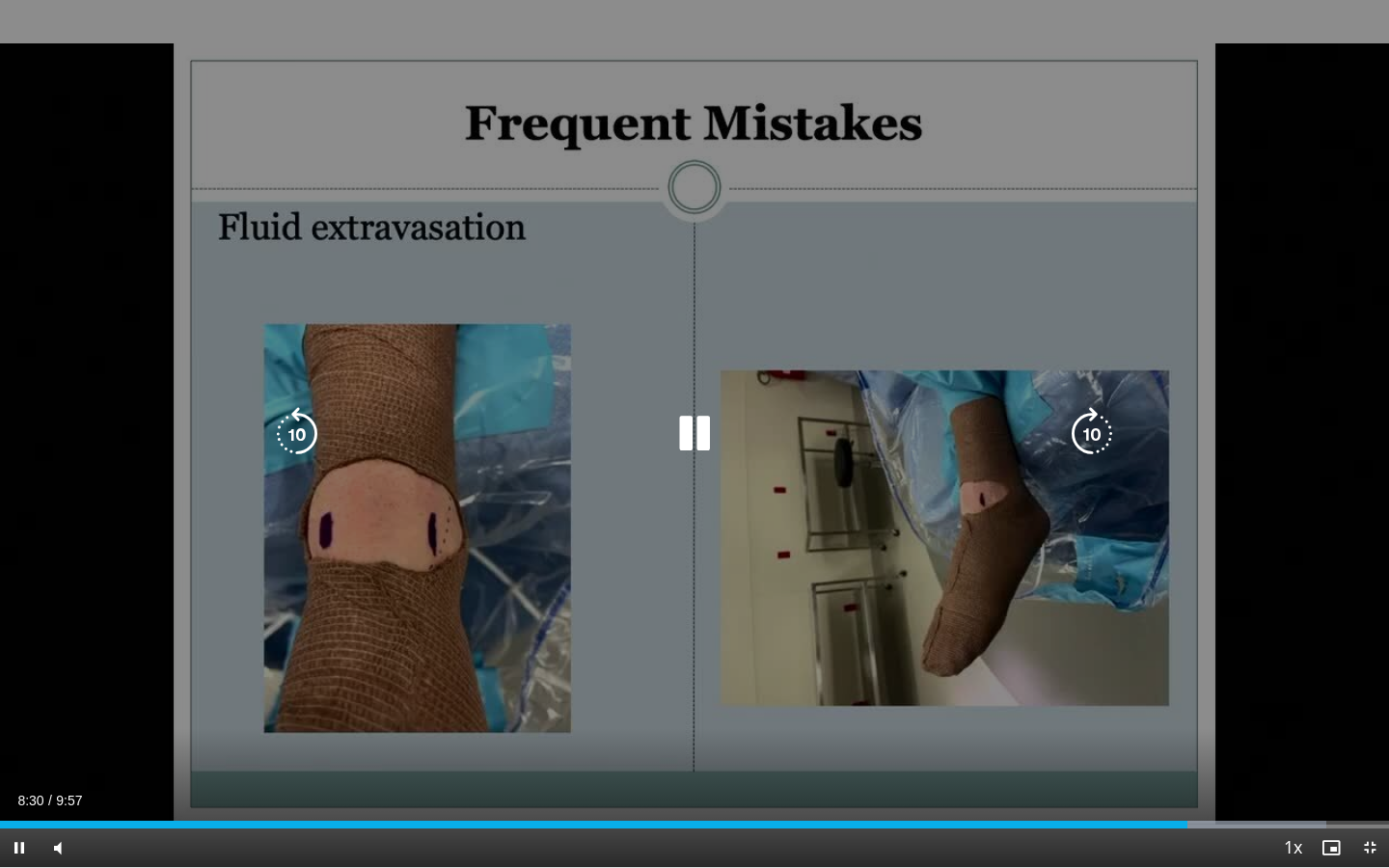 click on "10 seconds
Tap to unmute" at bounding box center (694, 433) 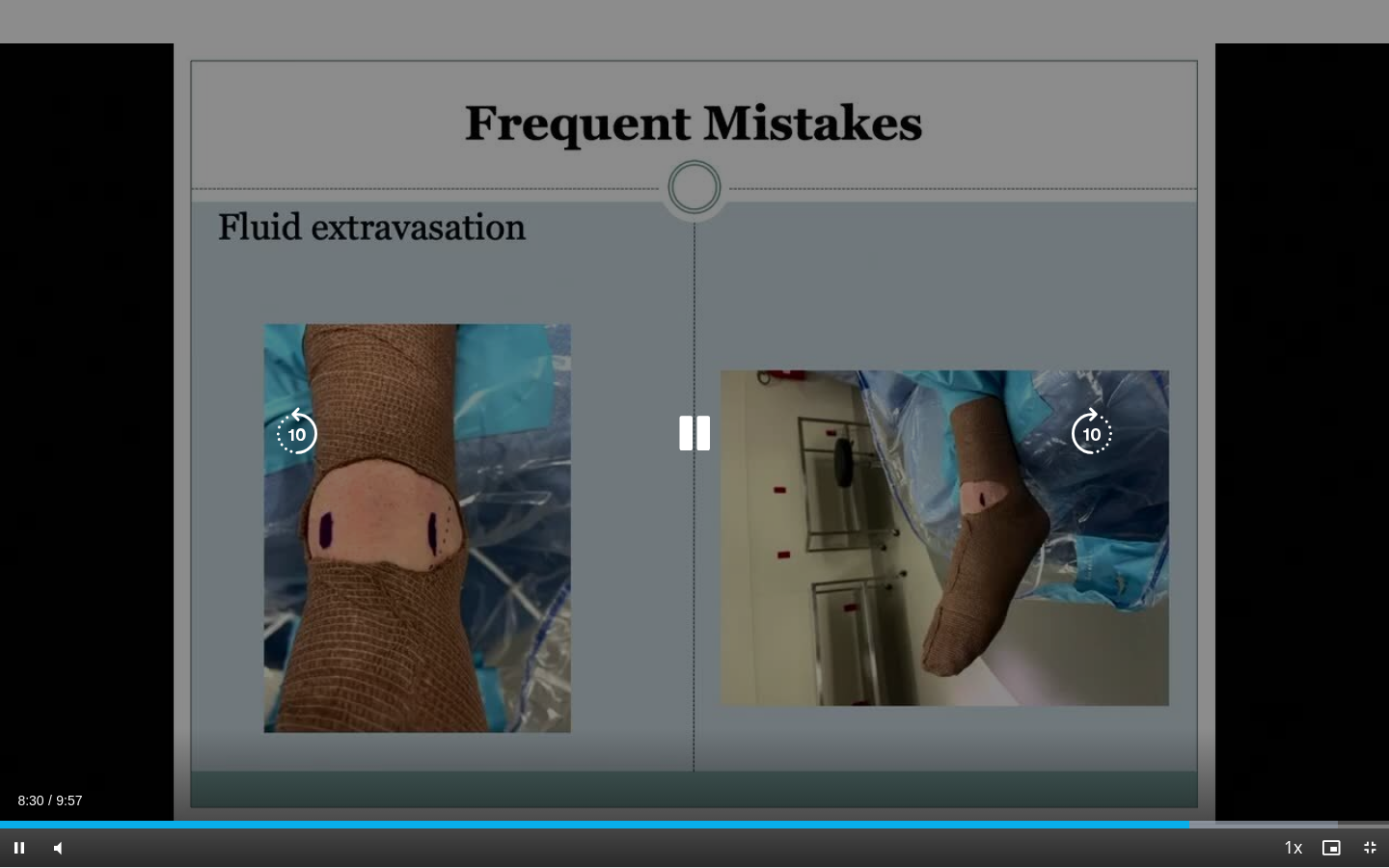 click on "10 seconds
Tap to unmute" at bounding box center [694, 433] 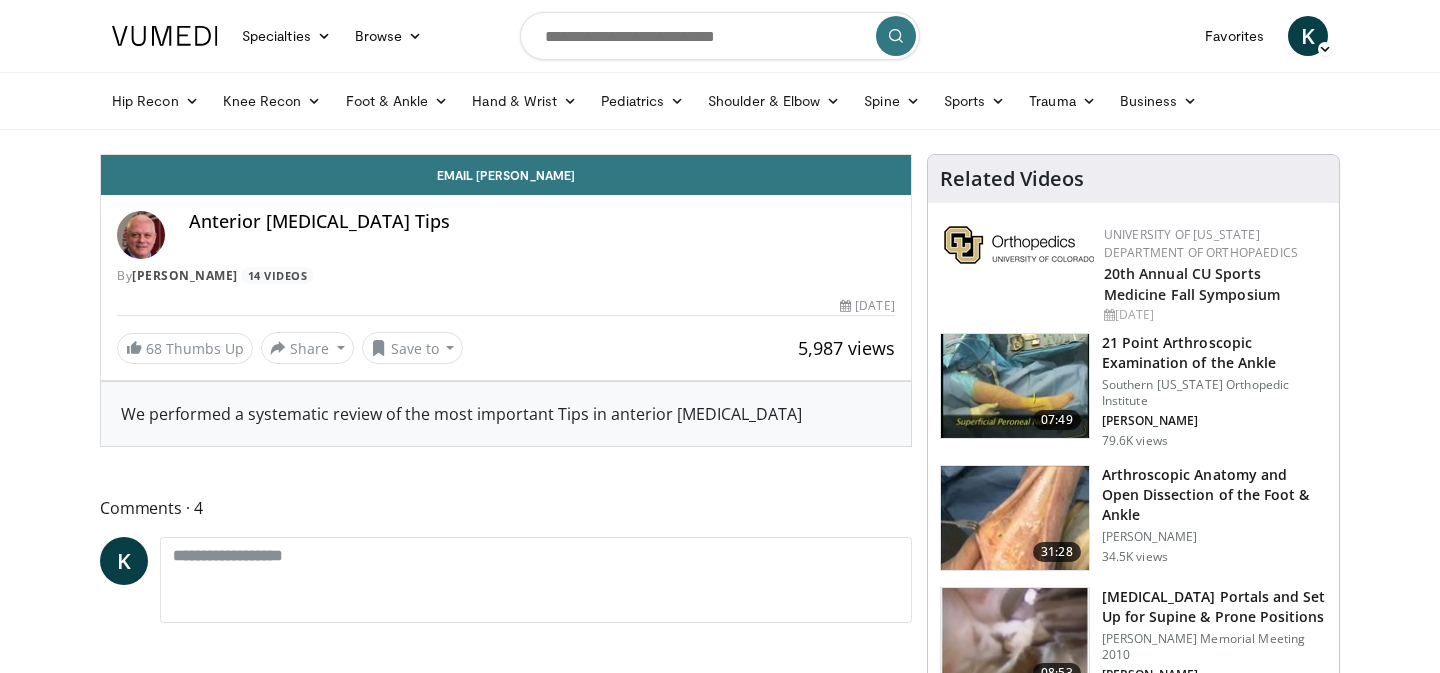 scroll, scrollTop: 0, scrollLeft: 0, axis: both 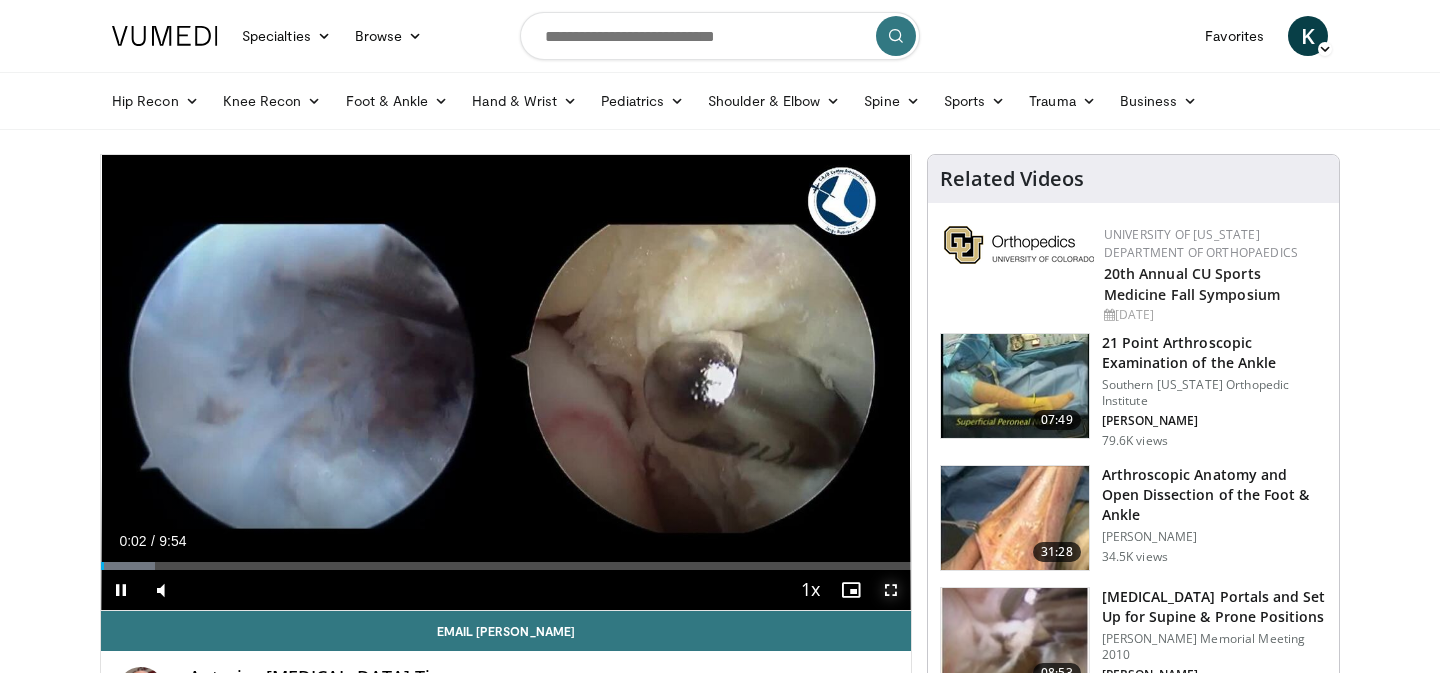 click at bounding box center [891, 590] 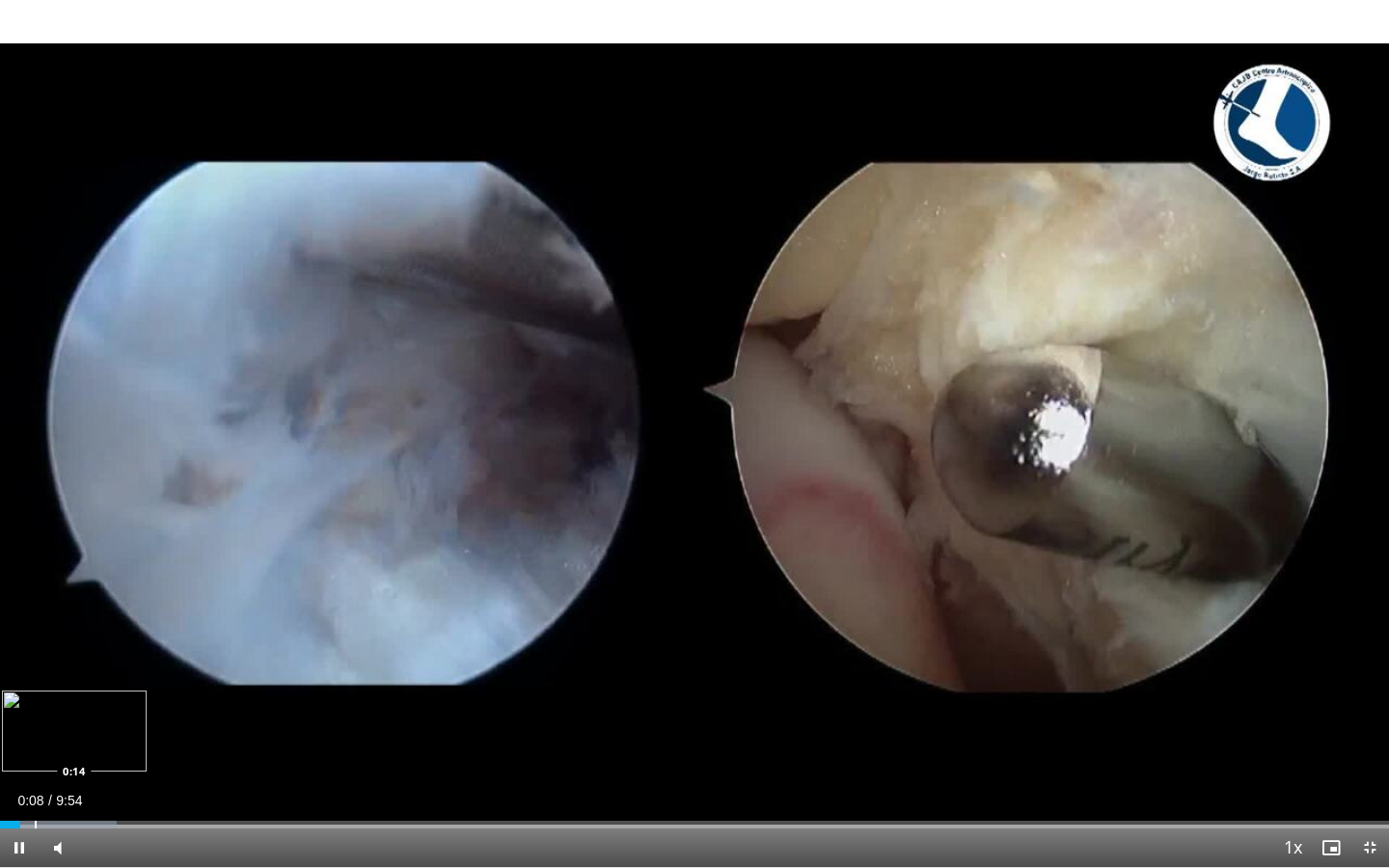 click on "Loaded :  8.38% 0:08 0:14" at bounding box center [694, 819] 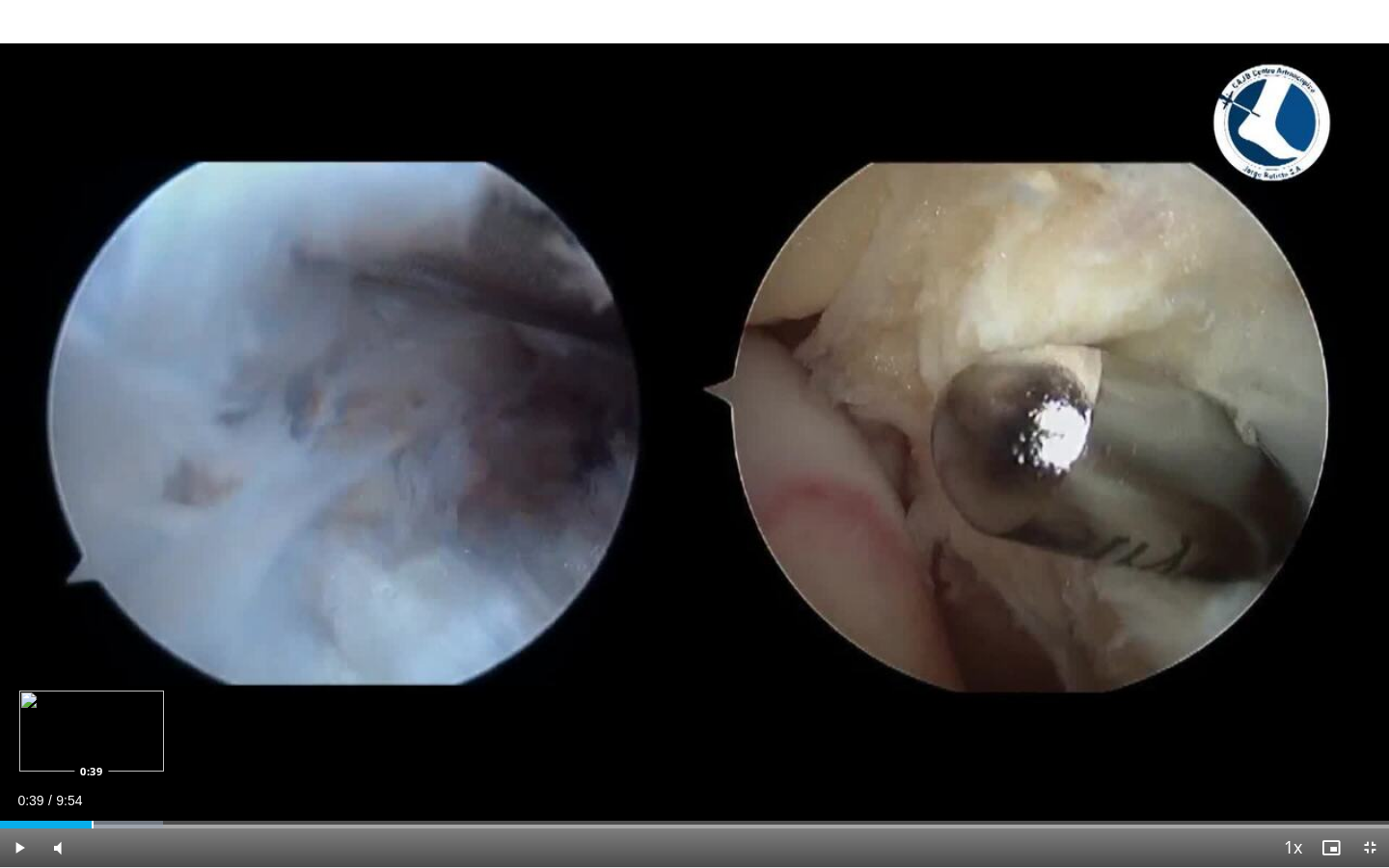 click on "Loaded :  11.74% 0:39 0:39" at bounding box center (694, 819) 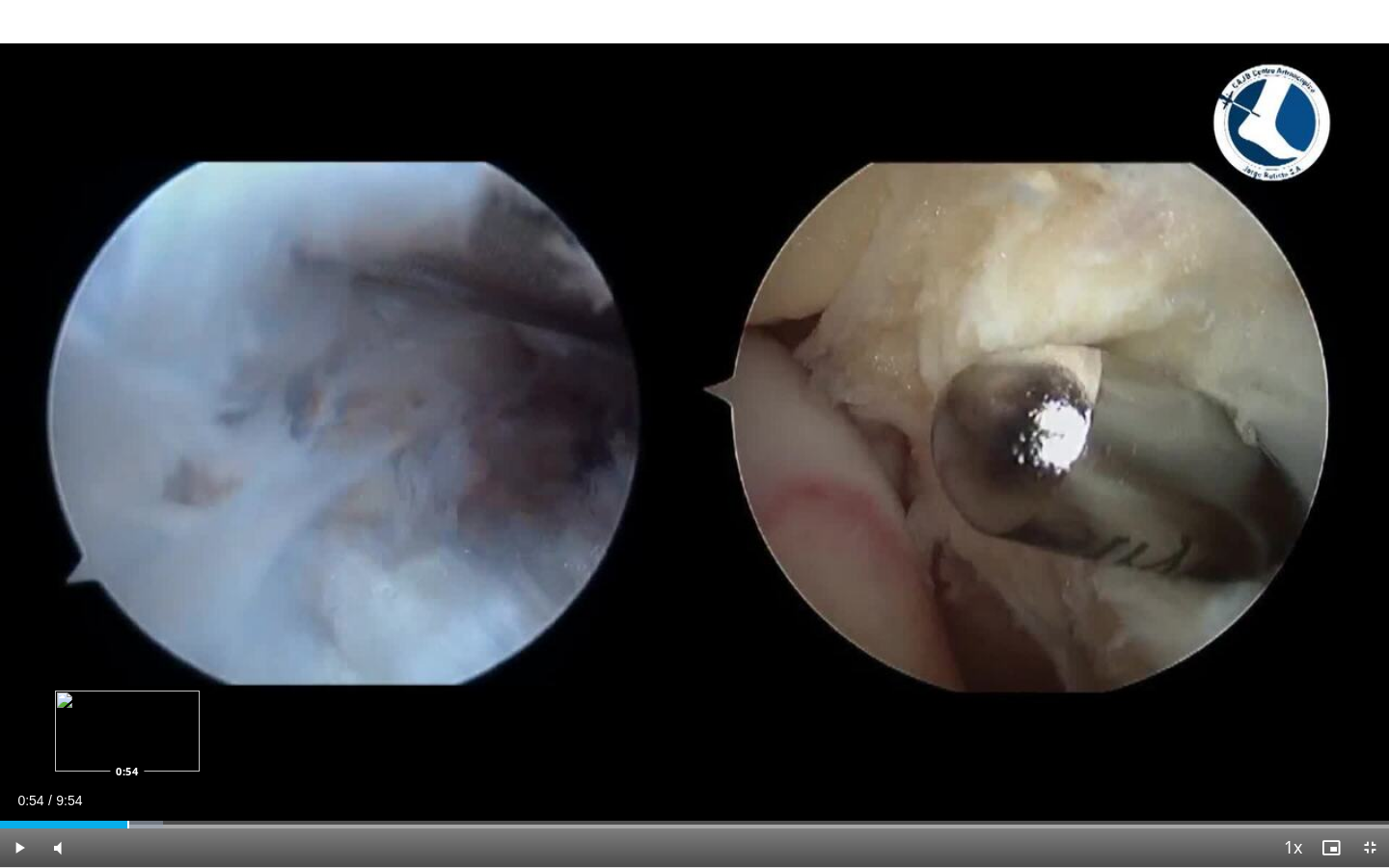 click at bounding box center (128, 825) 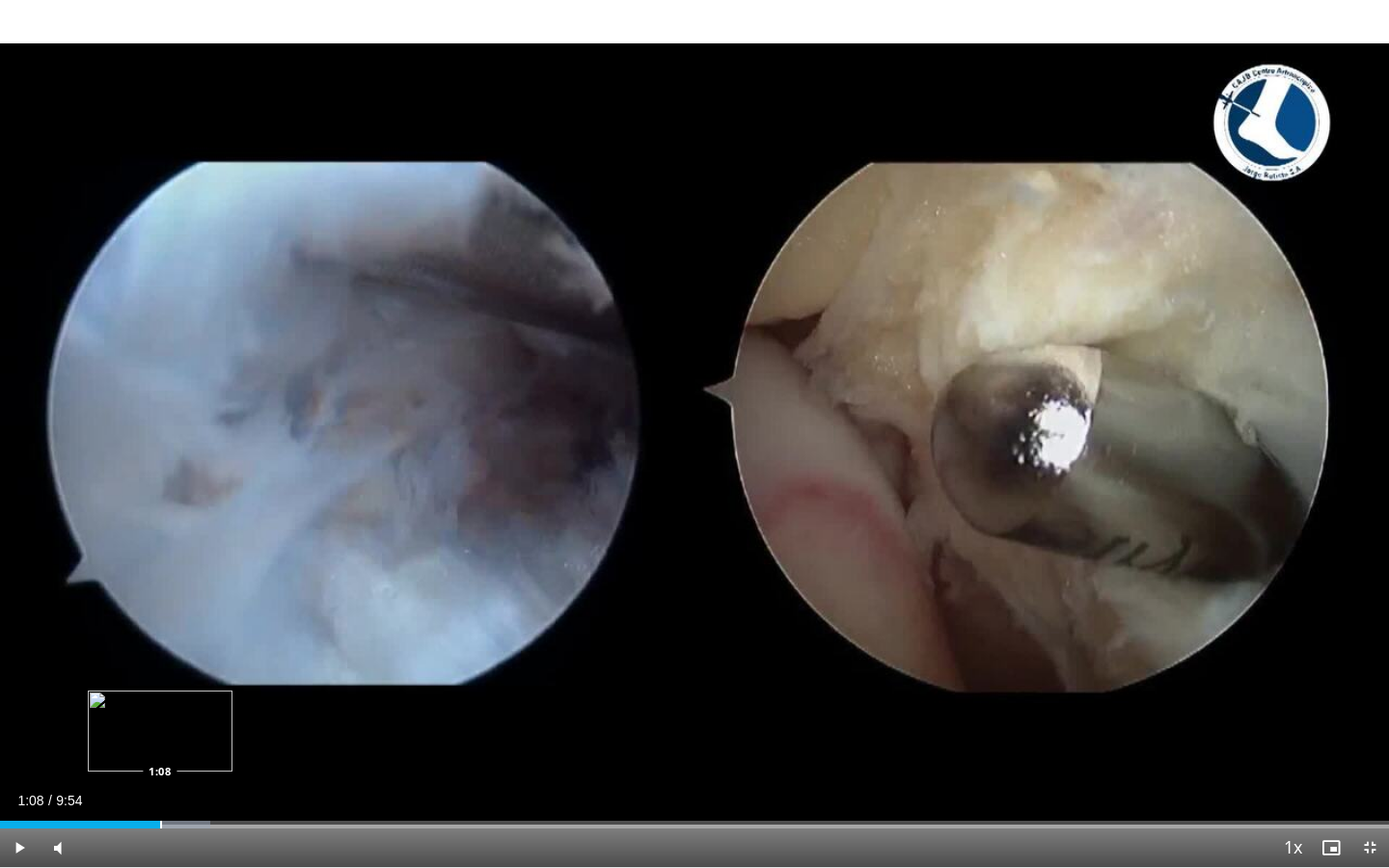 click at bounding box center [161, 825] 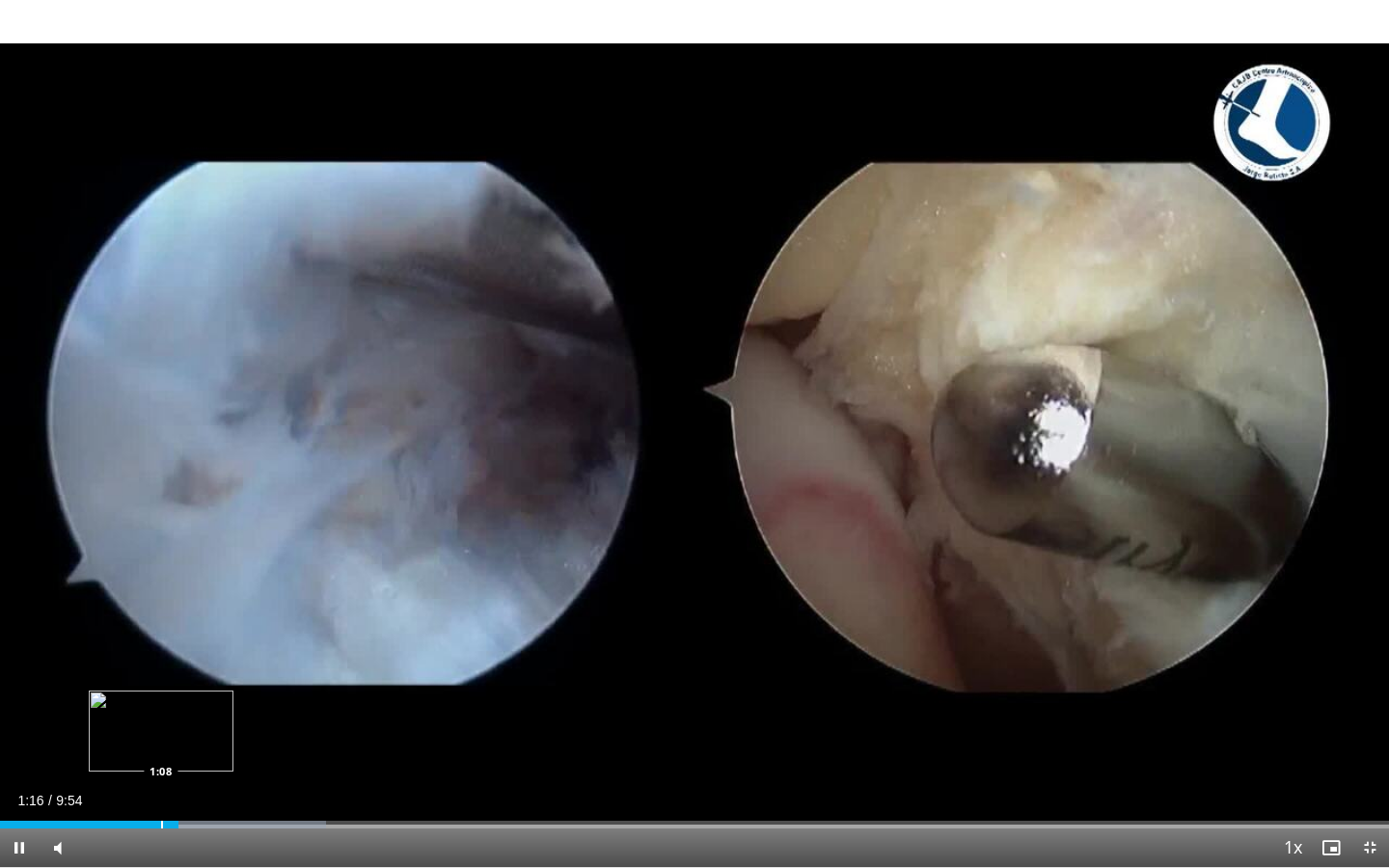 click at bounding box center (162, 825) 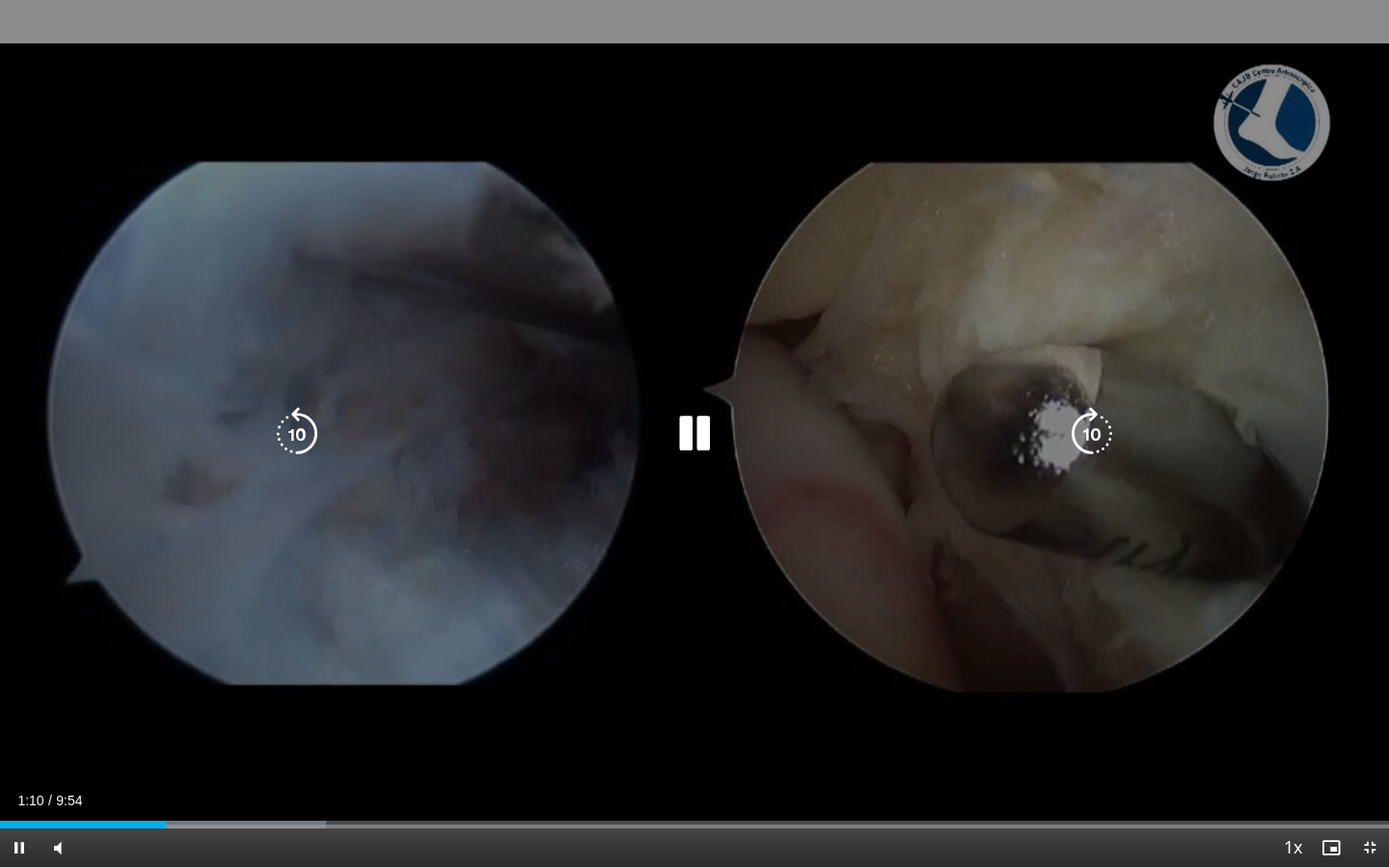 click on "10 seconds
Tap to unmute" at bounding box center [694, 433] 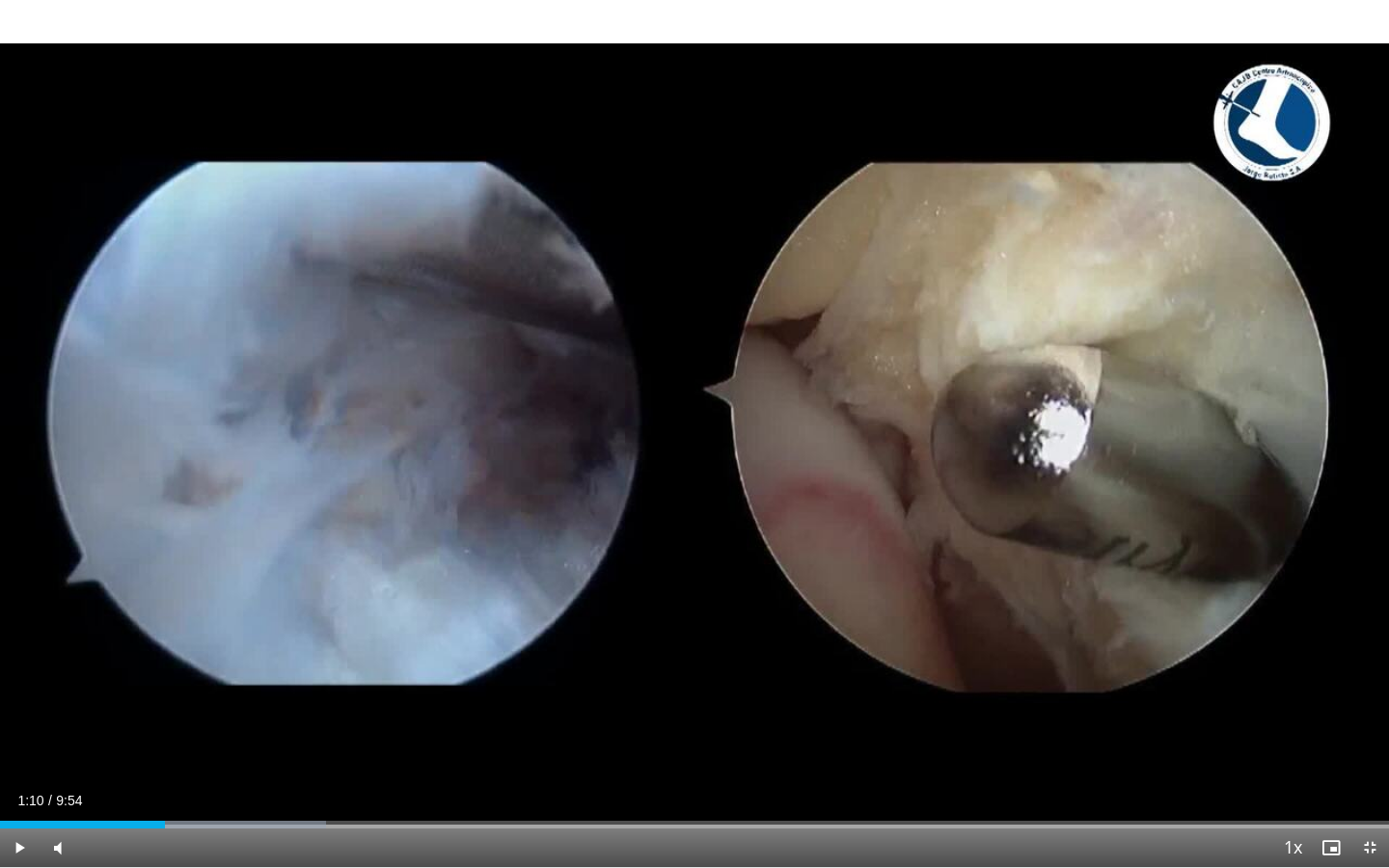 click on "10 seconds
Tap to unmute" at bounding box center (694, 433) 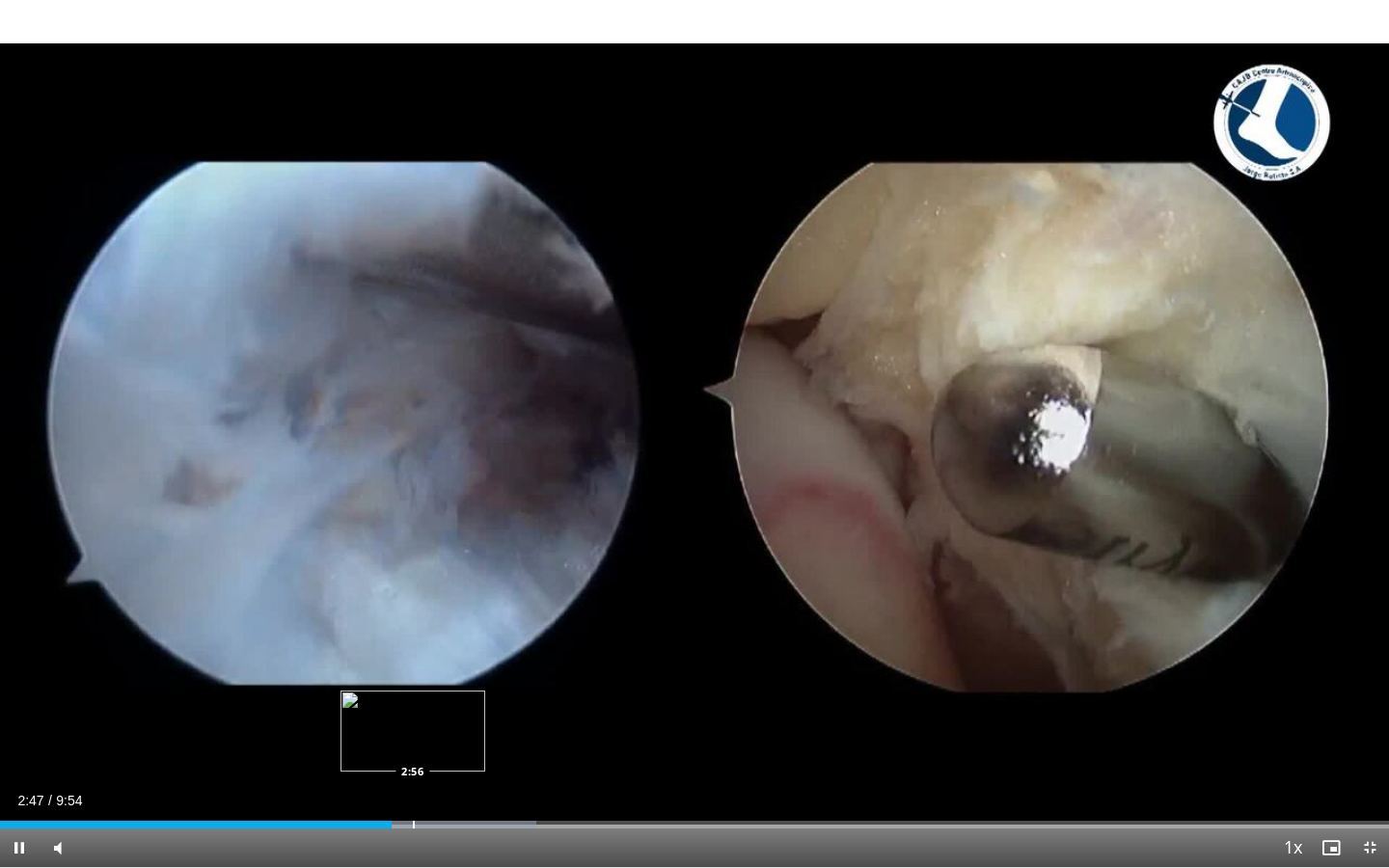 click at bounding box center [414, 825] 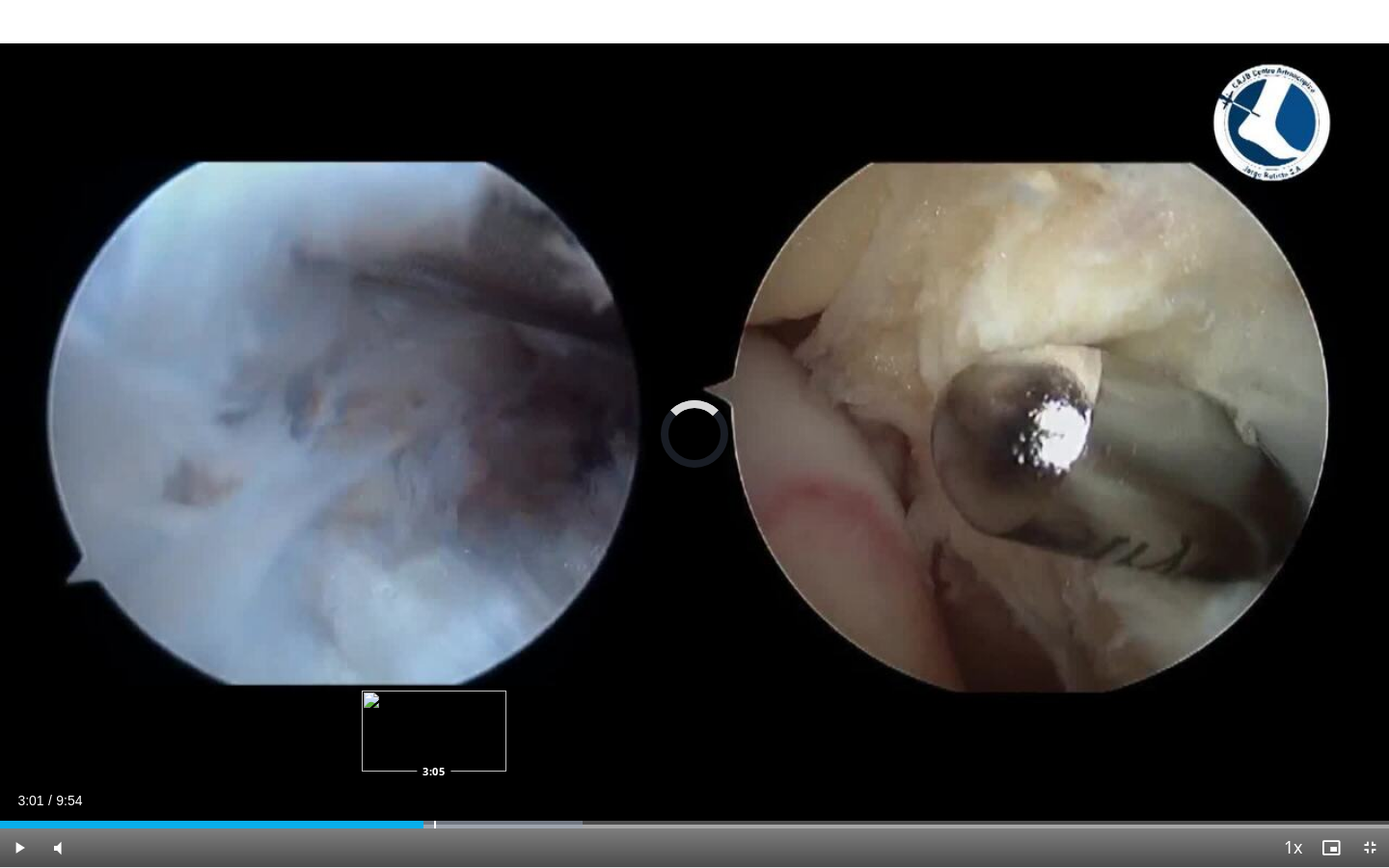 click on "Loaded :  41.97% 3:01 3:05" at bounding box center [694, 819] 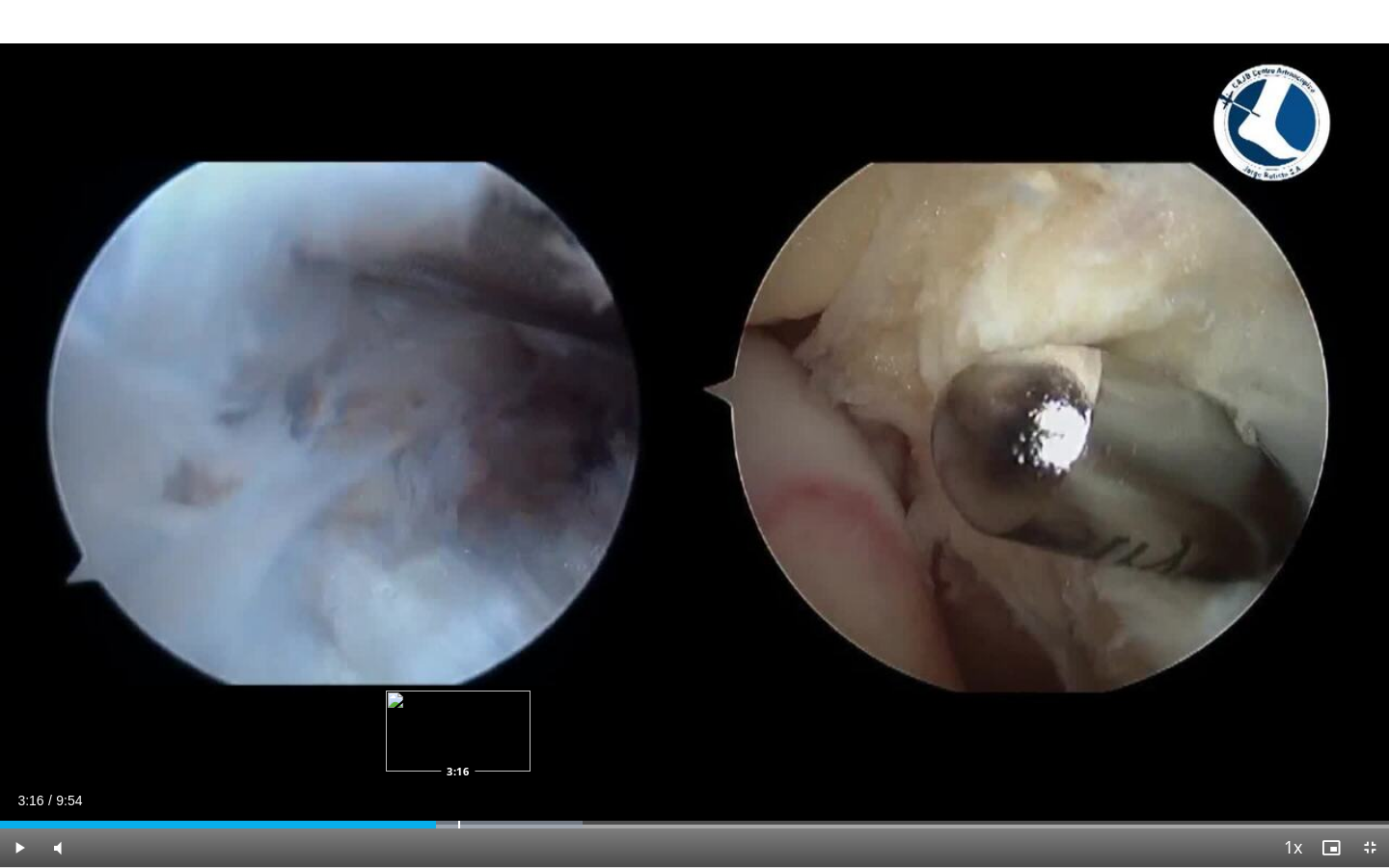 click at bounding box center (459, 825) 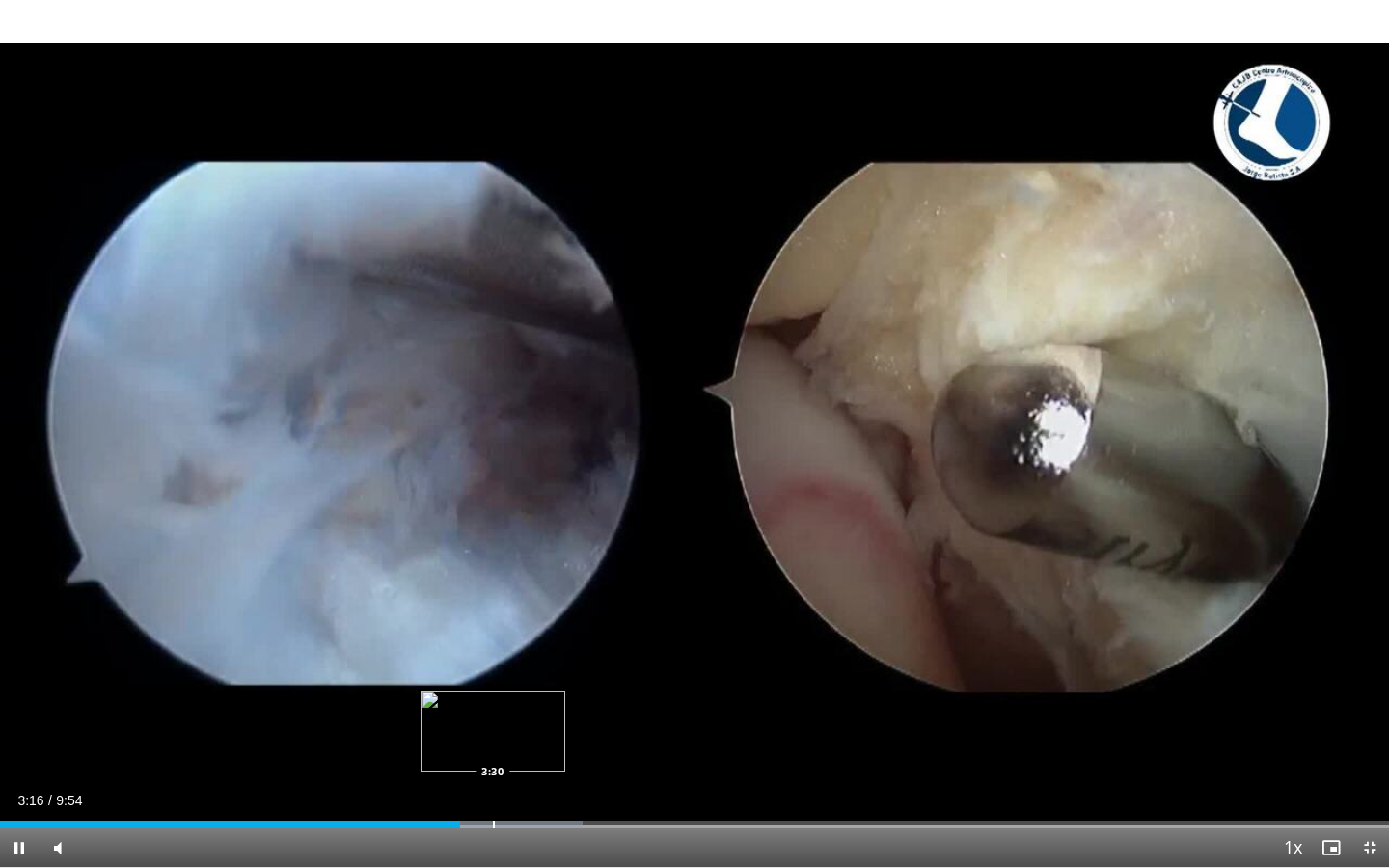 click at bounding box center [494, 825] 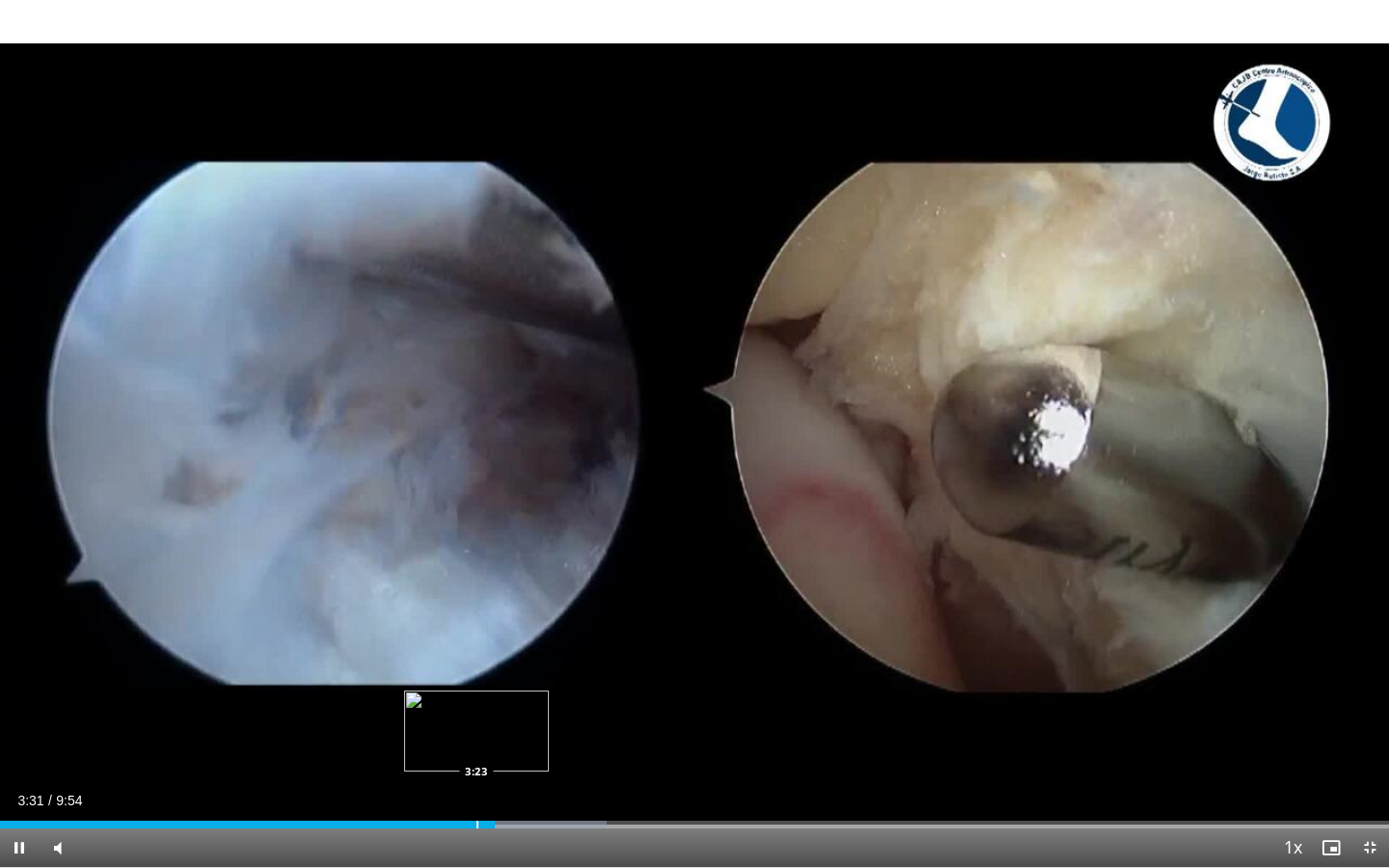 click at bounding box center [477, 825] 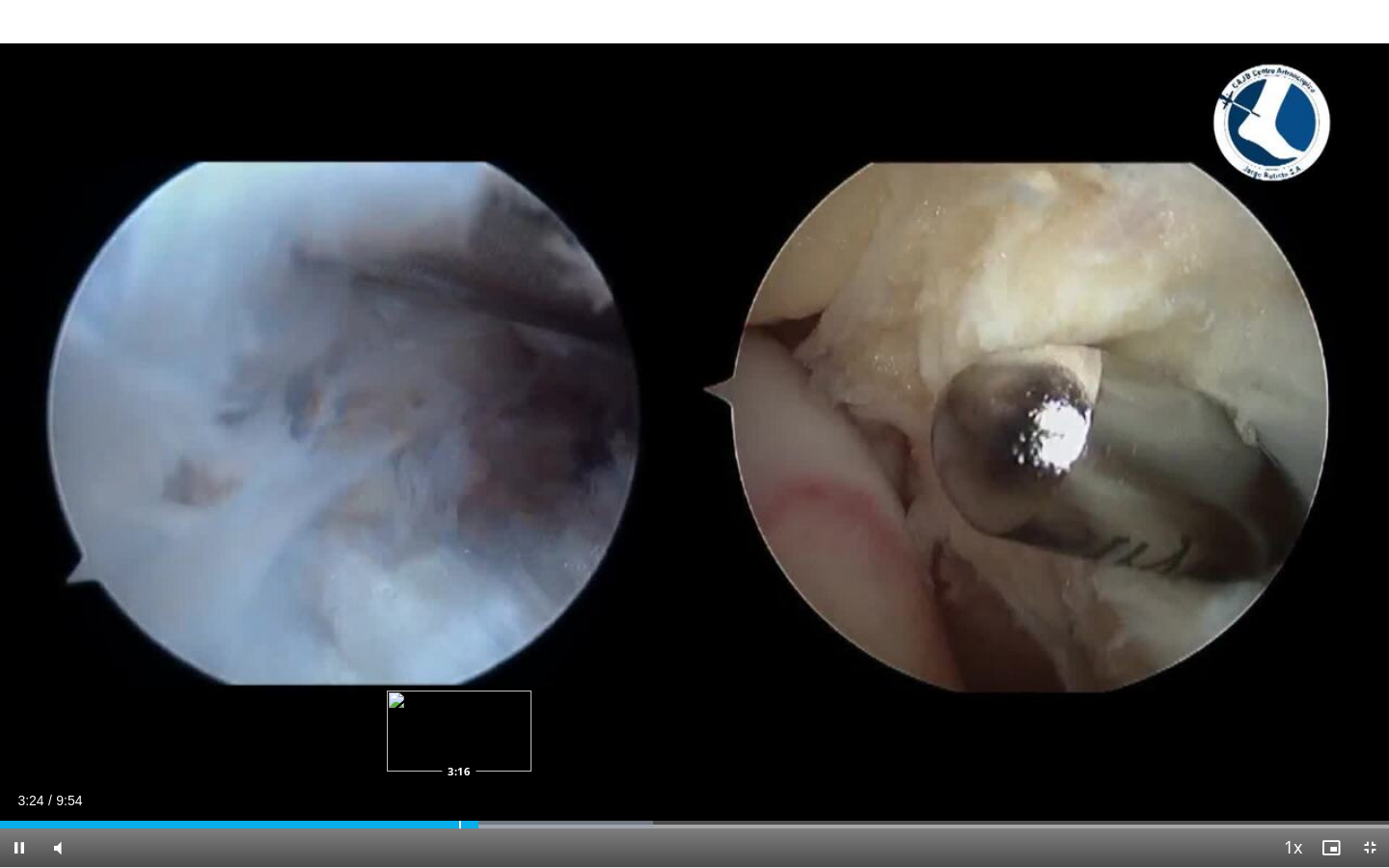 click on "Loaded :  47.01% 3:24 3:16" at bounding box center [694, 819] 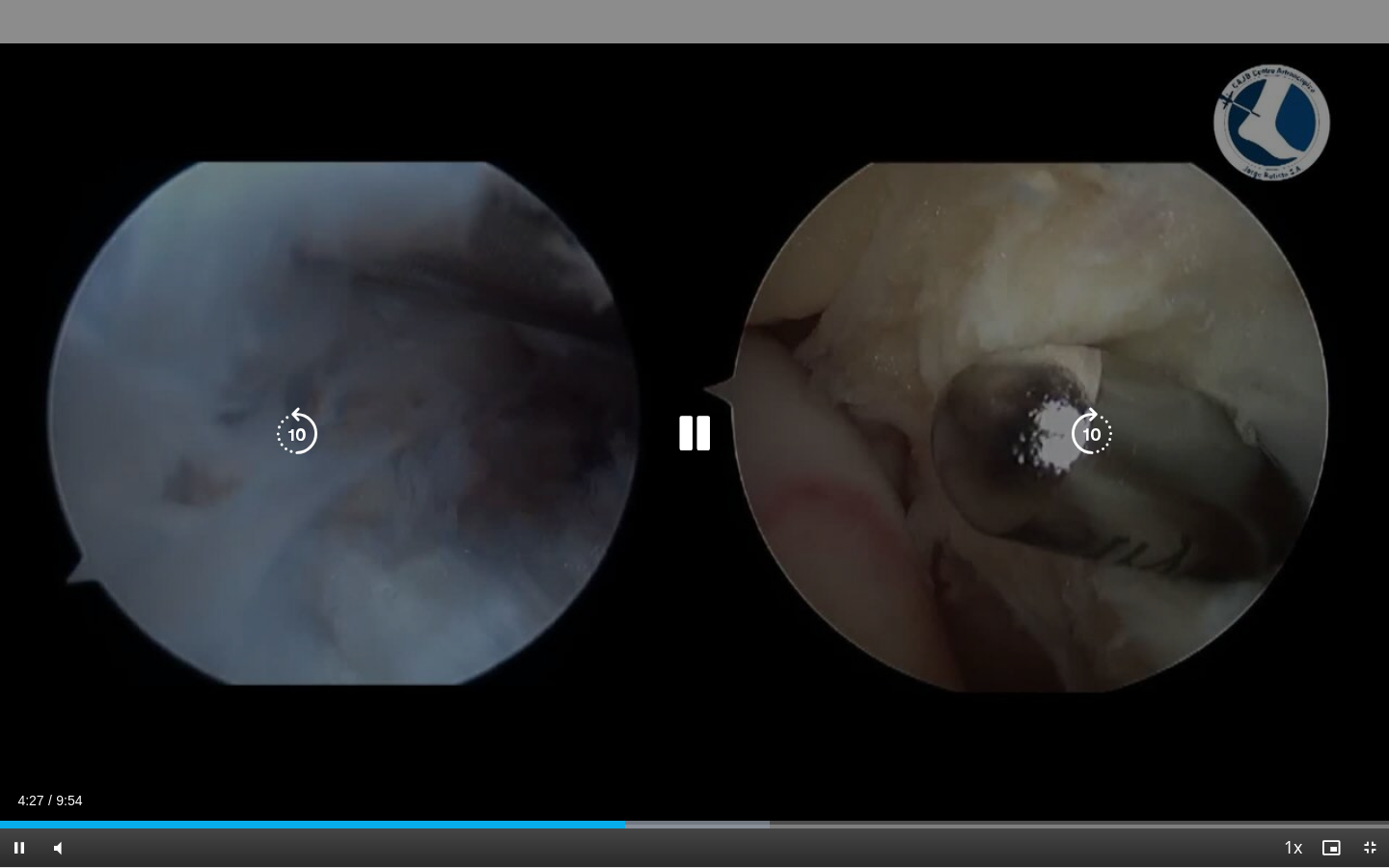 click on "10 seconds
Tap to unmute" at bounding box center [694, 433] 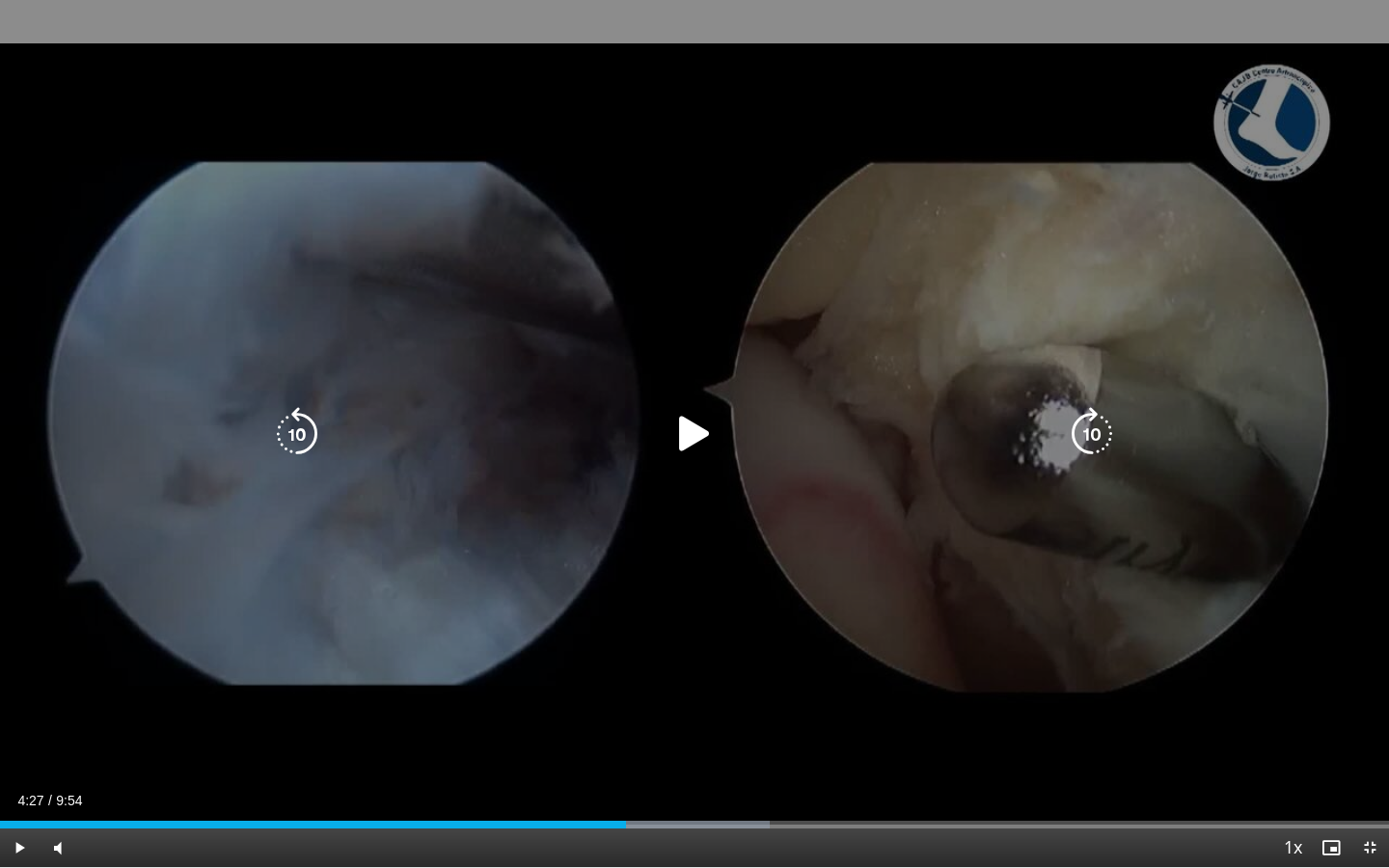 click on "10 seconds
Tap to unmute" at bounding box center (694, 433) 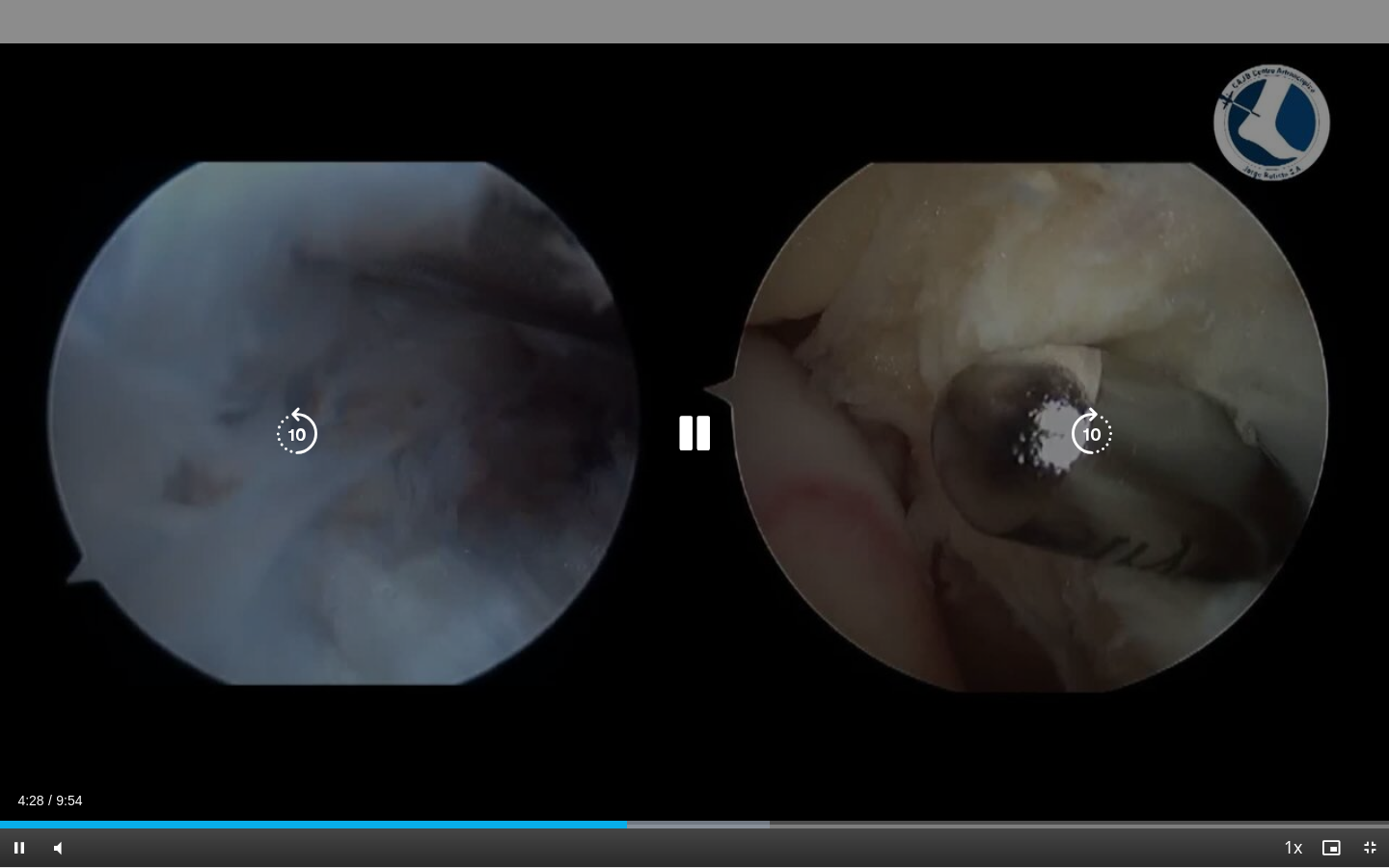 click on "10 seconds
Tap to unmute" at bounding box center [694, 433] 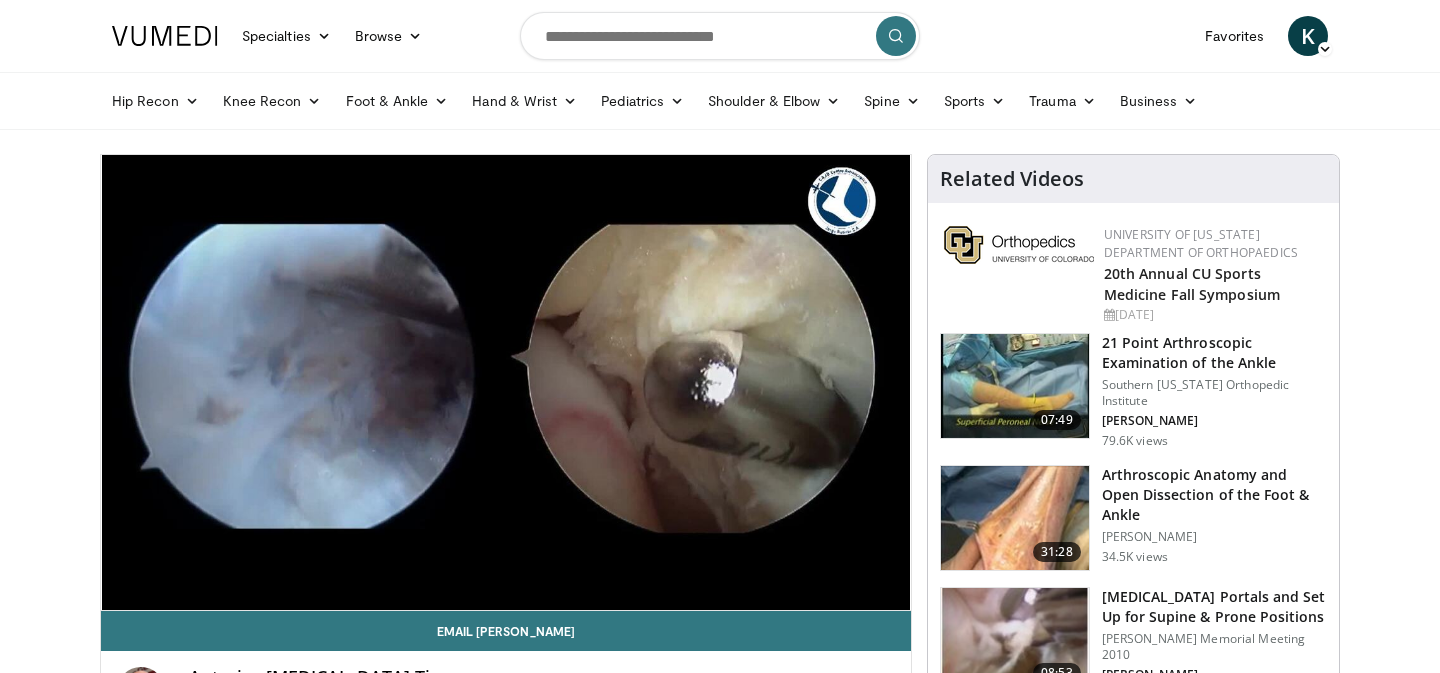 click on "Specialties
Adult & Family Medicine
Allergy, Asthma, Immunology
Anesthesiology
Cardiology
Dental
Dermatology
Endocrinology
Gastroenterology & Hepatology
General Surgery
Hematology & Oncology
Infectious Disease
Nephrology
Neurology
Neurosurgery
Obstetrics & Gynecology
Ophthalmology
Oral Maxillofacial
Orthopaedics
Otolaryngology
Pediatrics
Plastic Surgery
Podiatry
Psychiatry
Pulmonology
Radiation Oncology
Radiology
Rheumatology
Urology" at bounding box center [720, 1580] 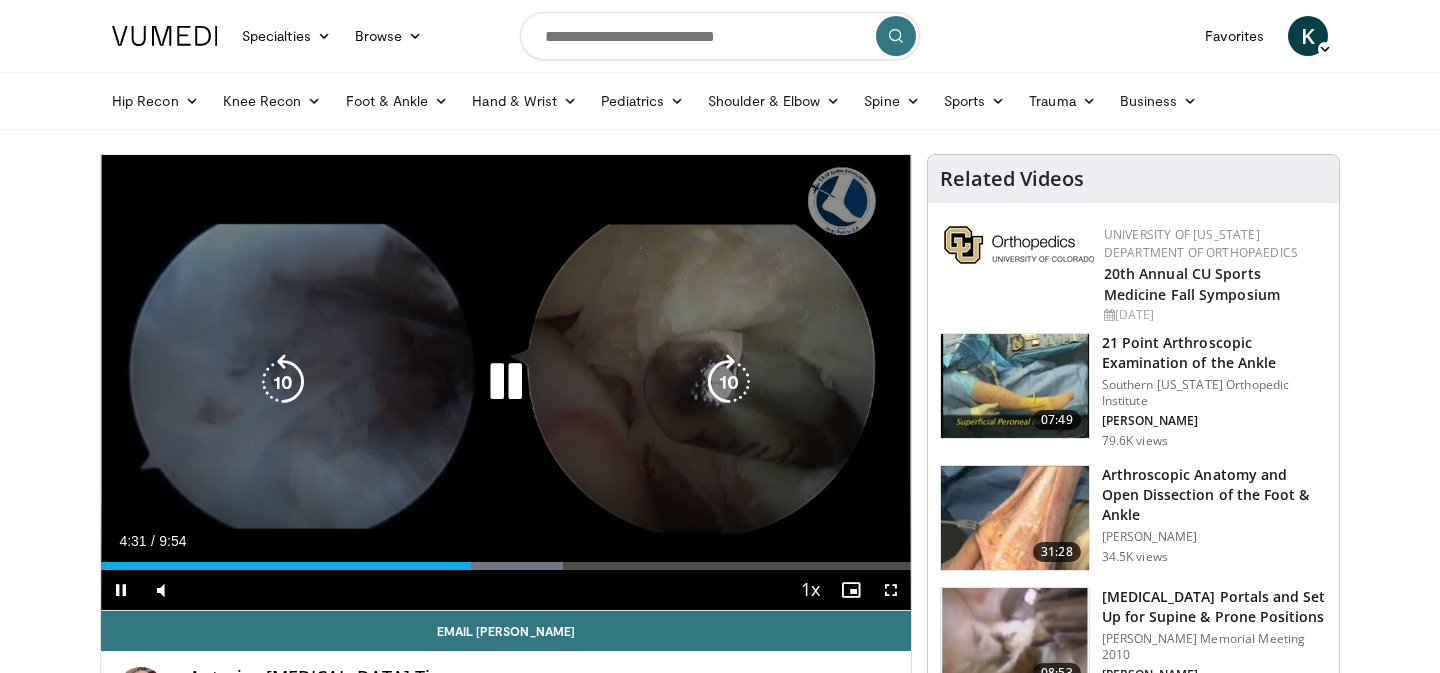 click on "10 seconds
Tap to unmute" at bounding box center (506, 382) 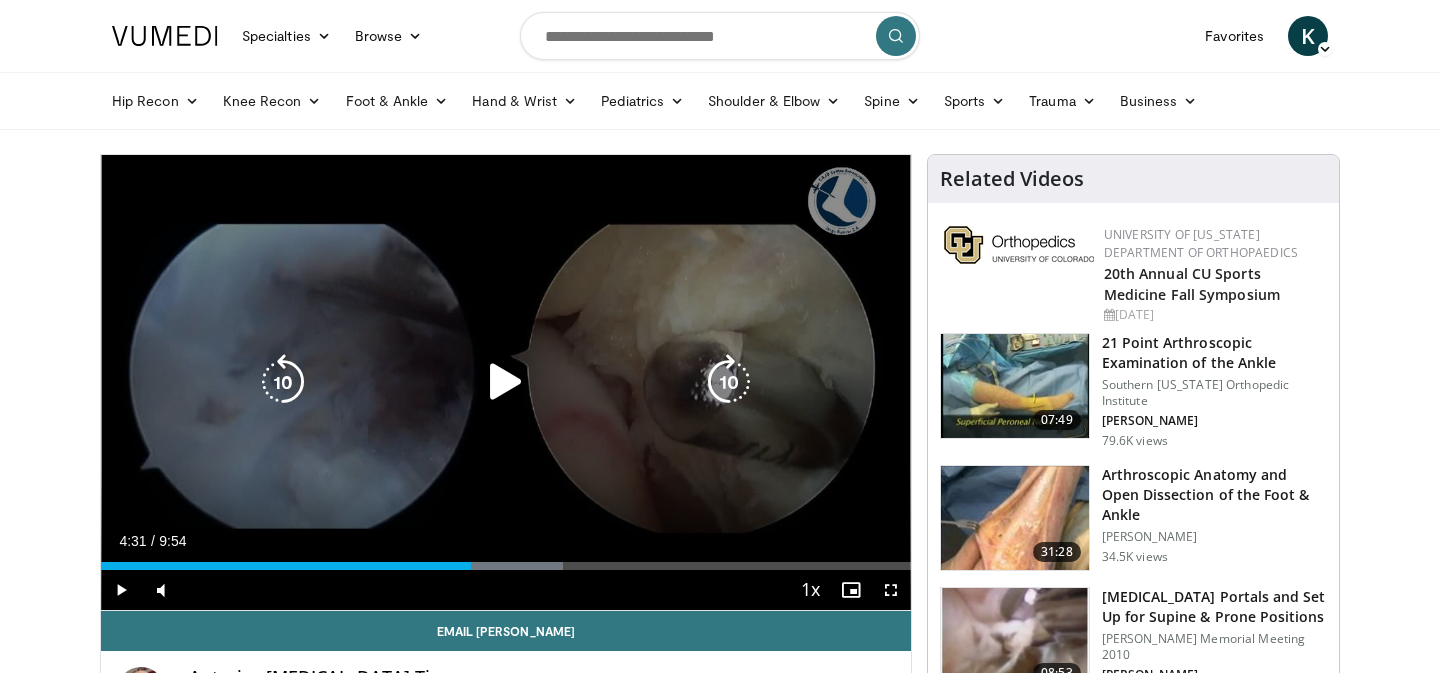 click on "10 seconds
Tap to unmute" at bounding box center (506, 382) 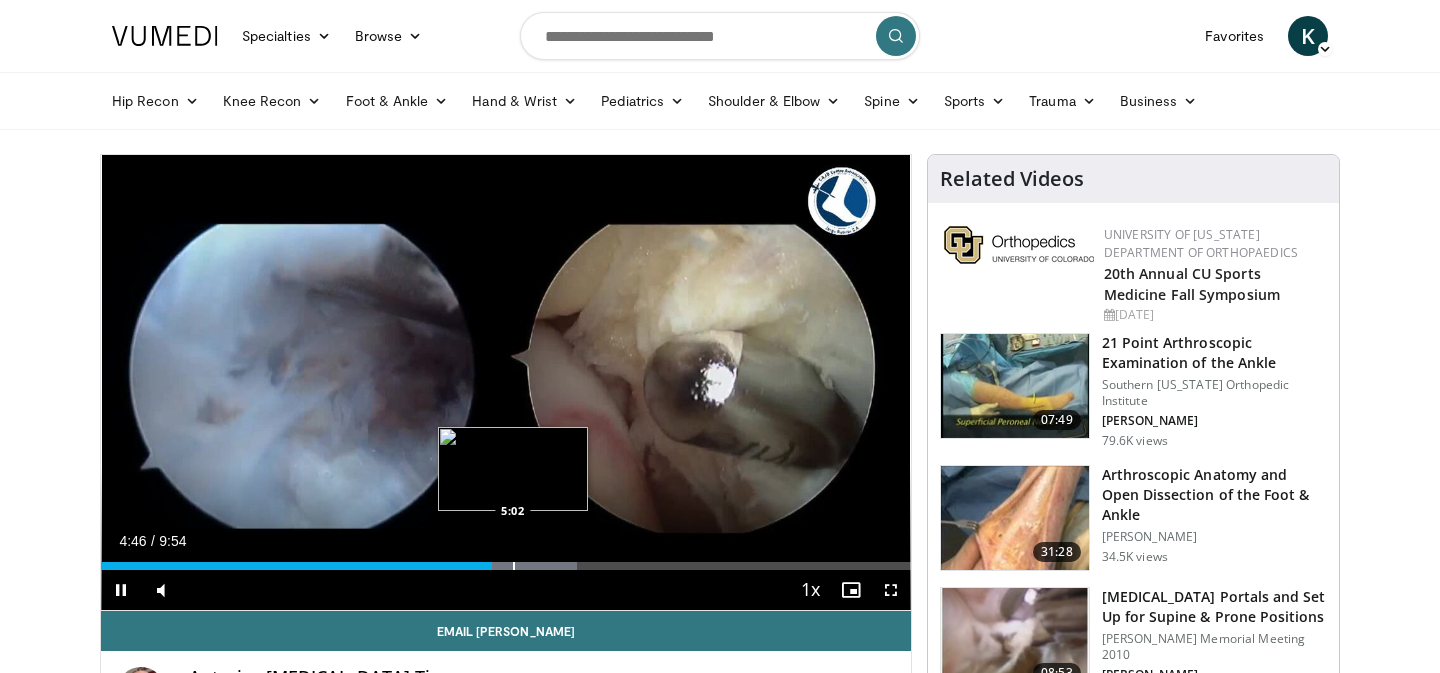 click at bounding box center [514, 566] 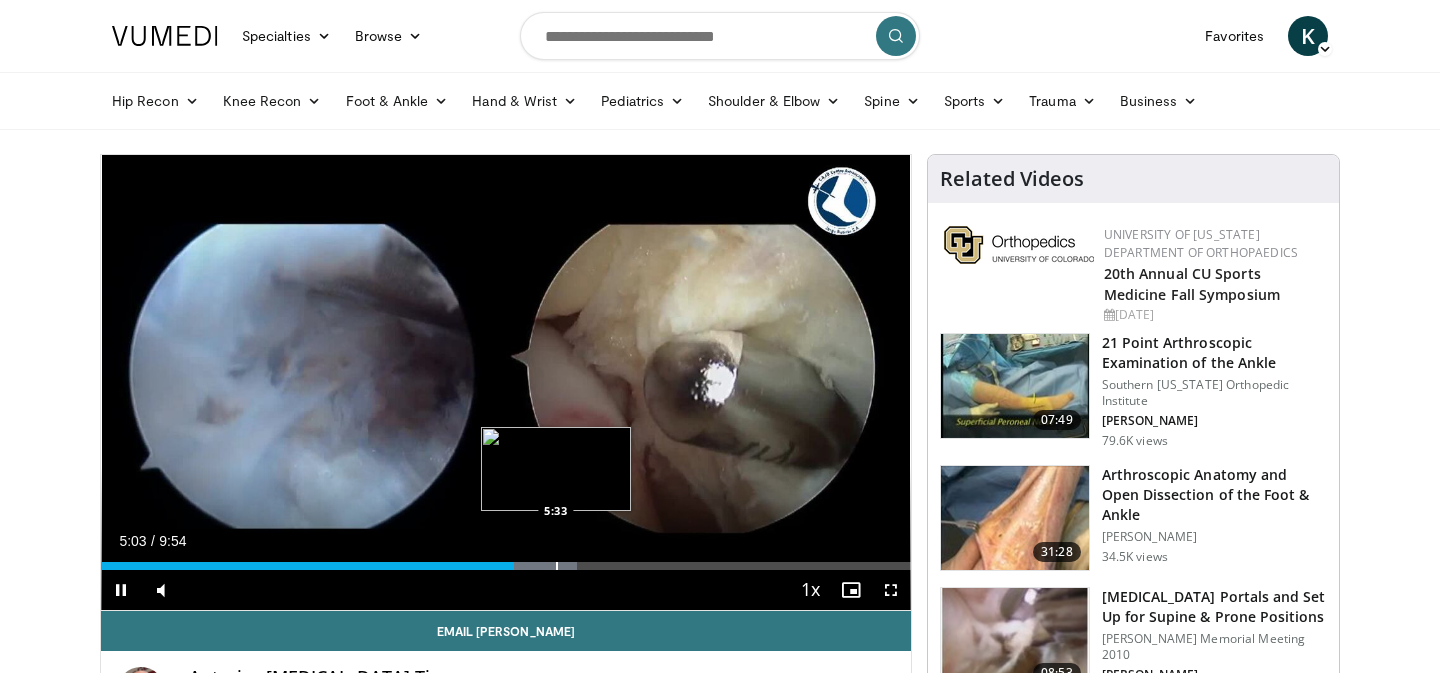 click at bounding box center (557, 566) 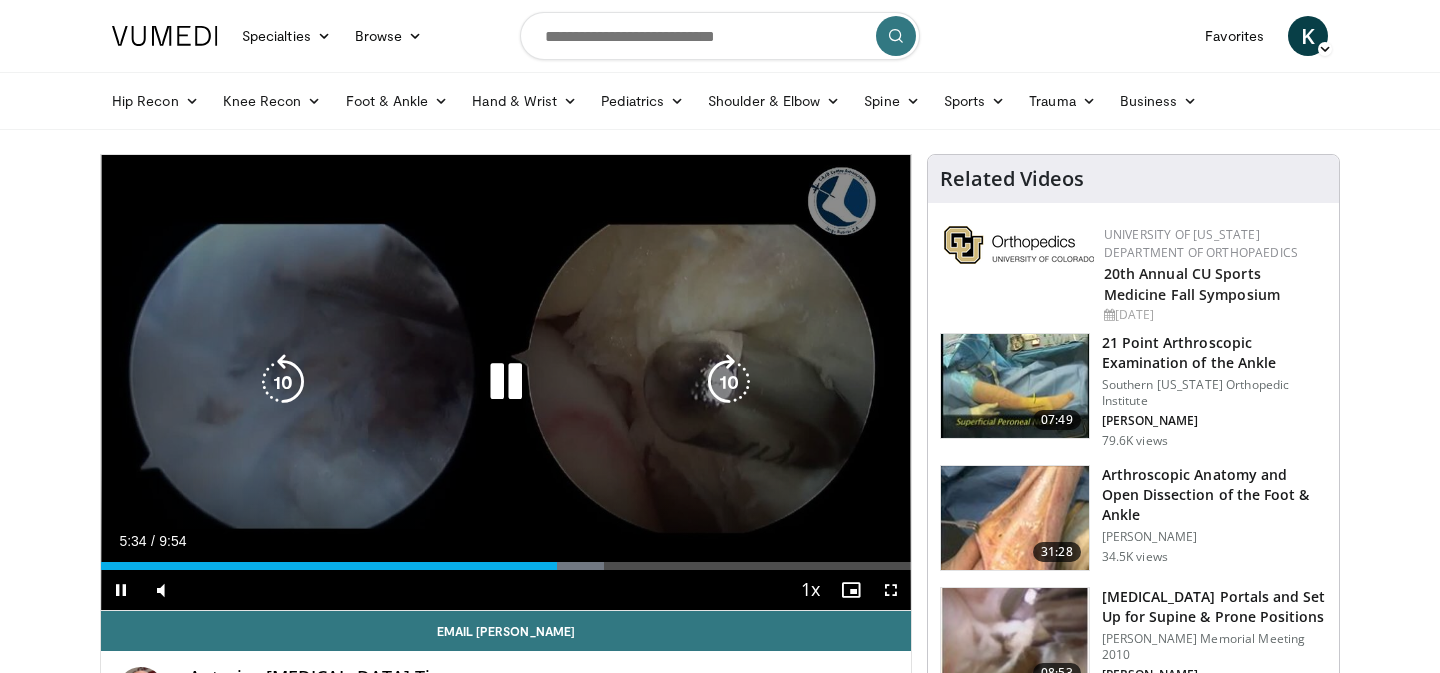 click on "**********" at bounding box center [506, 383] 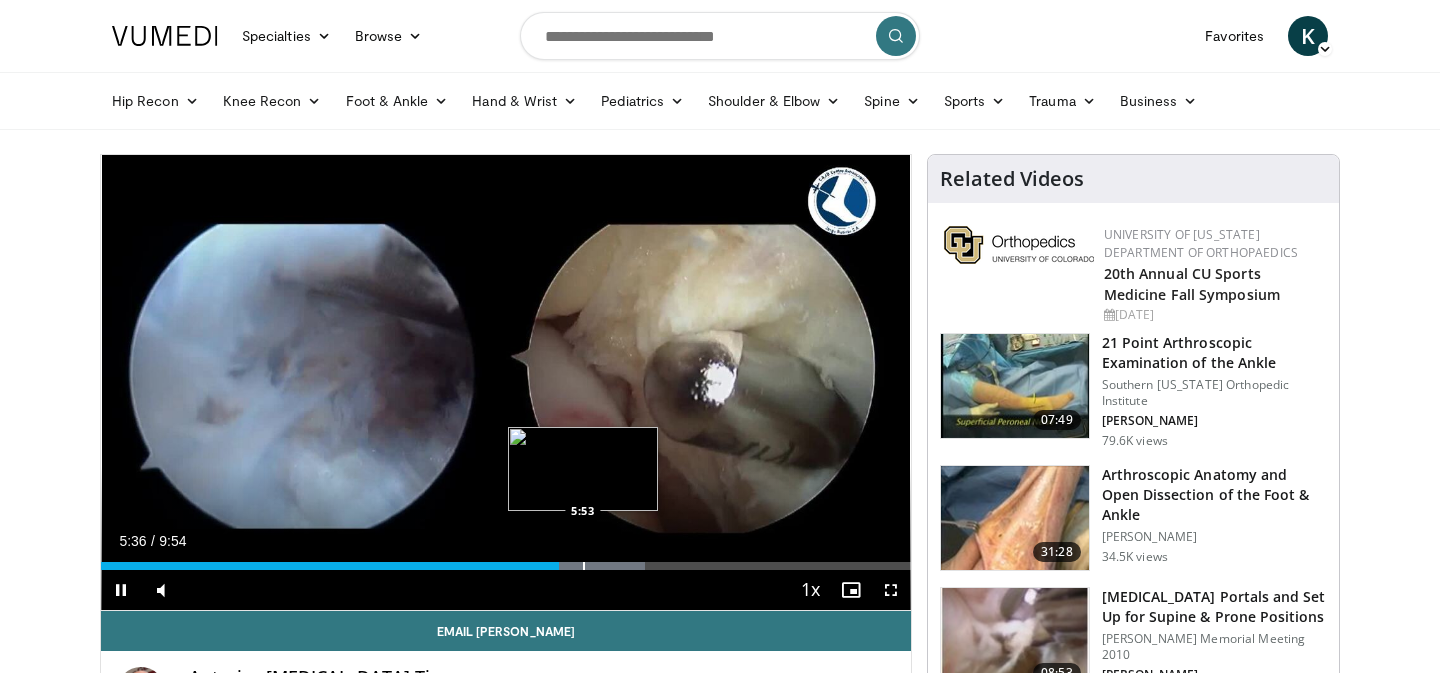 click at bounding box center (584, 566) 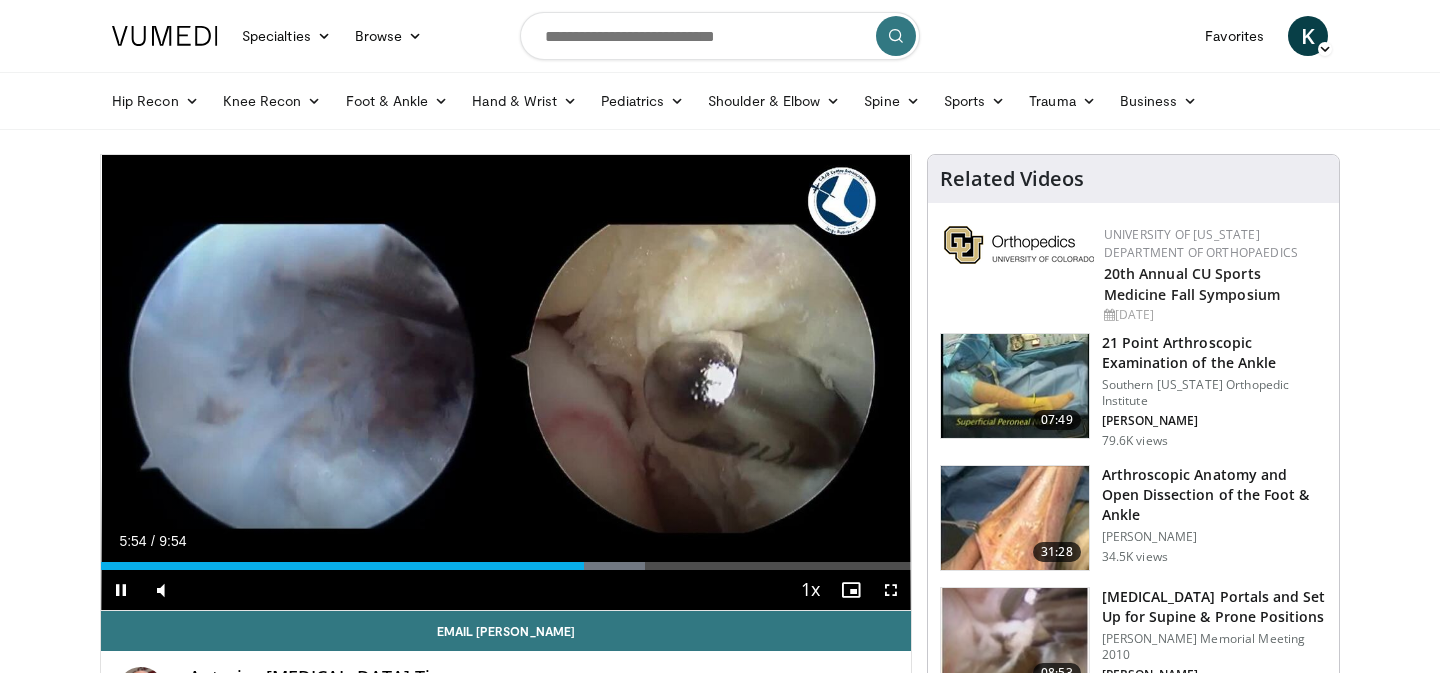 click on "Current Time  5:54 / Duration  9:54 Pause Skip Backward Skip Forward Mute Loaded :  67.16% 5:54 6:20 Stream Type  LIVE Seek to live, currently behind live LIVE   1x Playback Rate 0.5x 0.75x 1x , selected 1.25x 1.5x 1.75x 2x Chapters Chapters Descriptions descriptions off , selected Captions captions settings , opens captions settings dialog captions off , selected Audio Track en (Main) , selected Fullscreen Enable picture-in-picture mode" at bounding box center (506, 590) 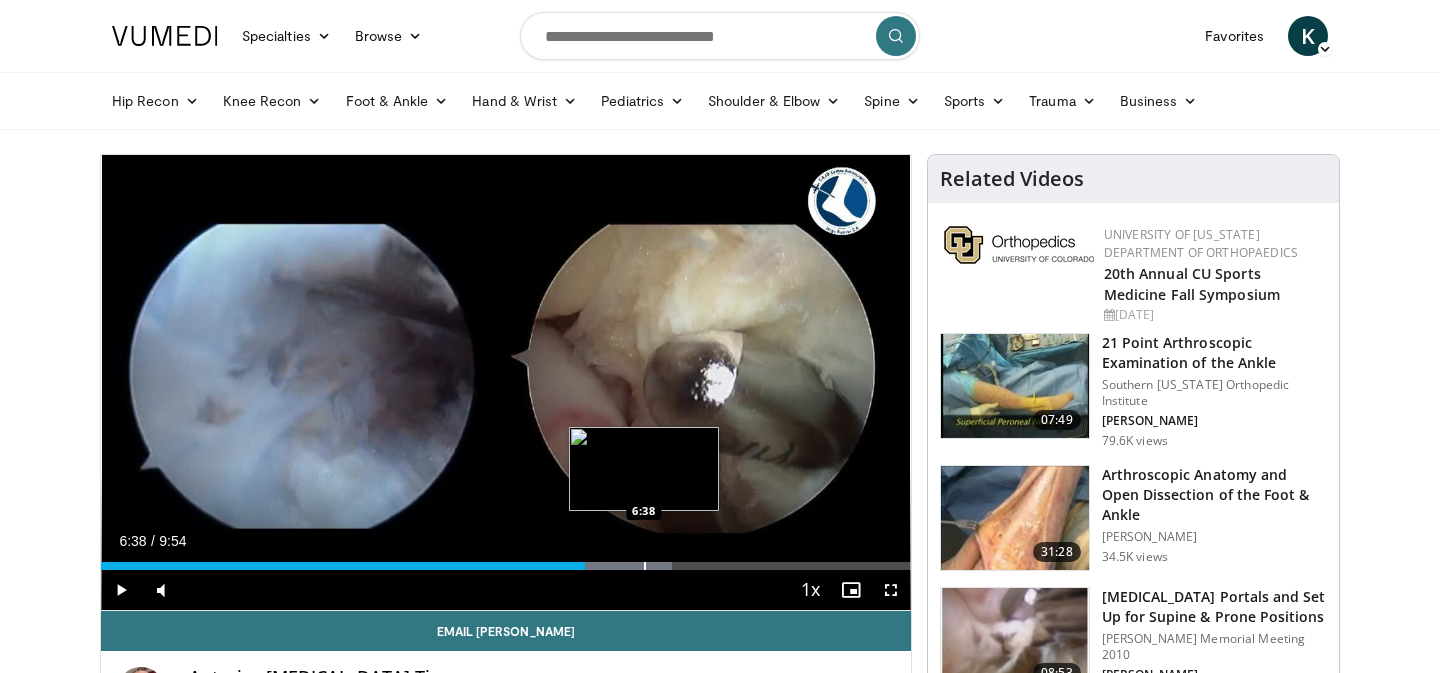 click at bounding box center [608, 566] 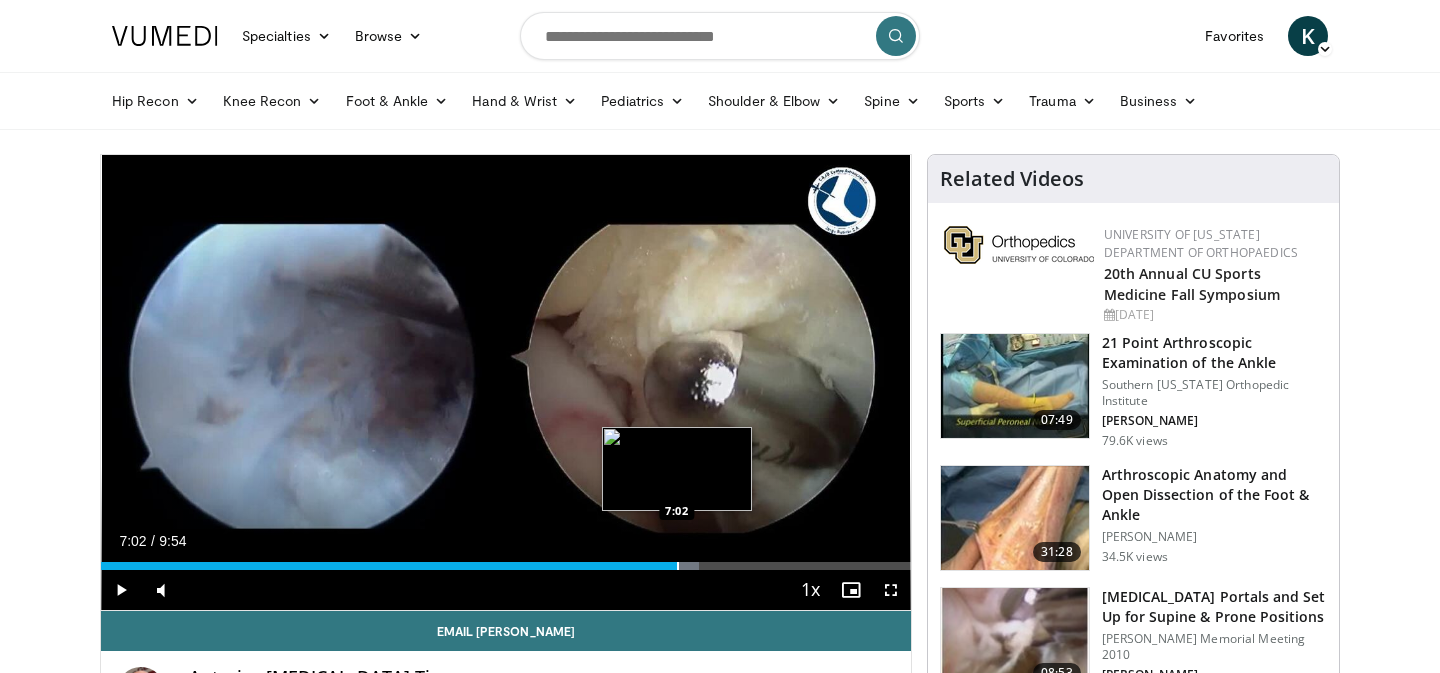 click at bounding box center (678, 566) 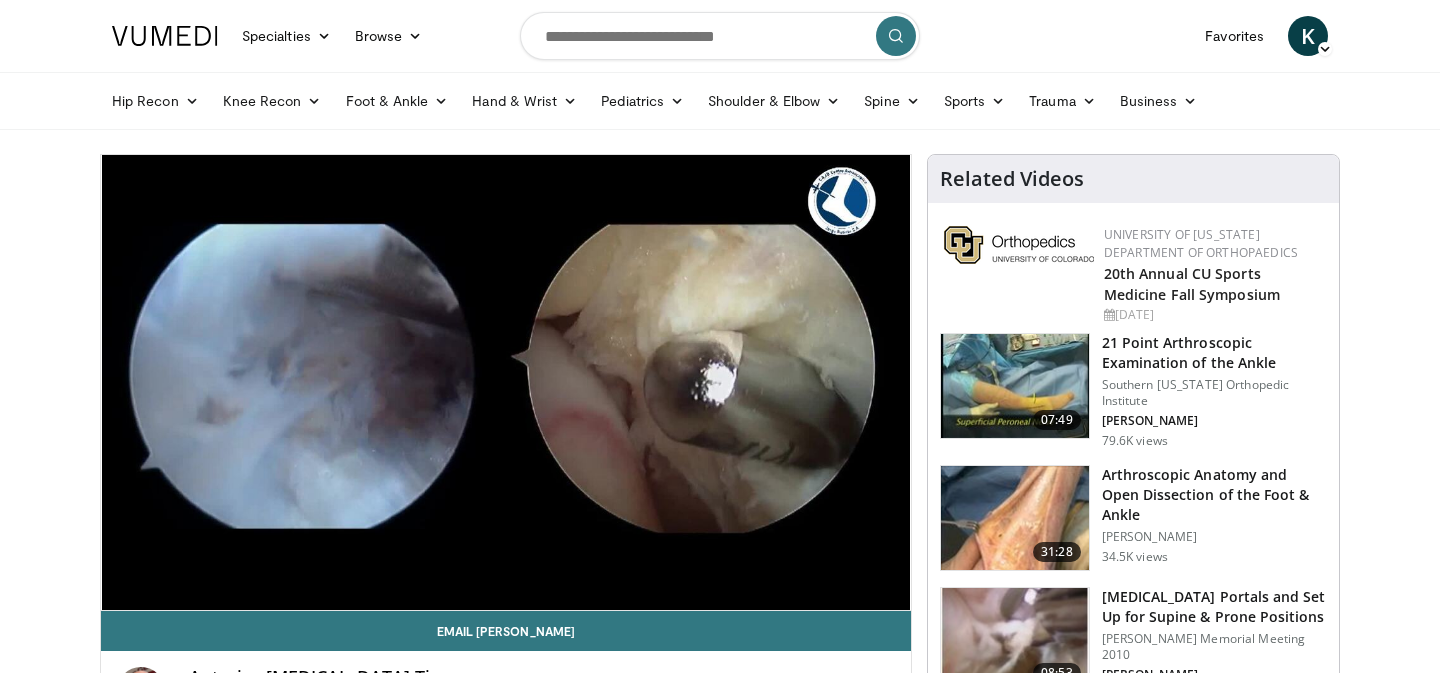 click on "**********" at bounding box center (506, 383) 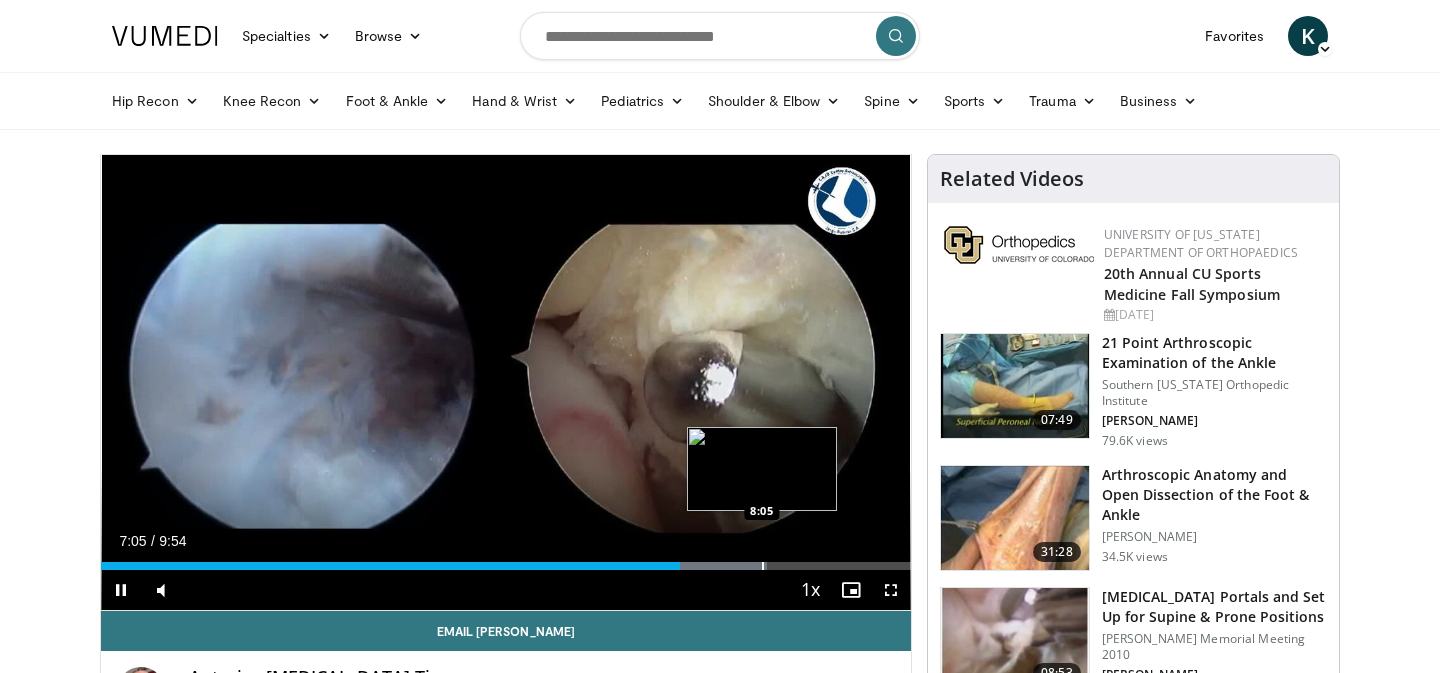 click at bounding box center (763, 566) 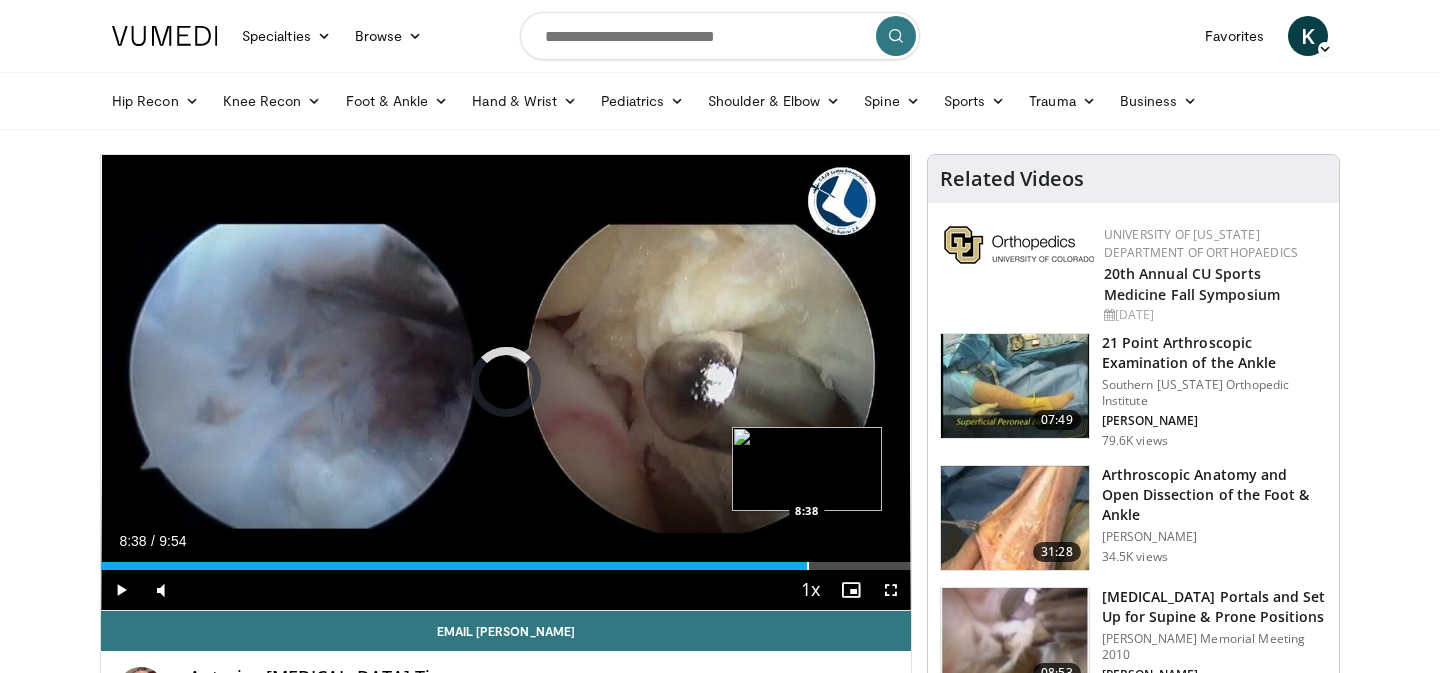 click at bounding box center [808, 566] 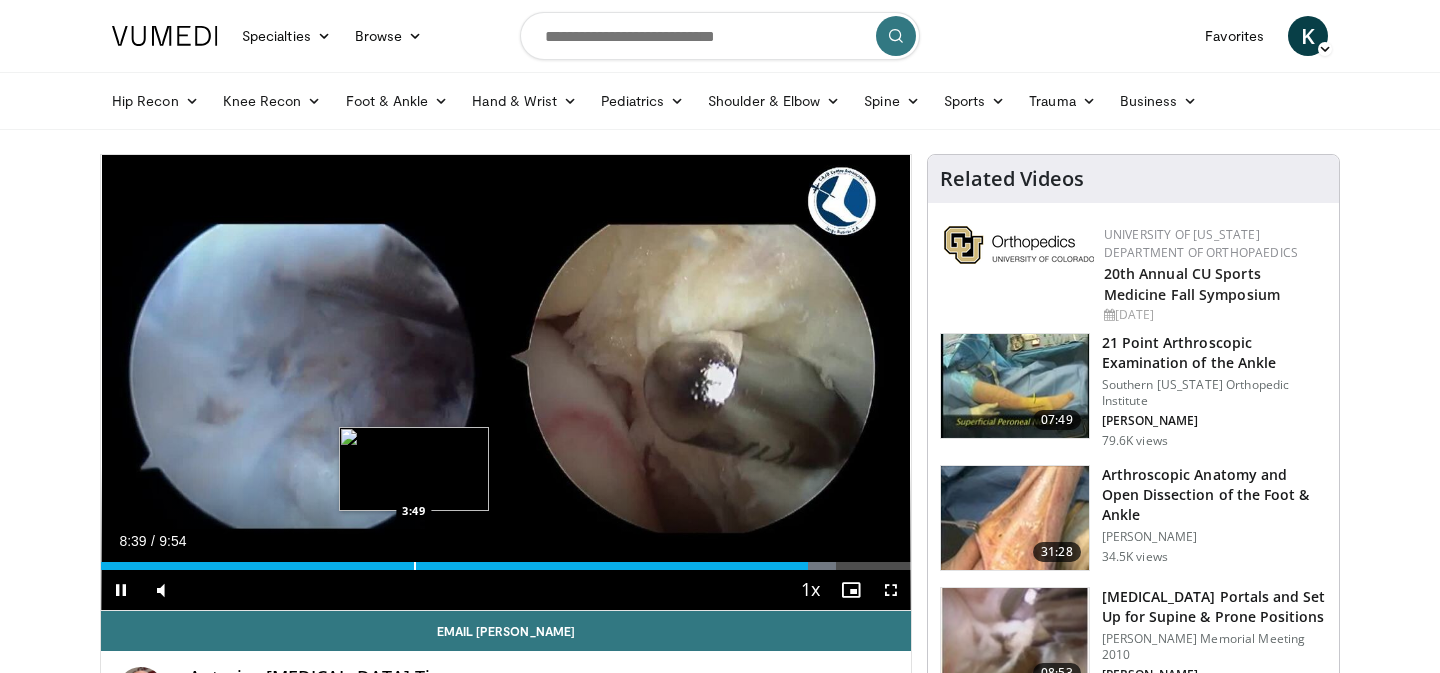click on "Loaded :  90.83% 8:39 3:49" at bounding box center (506, 560) 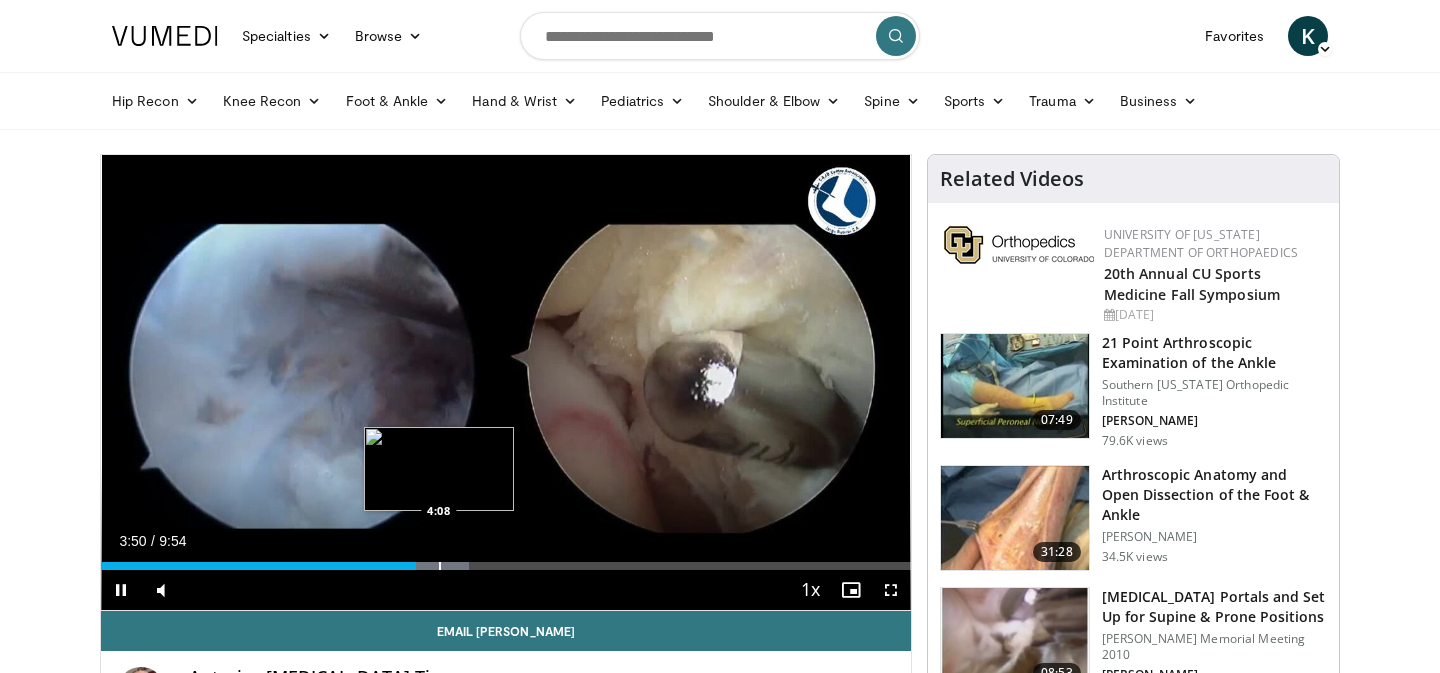 click at bounding box center [440, 566] 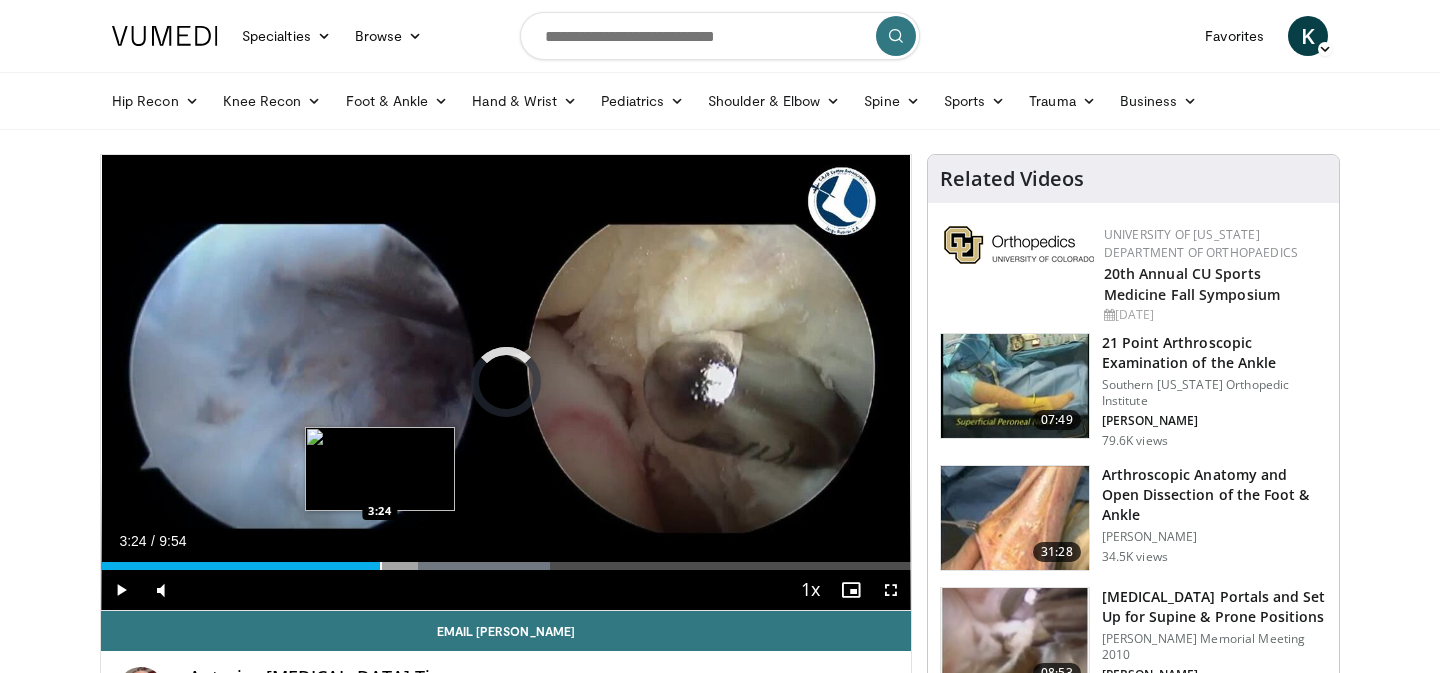 click at bounding box center (381, 566) 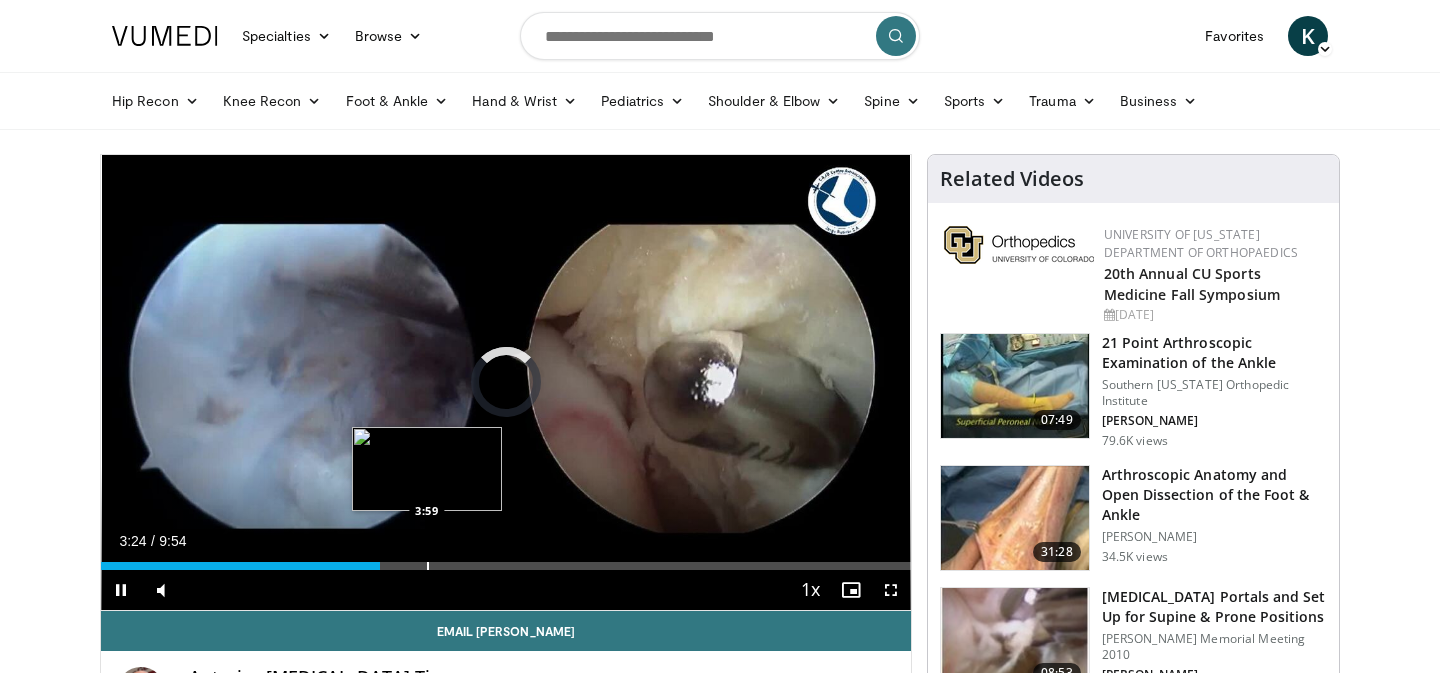 click at bounding box center (428, 566) 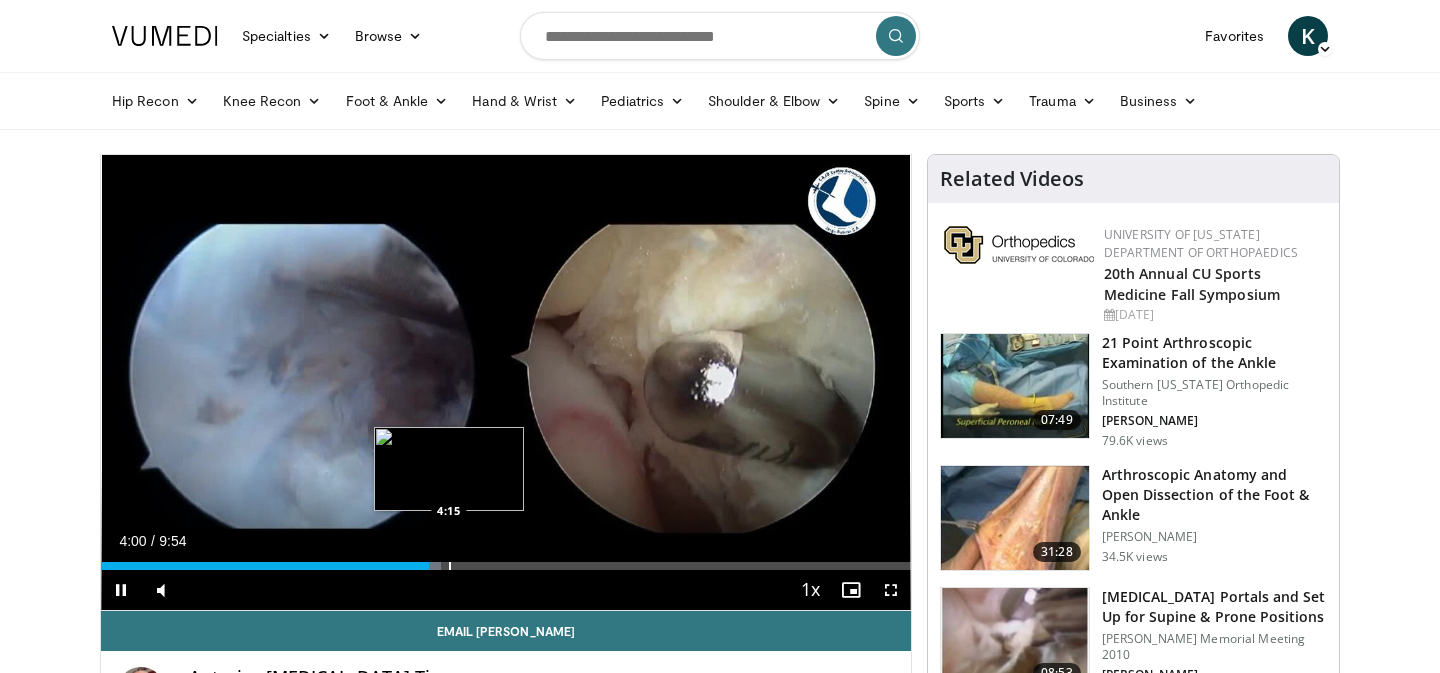 click on "Loaded :  42.05% 4:00 4:15" at bounding box center [506, 560] 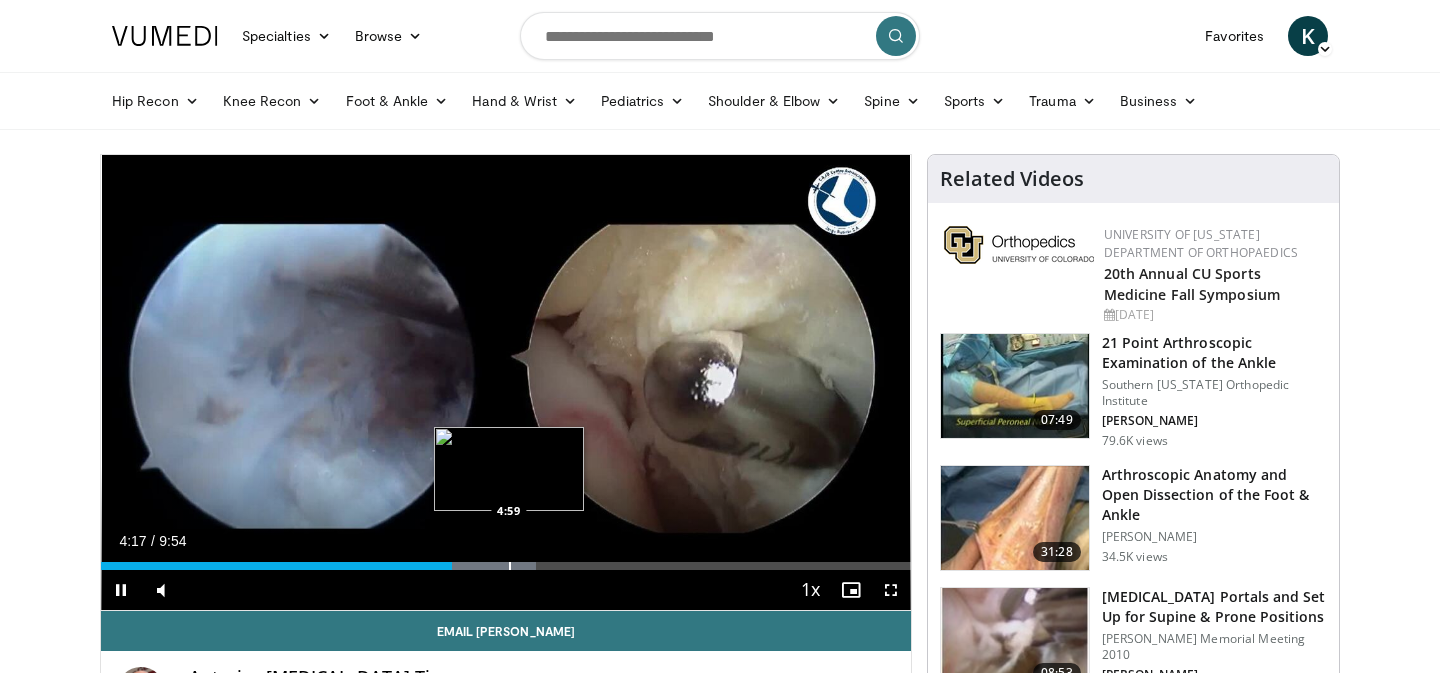 click at bounding box center (510, 566) 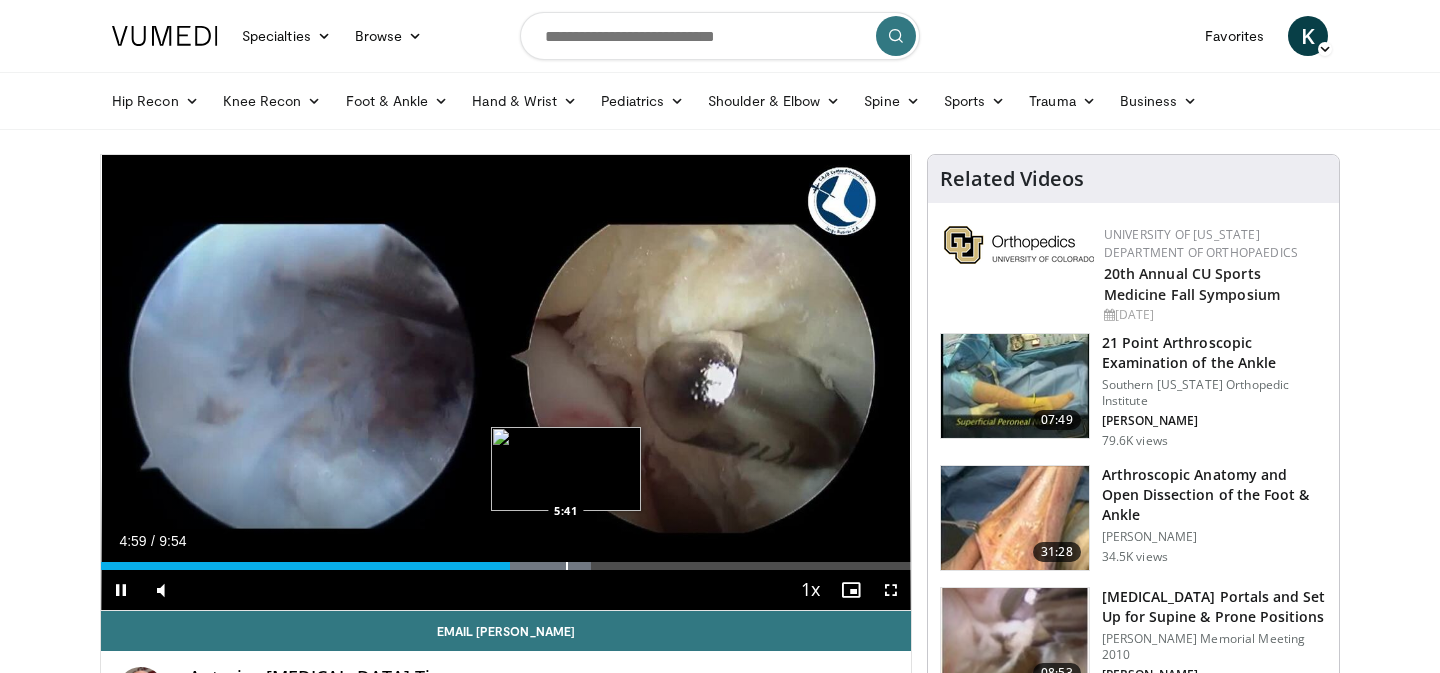 click at bounding box center [567, 566] 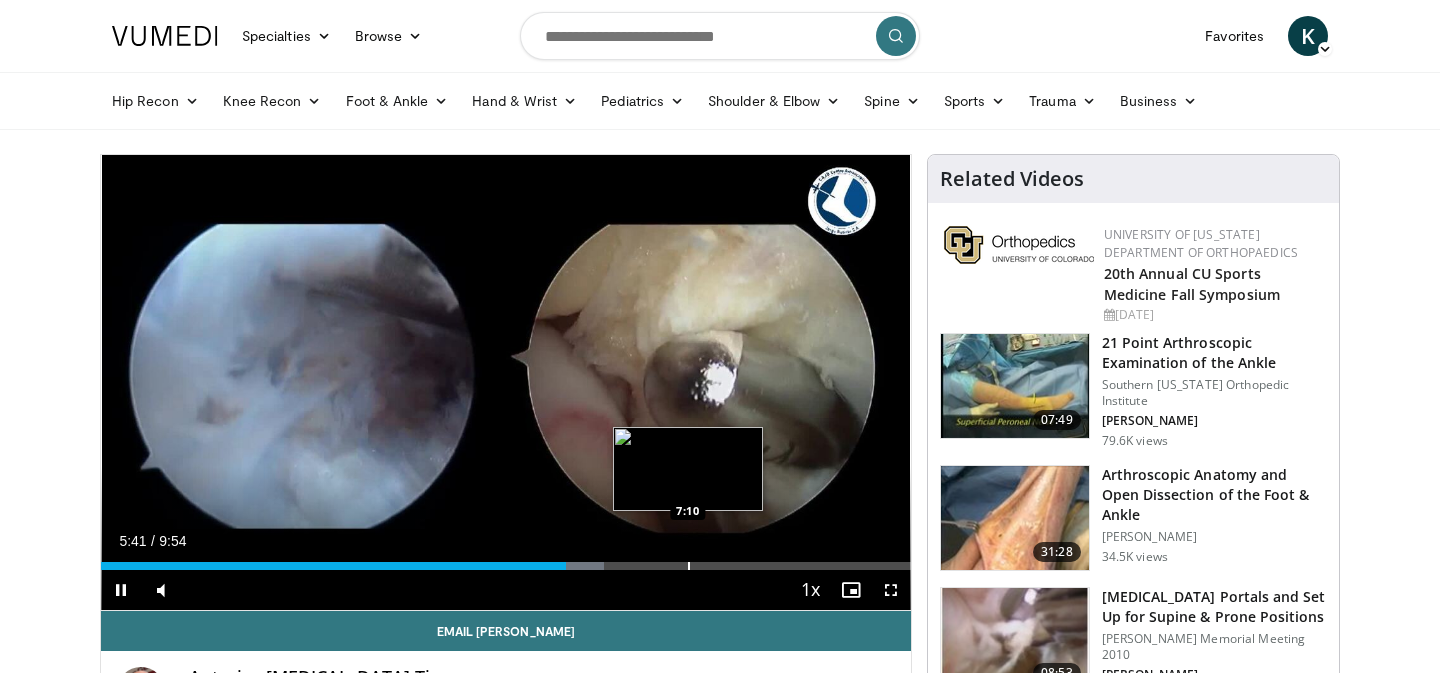click at bounding box center [689, 566] 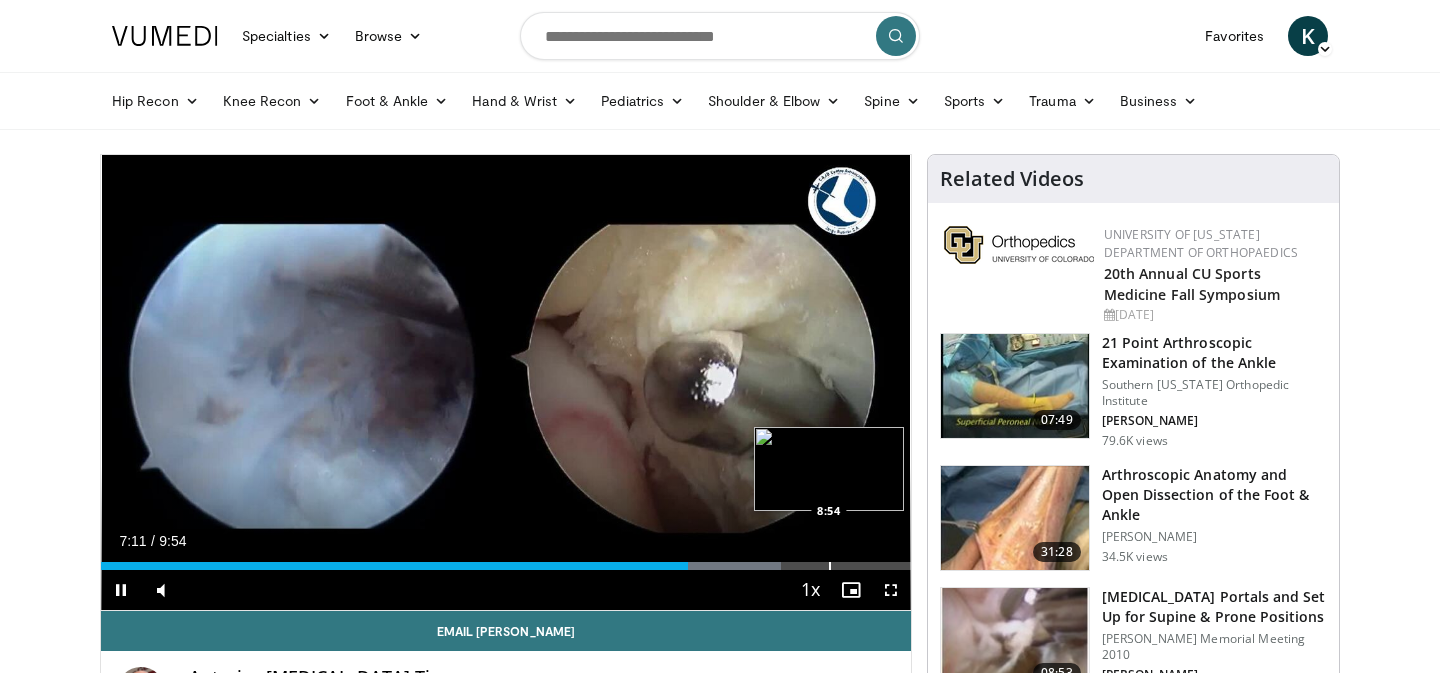 click at bounding box center [830, 566] 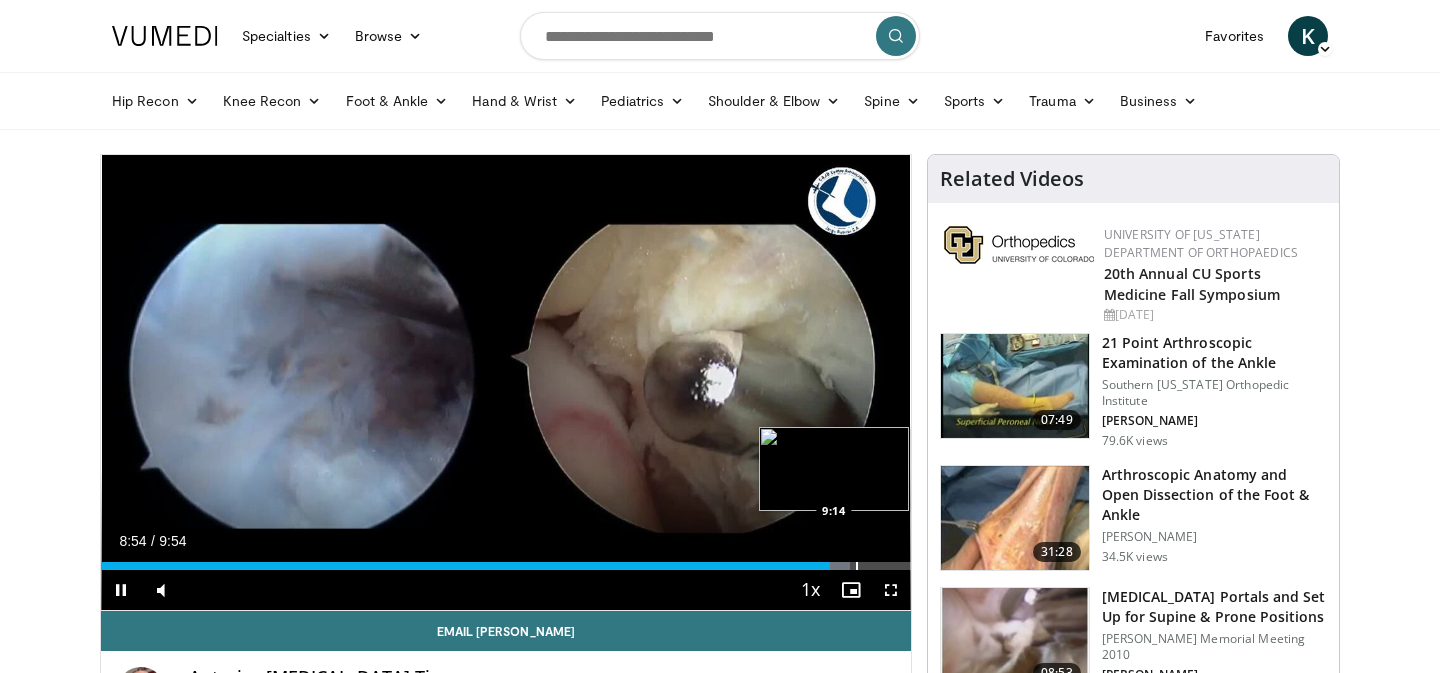 click on "Loaded :  92.51% 8:54 9:14" at bounding box center (506, 560) 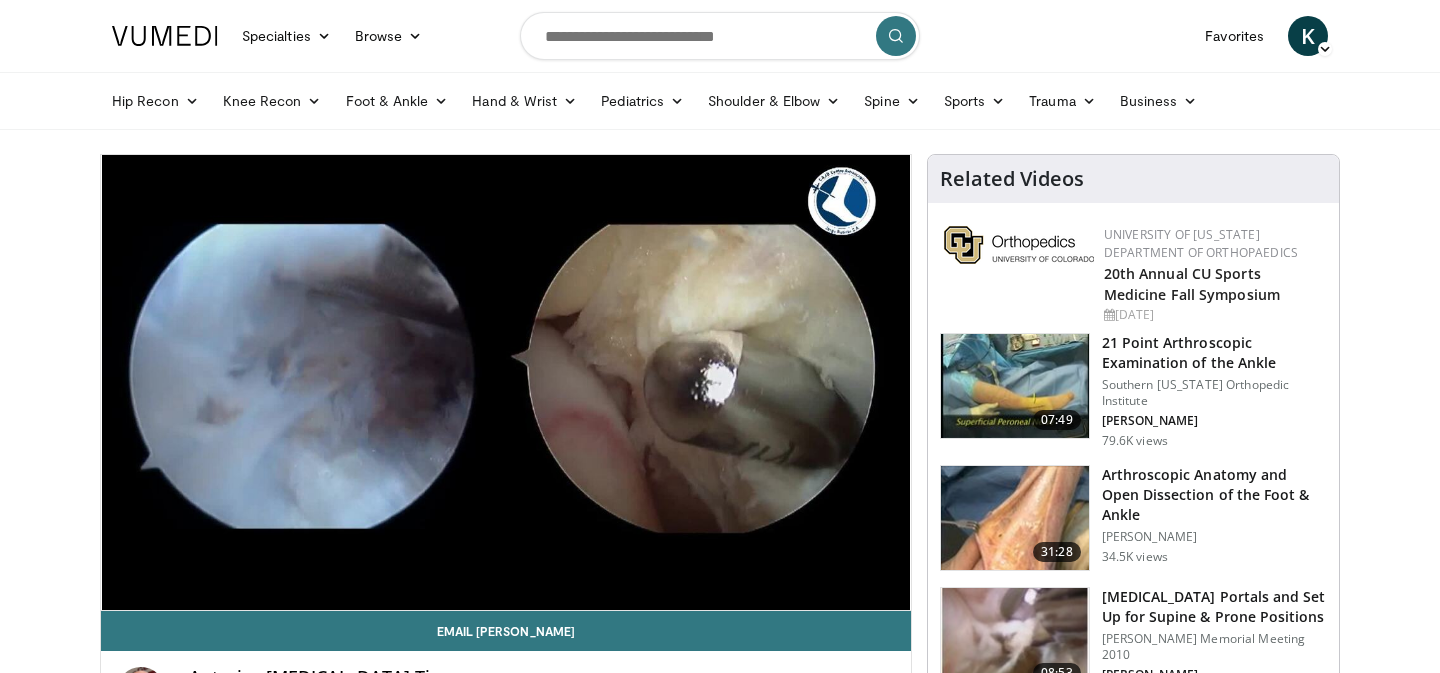 click at bounding box center [1015, 386] 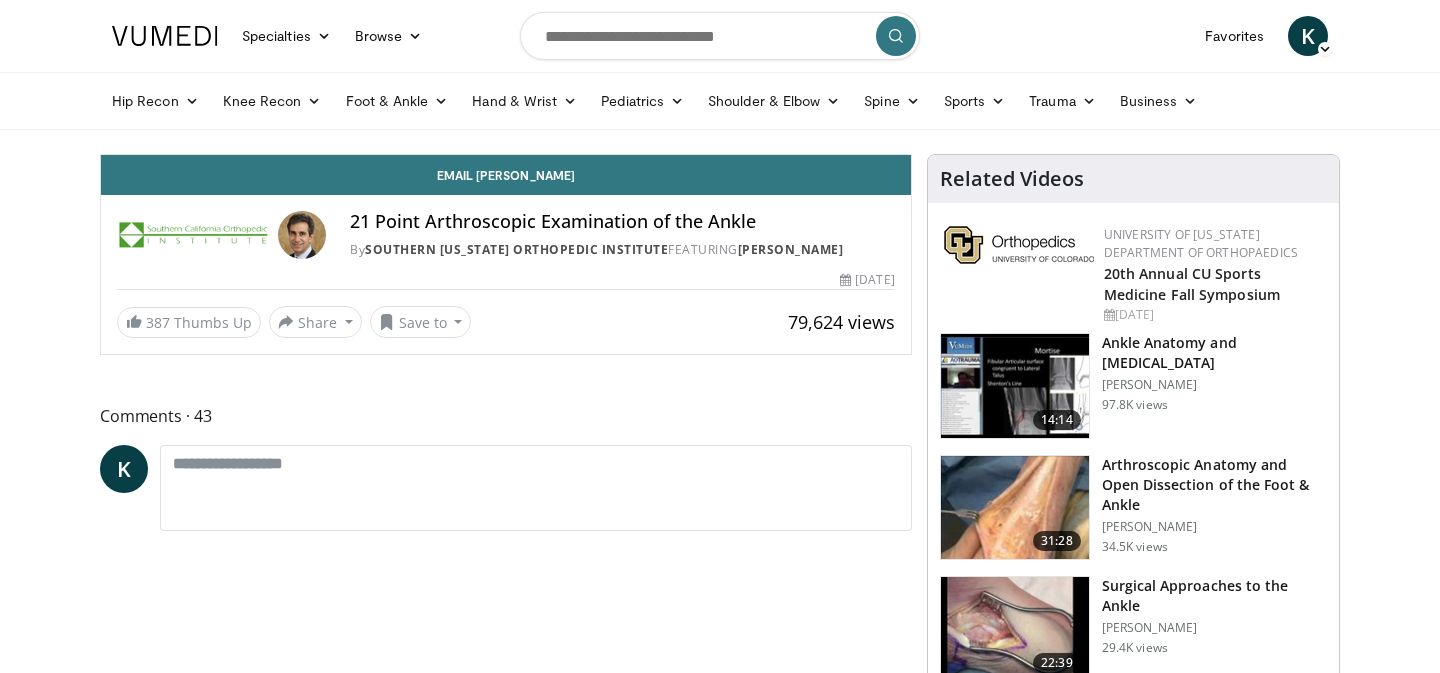 scroll, scrollTop: 0, scrollLeft: 0, axis: both 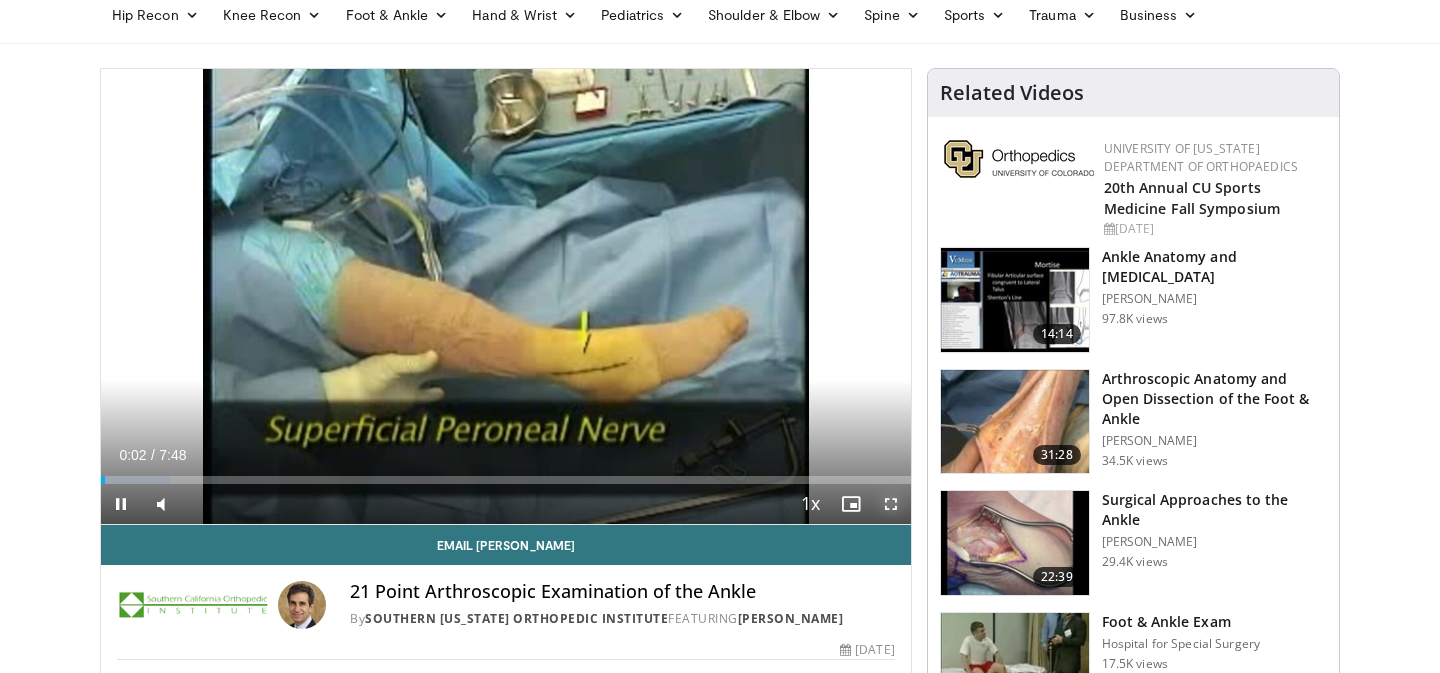 click at bounding box center (891, 504) 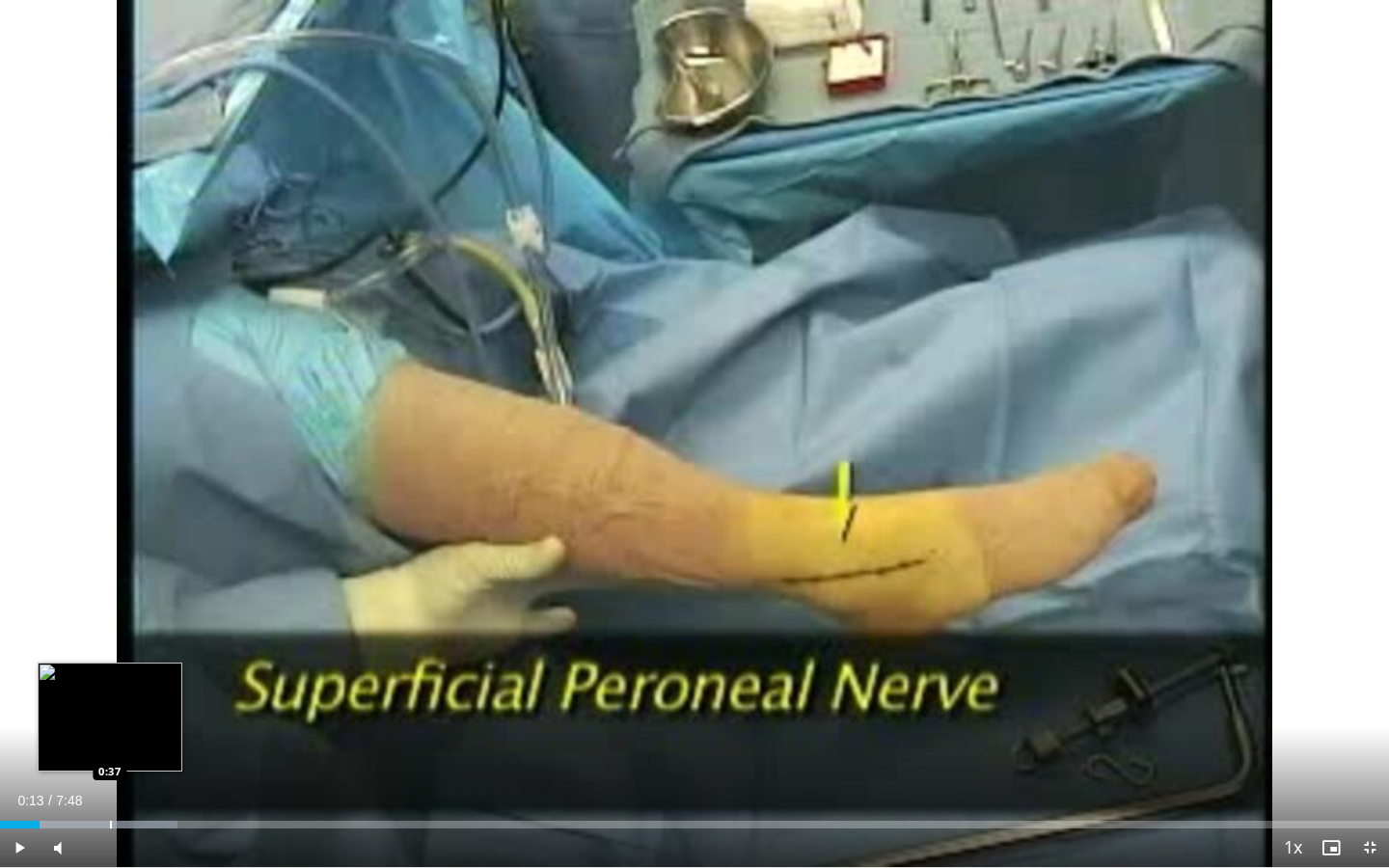 click on "Loaded :  12.78% 0:13 0:37" at bounding box center (694, 819) 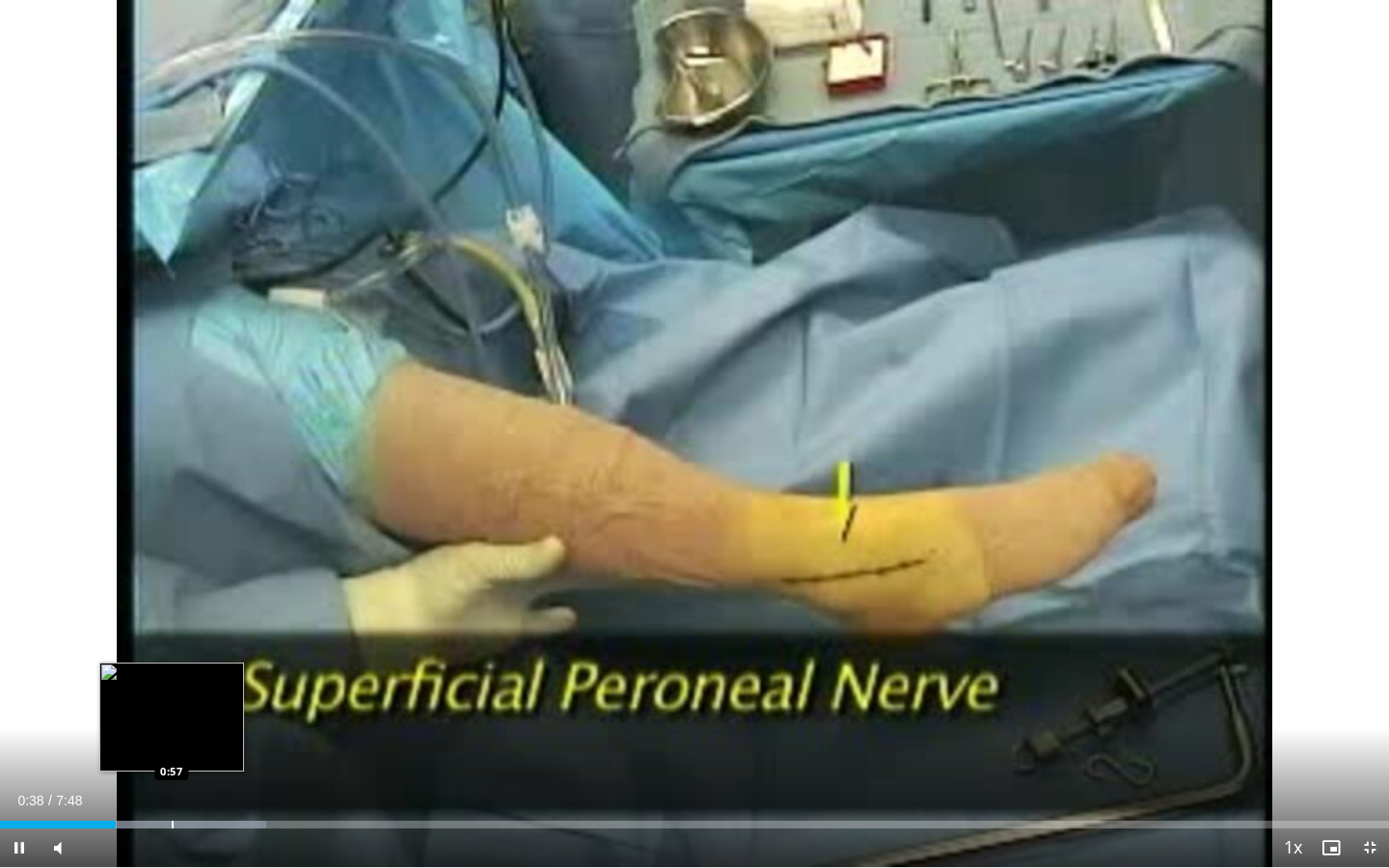 click at bounding box center [173, 825] 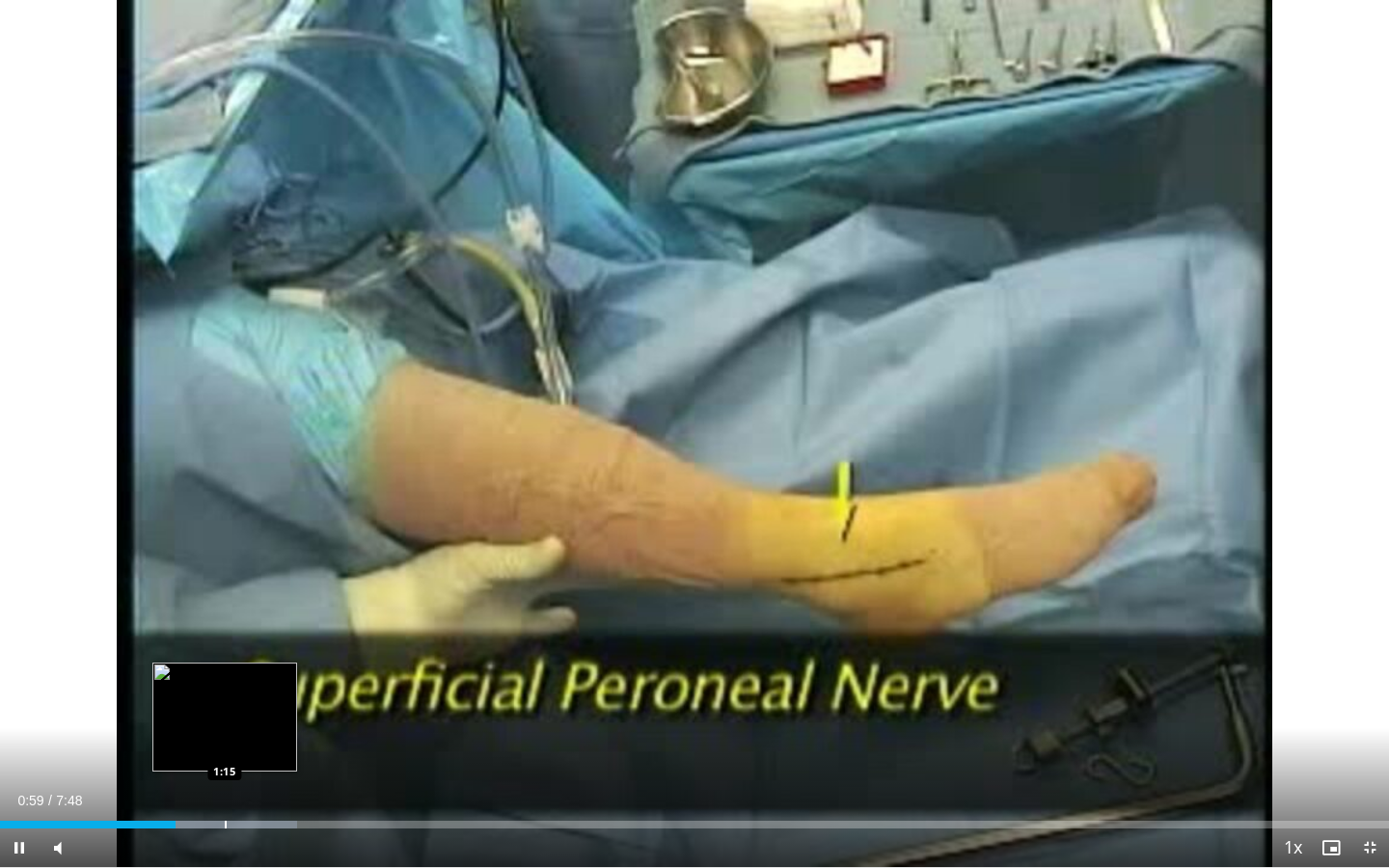 click at bounding box center [226, 825] 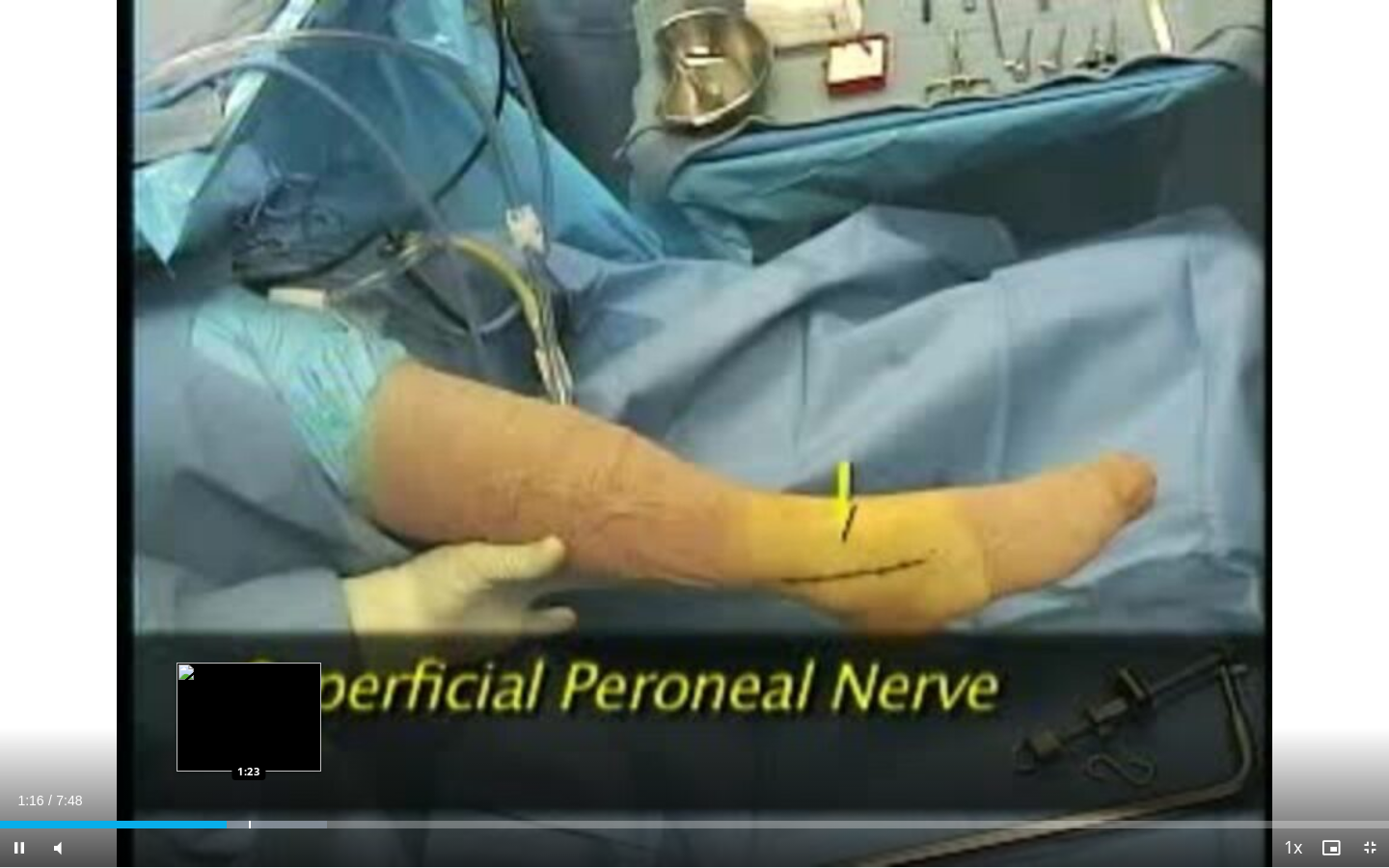 click at bounding box center (250, 825) 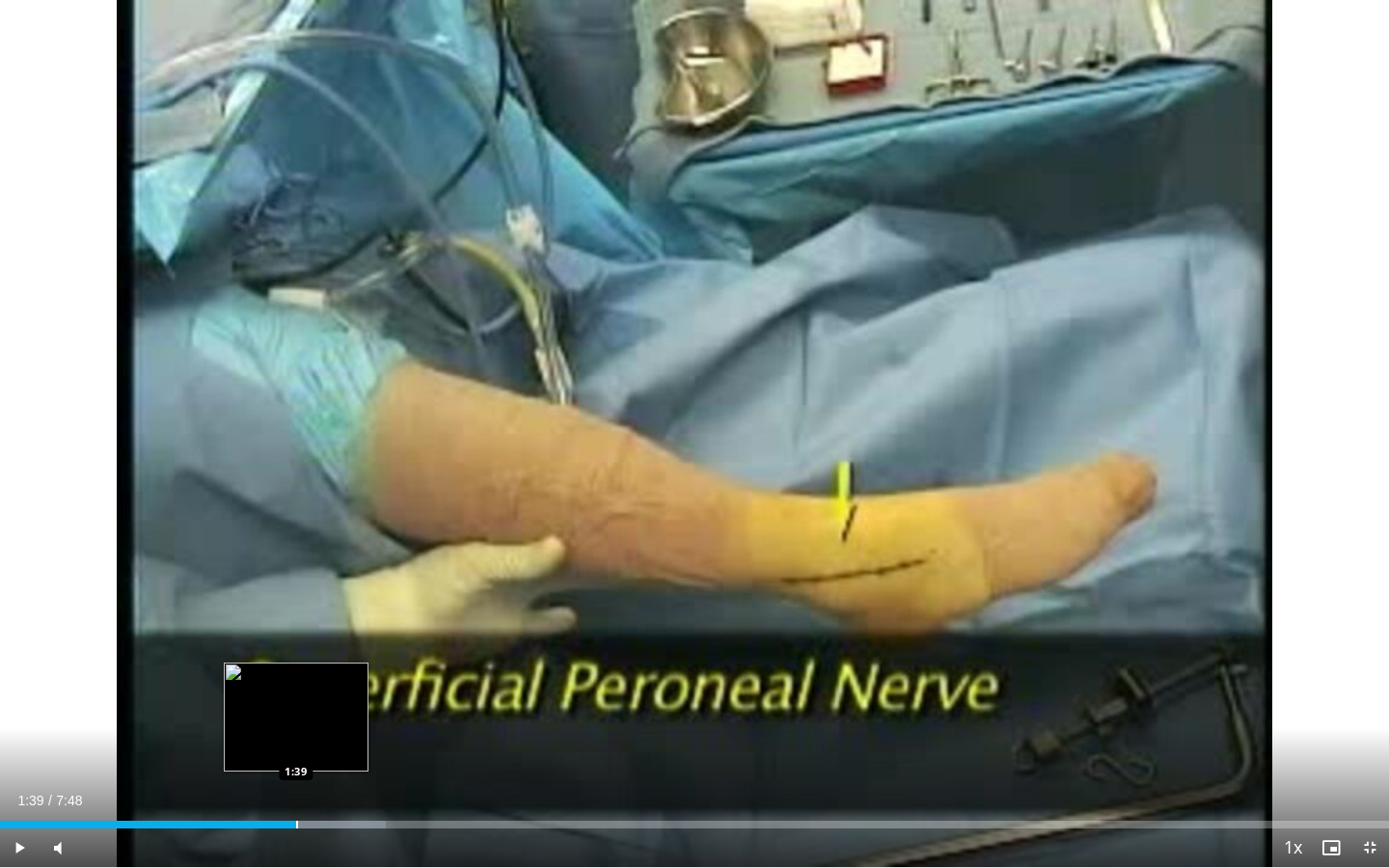 click at bounding box center (297, 825) 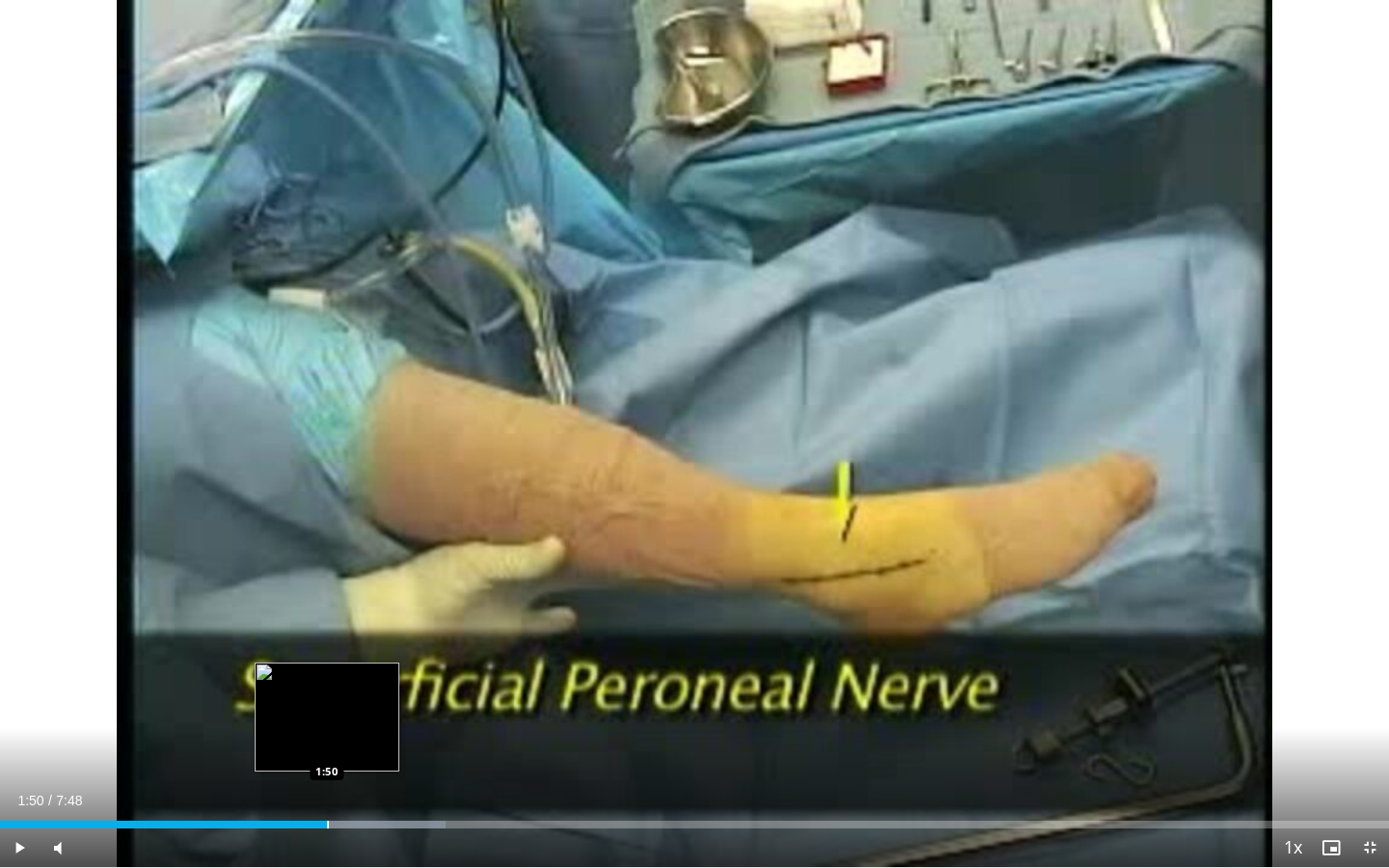 click at bounding box center [328, 825] 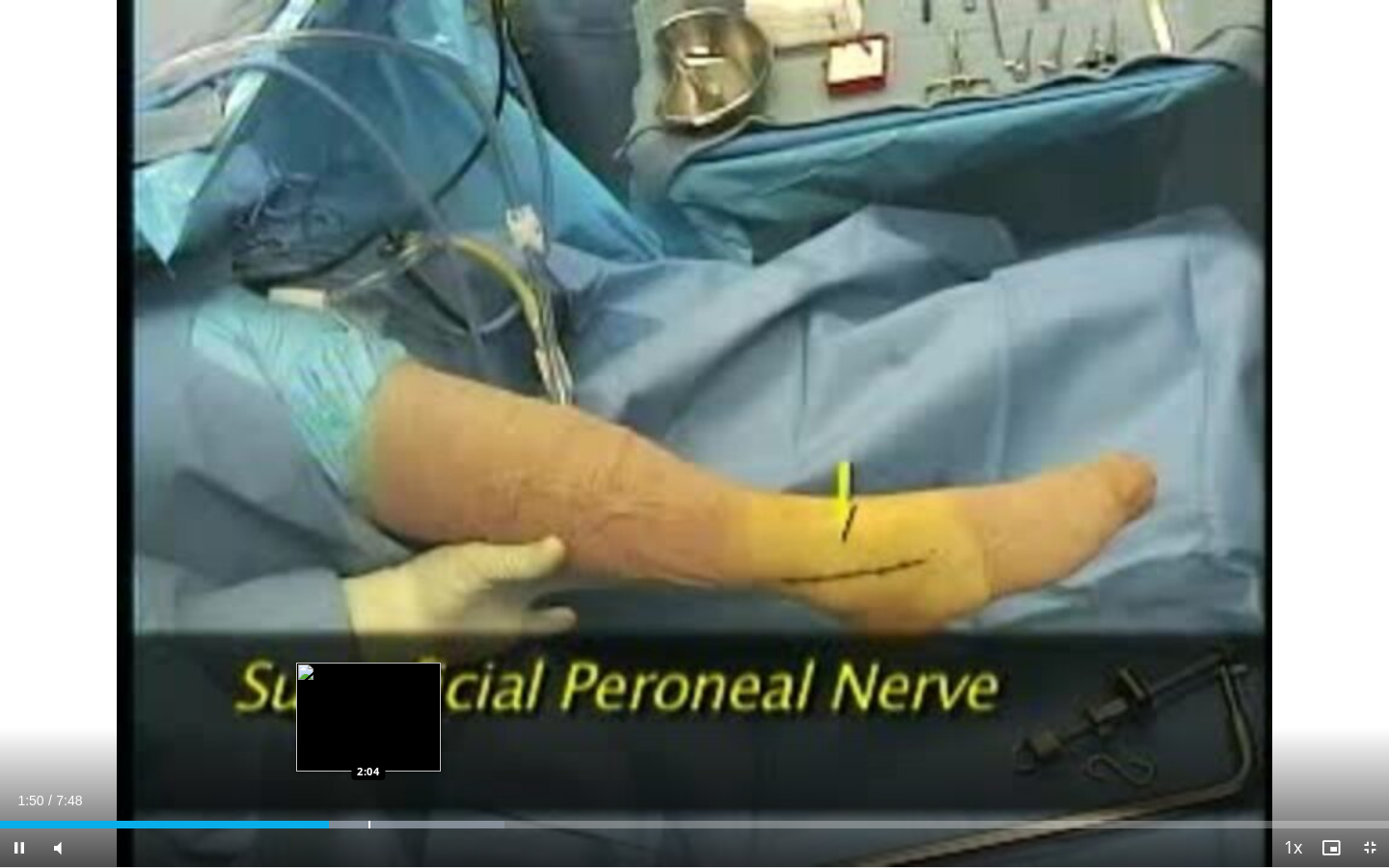 click at bounding box center [369, 825] 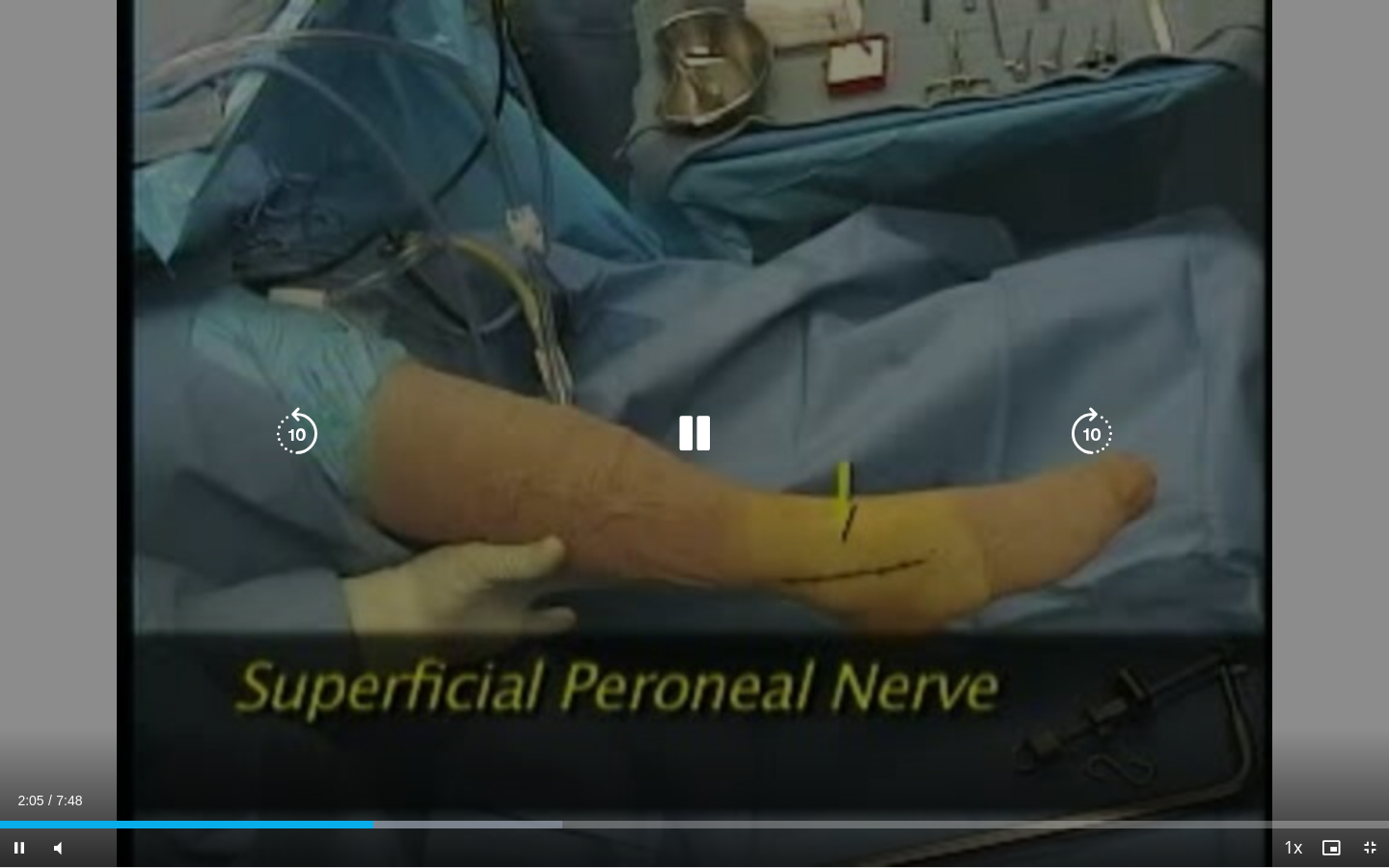 click at bounding box center (423, 825) 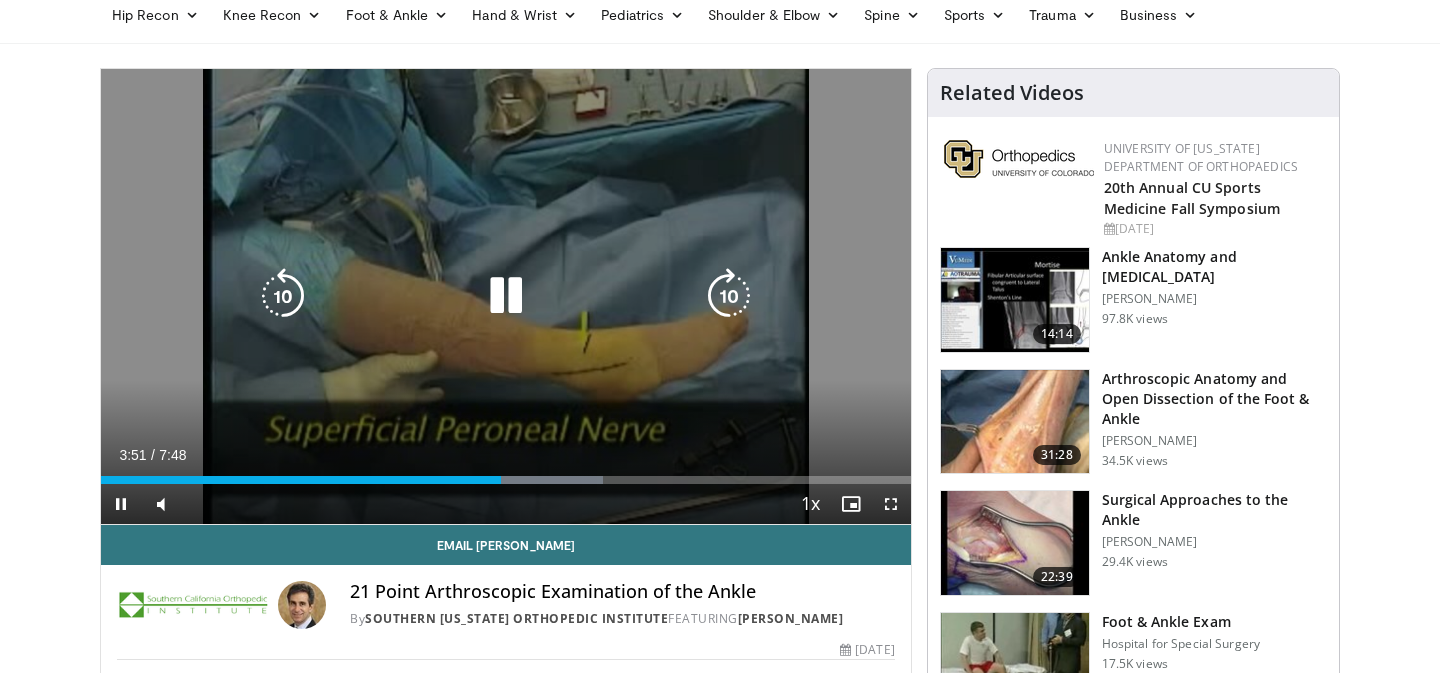 click on "10 seconds
Tap to unmute" at bounding box center (506, 296) 